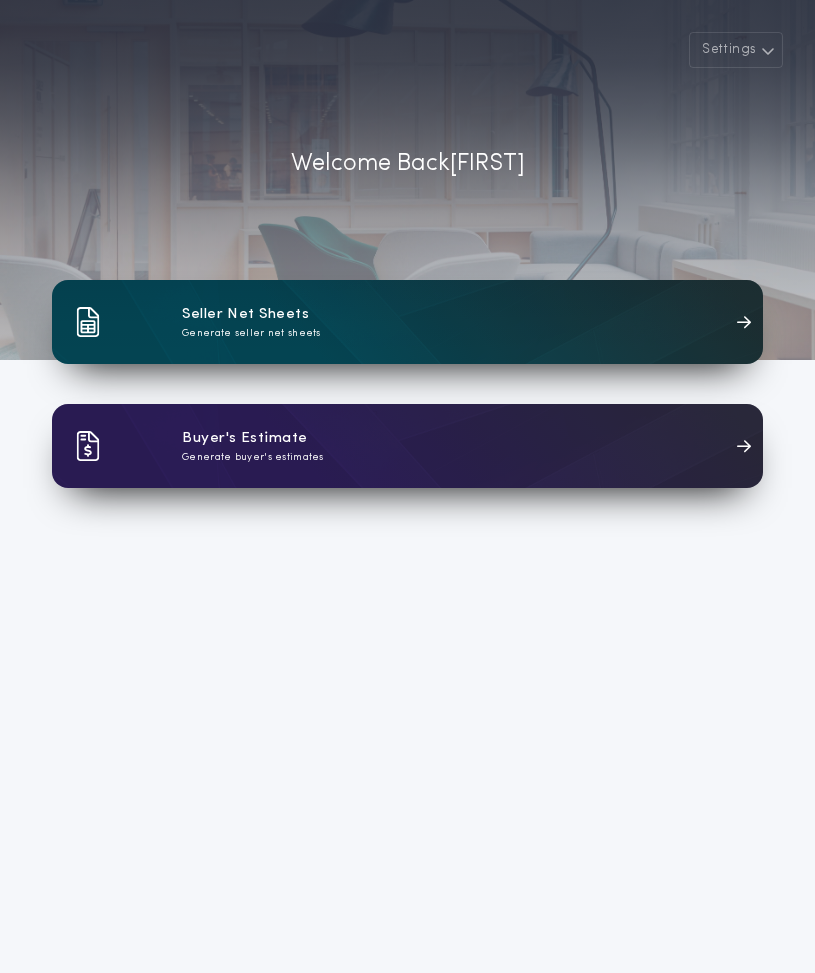 scroll, scrollTop: 0, scrollLeft: 0, axis: both 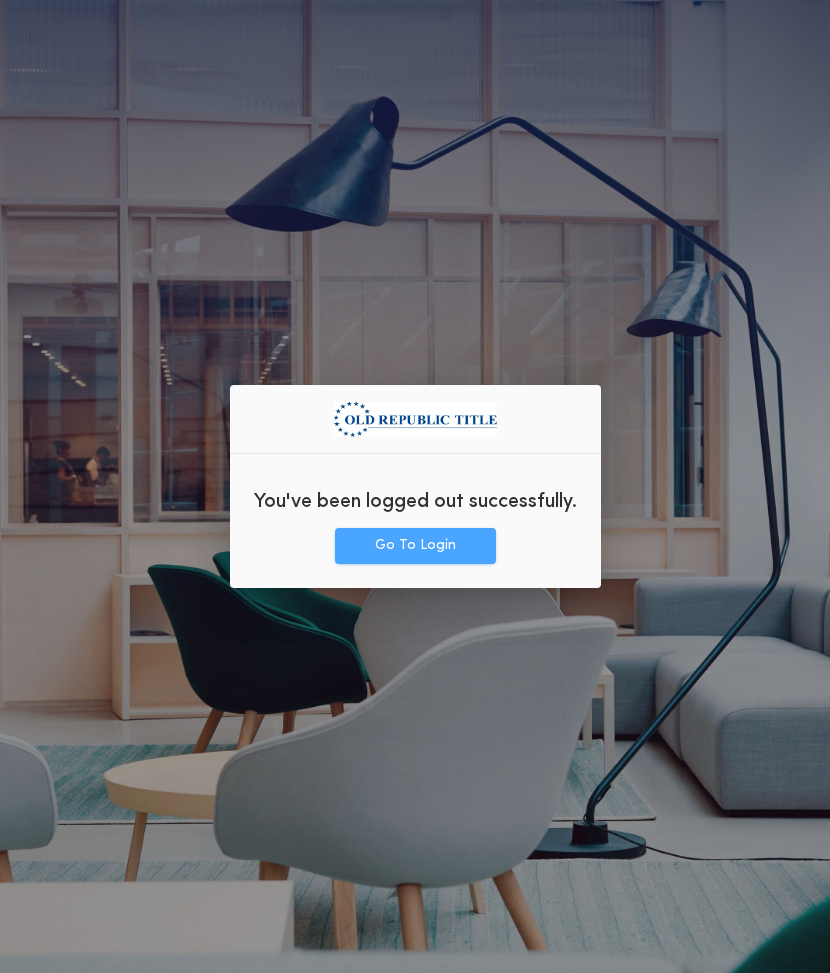 click on "Go To Login" at bounding box center [415, 546] 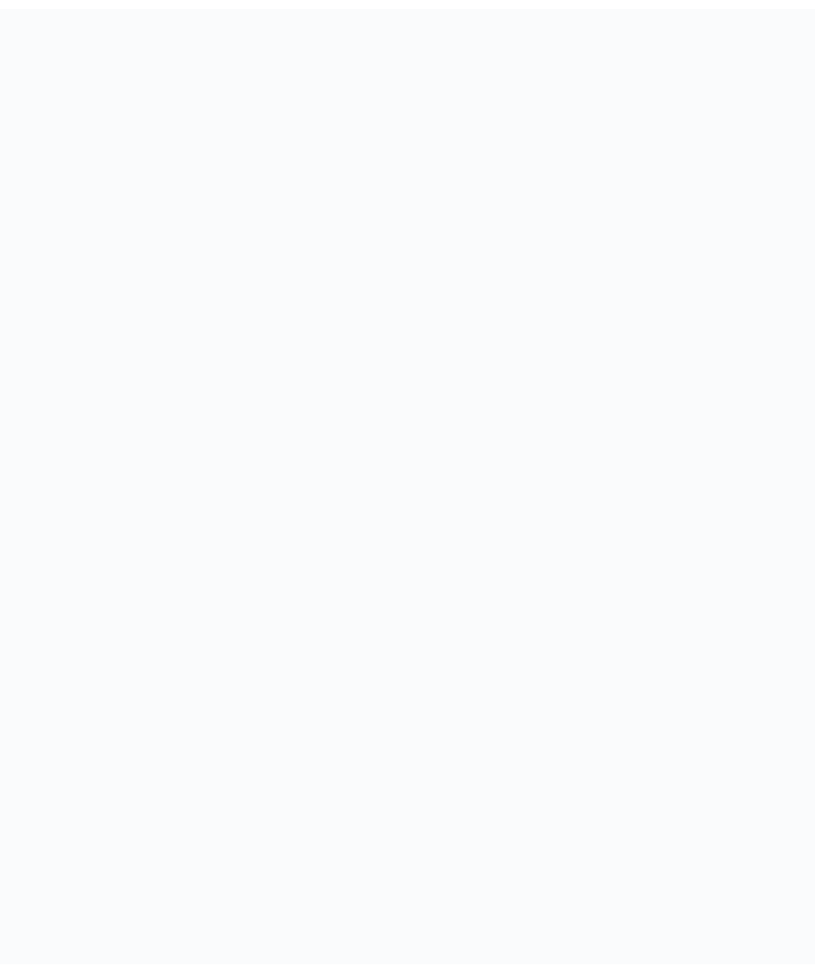 scroll, scrollTop: 0, scrollLeft: 0, axis: both 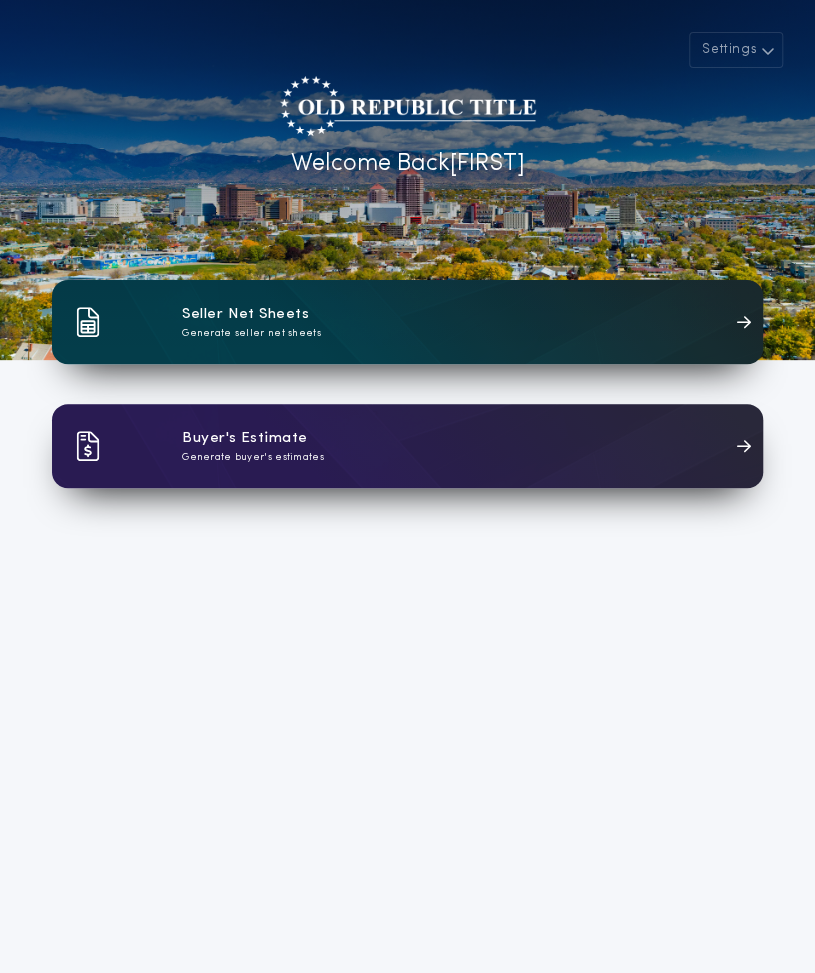 click on "Seller Net Sheets Generate seller net sheets" at bounding box center (407, 322) 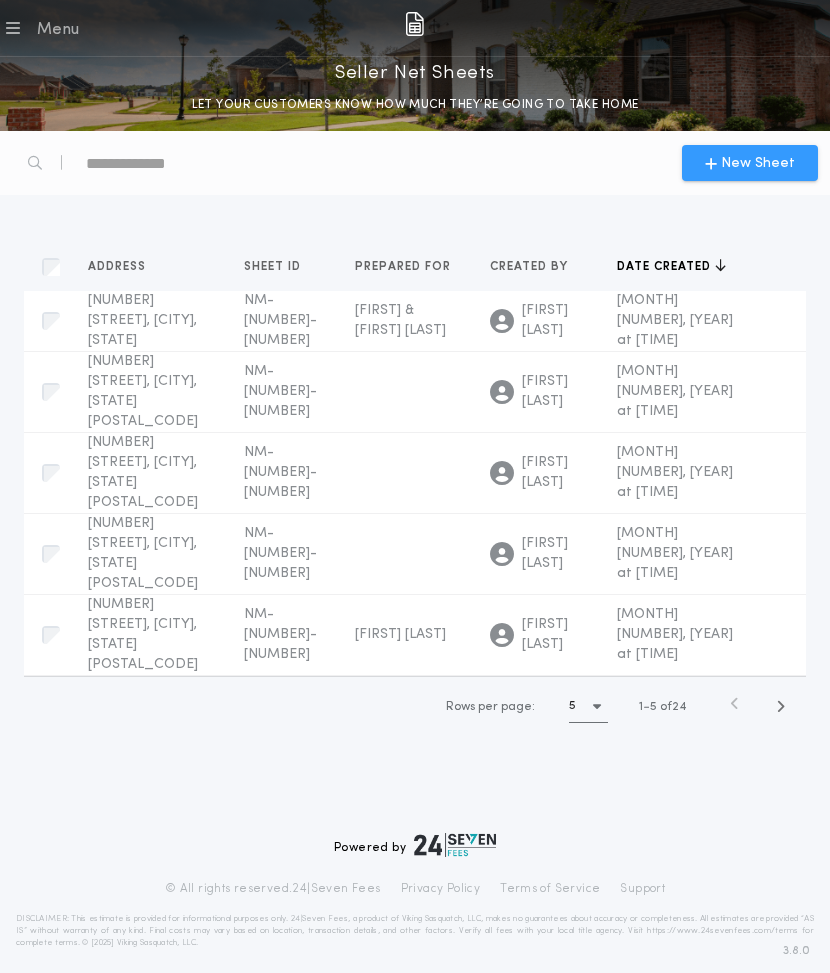 click on "New Sheet" at bounding box center (758, 163) 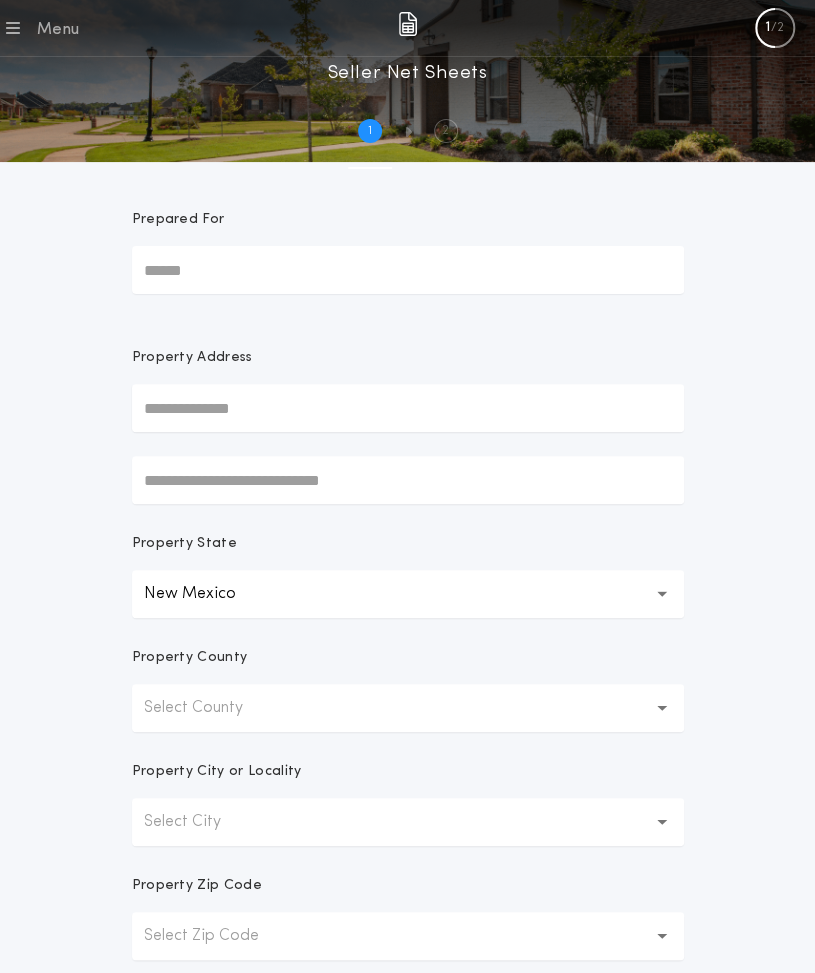 click on "Prepared For" at bounding box center [408, 270] 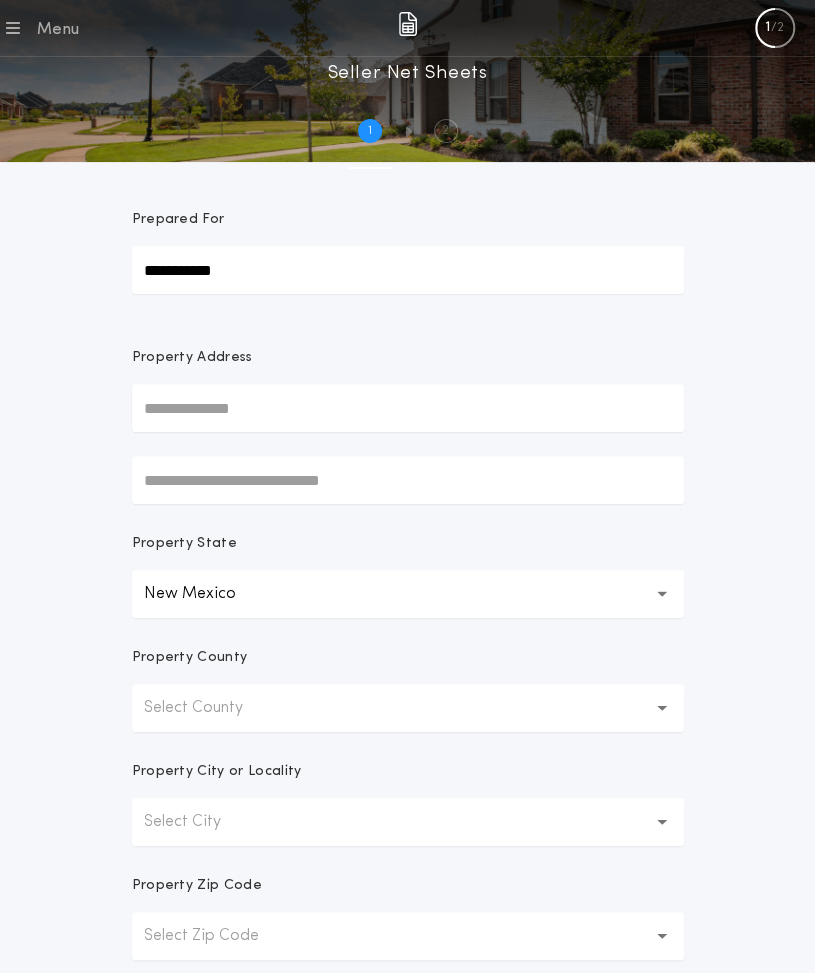 click at bounding box center [408, 408] 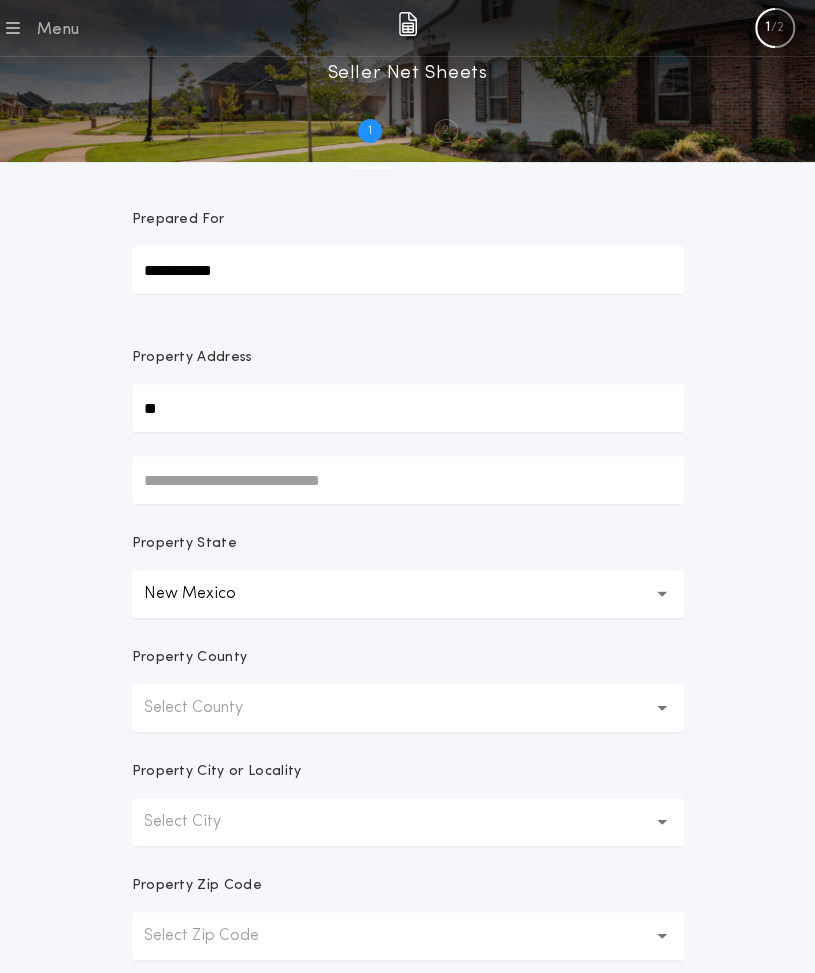 type on "**********" 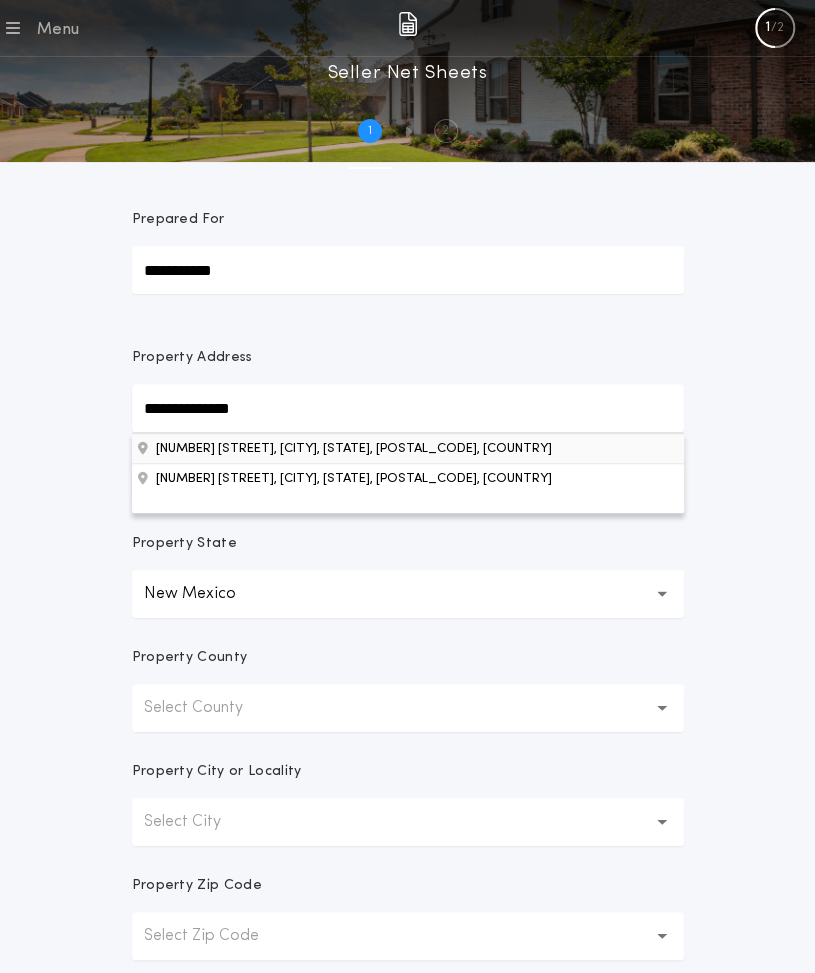 click on "5 Bachelor Trl, Edgewood, NM, 87015, USA" at bounding box center [408, 448] 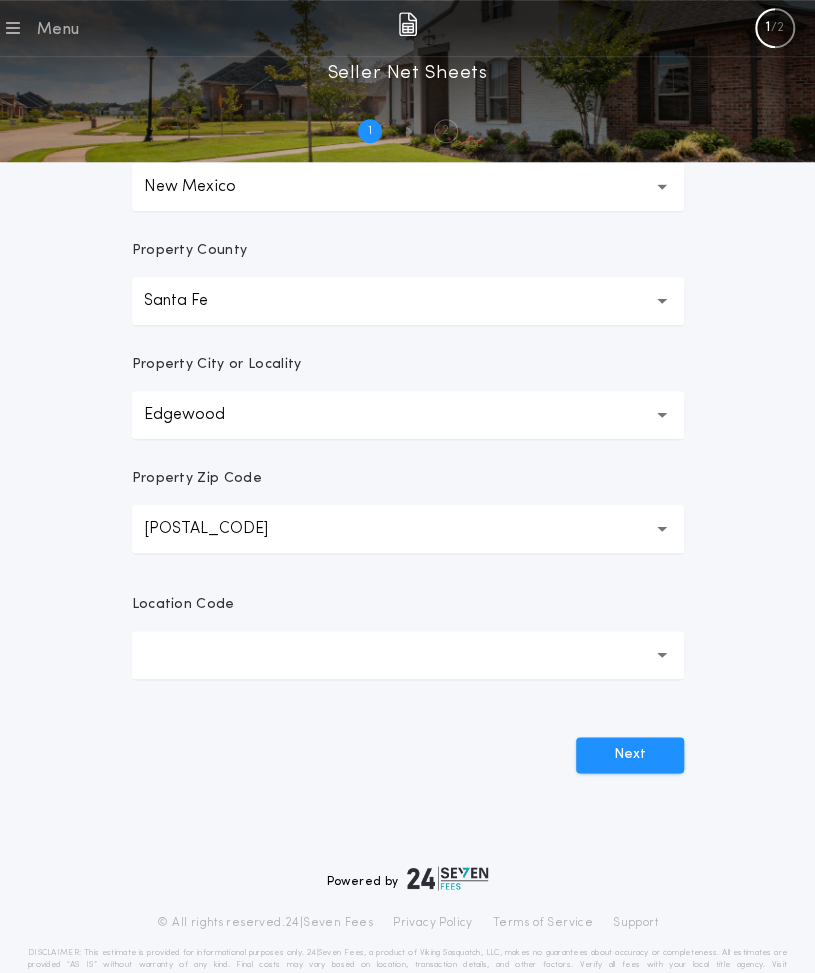 scroll, scrollTop: 456, scrollLeft: 0, axis: vertical 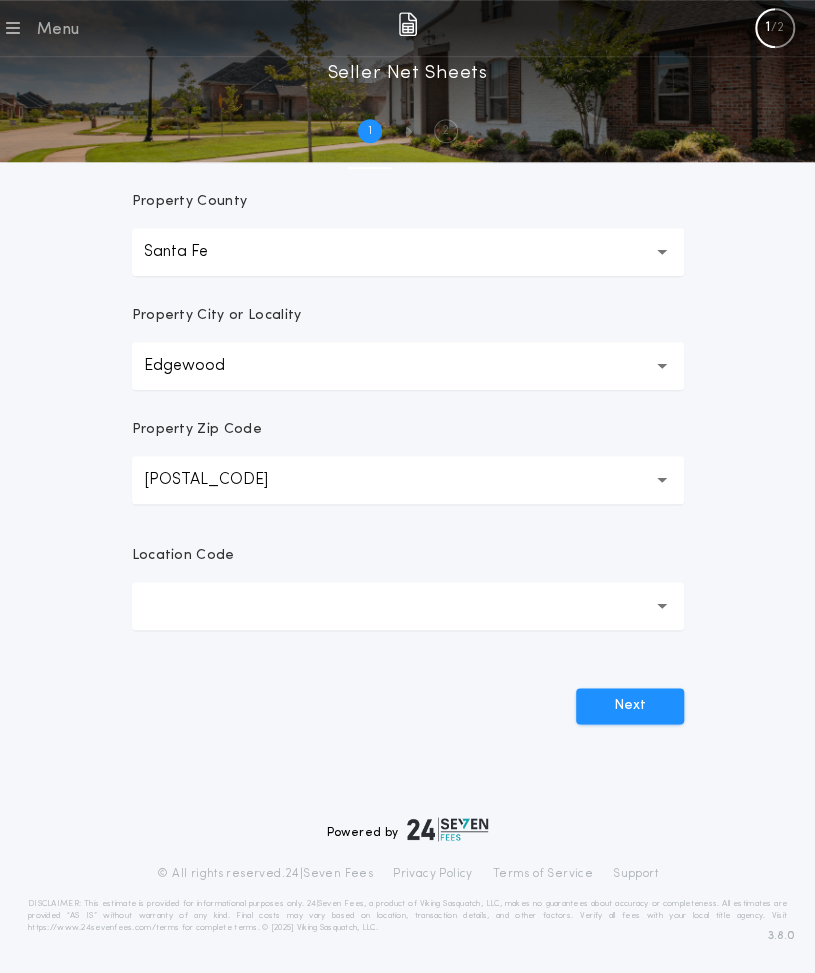 click at bounding box center [408, 606] 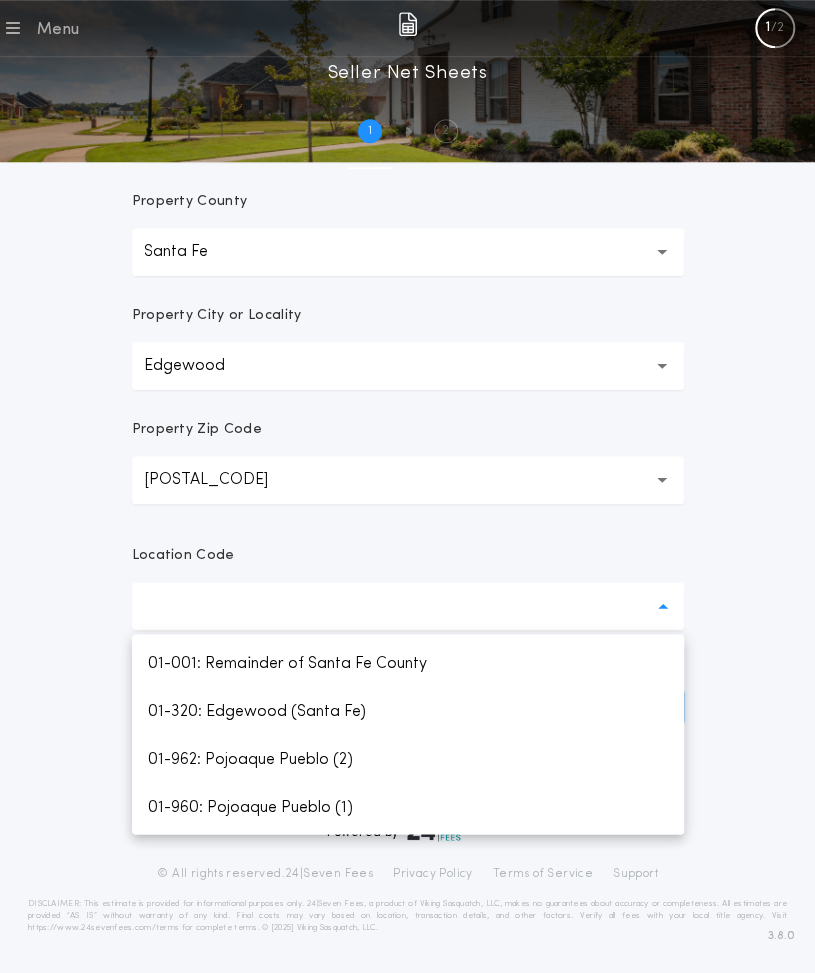 scroll, scrollTop: 811, scrollLeft: 0, axis: vertical 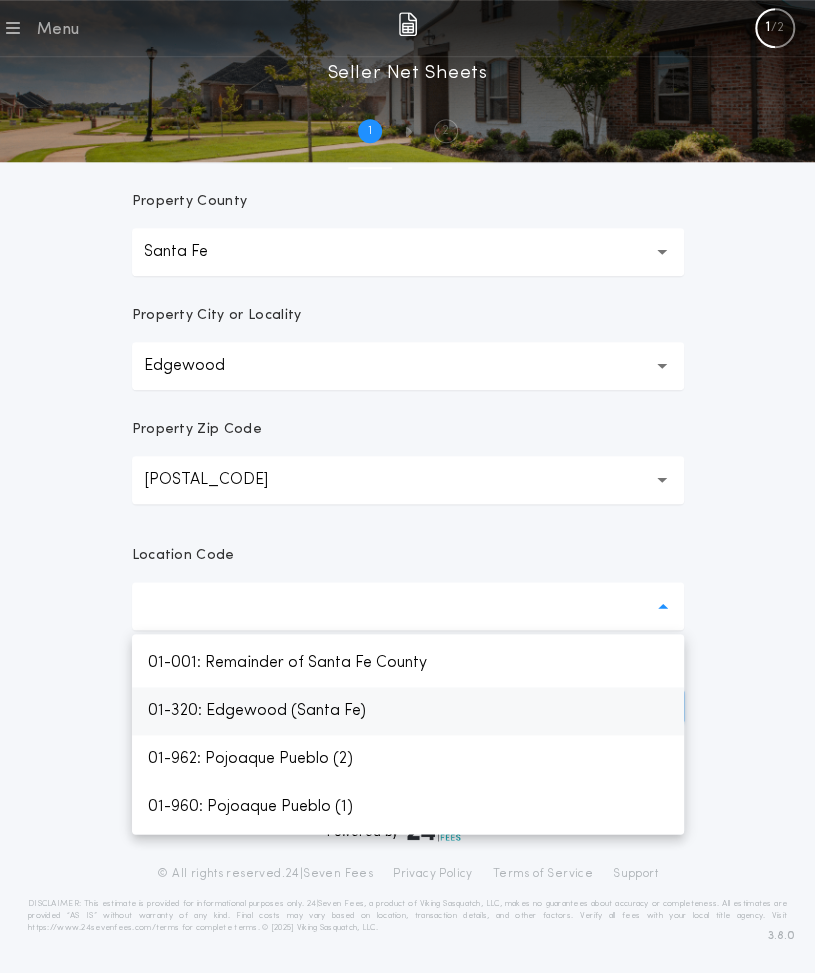 click on "01-320: Edgewood (Santa Fe)" at bounding box center (408, 711) 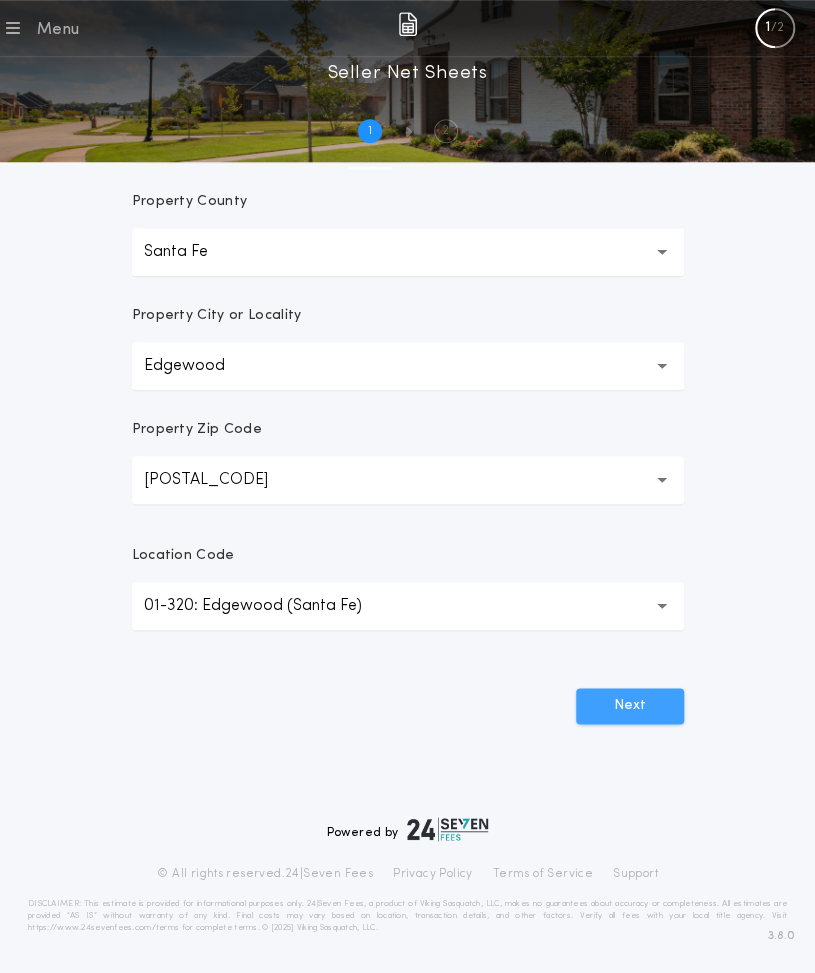click on "Next" at bounding box center [630, 706] 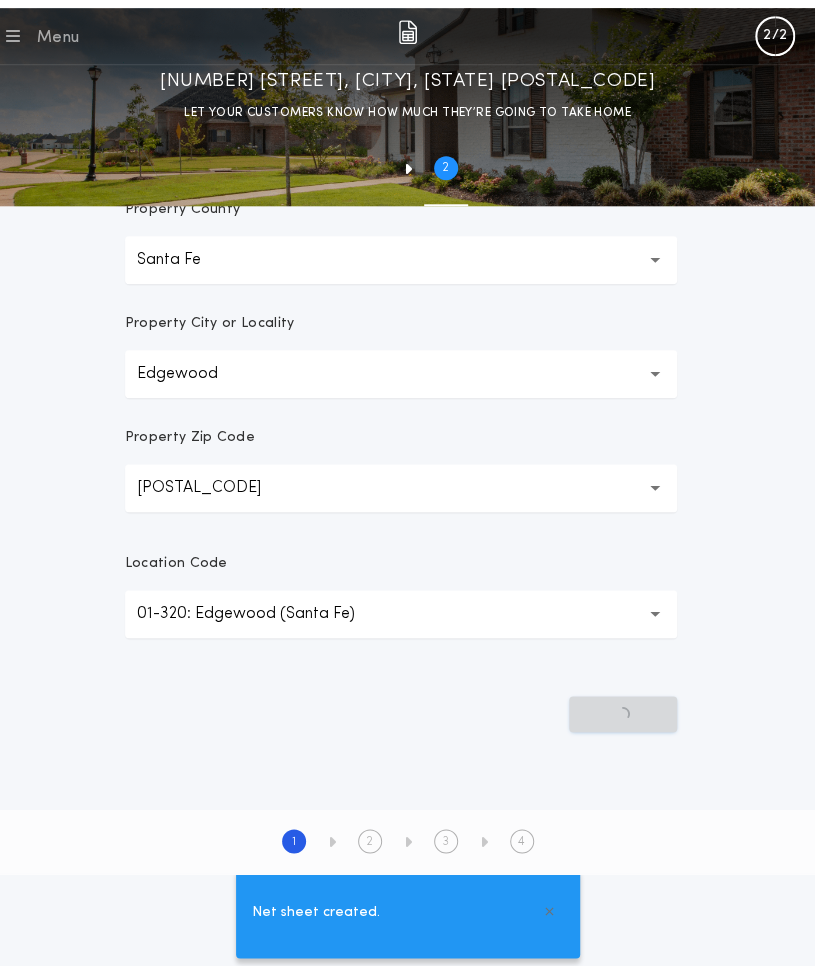 scroll, scrollTop: 0, scrollLeft: 0, axis: both 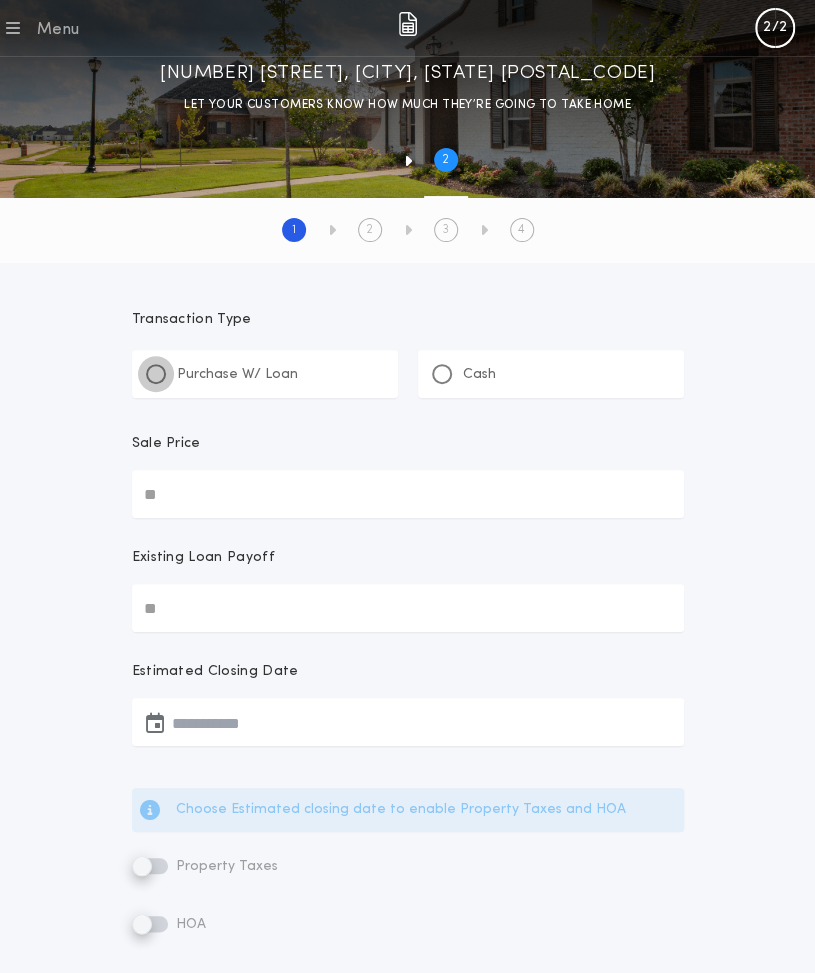 click at bounding box center (156, 374) 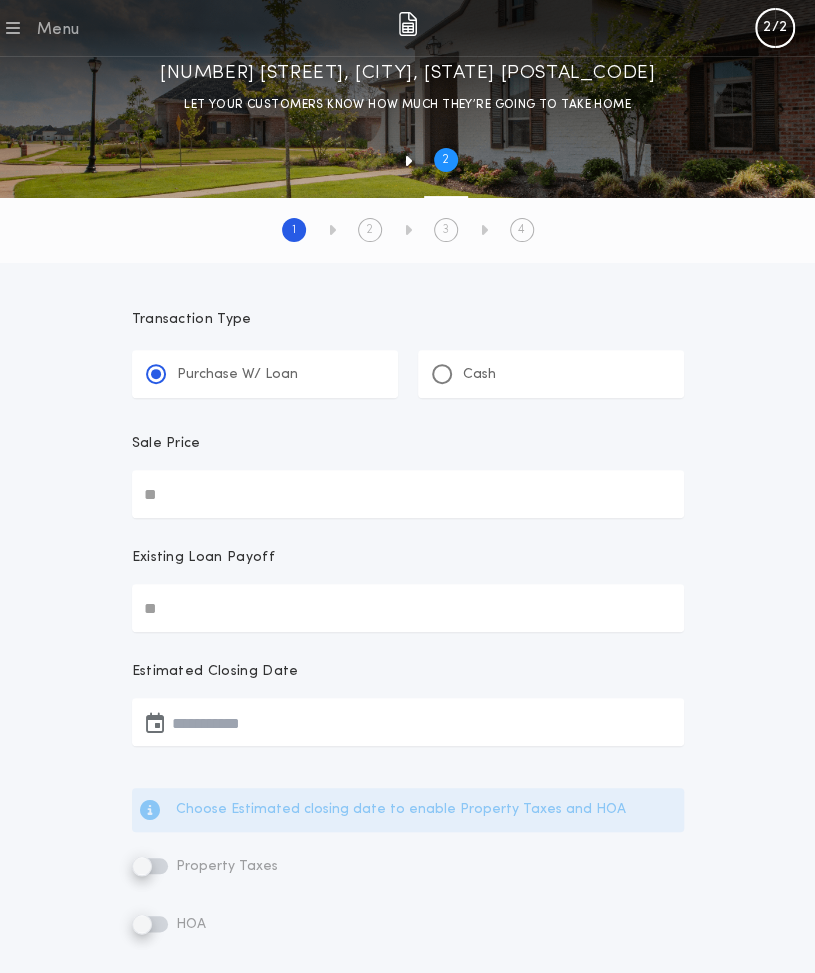 click on "Sale Price" at bounding box center [408, 494] 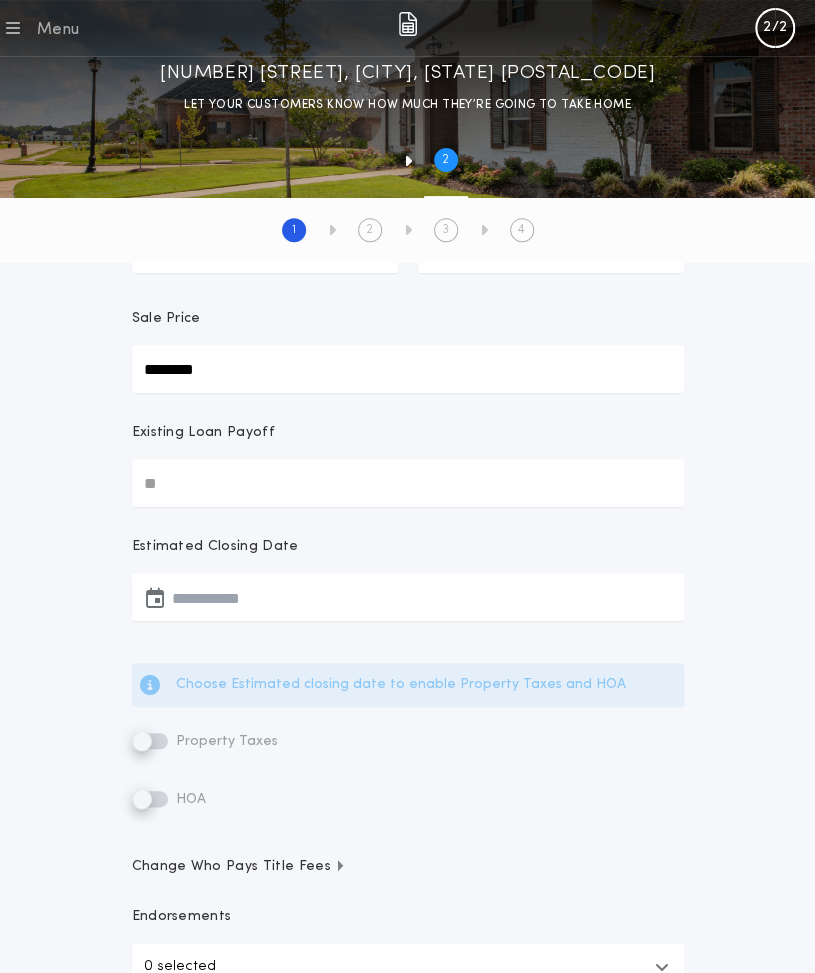 scroll, scrollTop: 128, scrollLeft: 0, axis: vertical 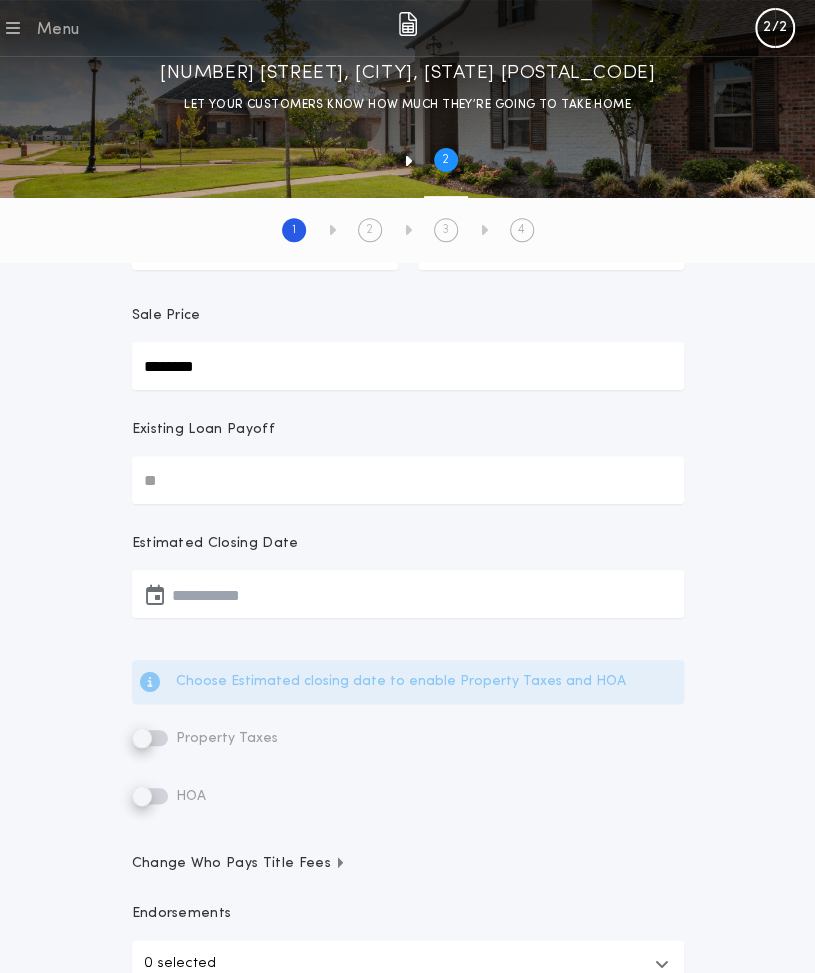 type on "********" 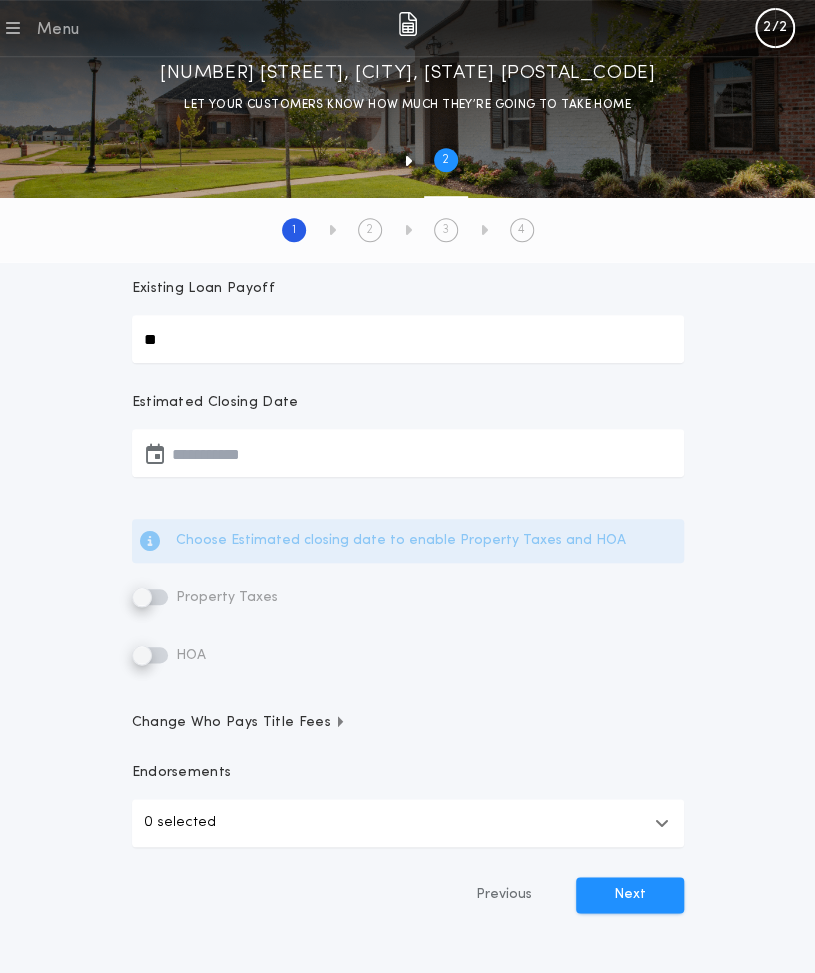 scroll, scrollTop: 274, scrollLeft: 0, axis: vertical 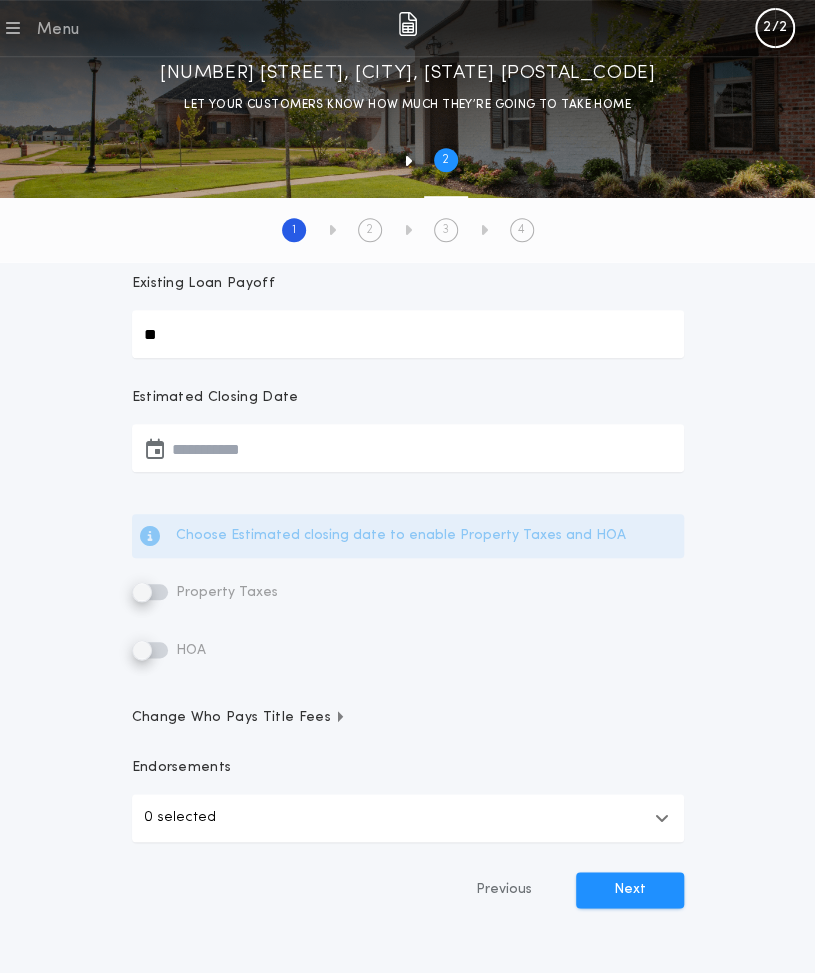 click at bounding box center (408, 448) 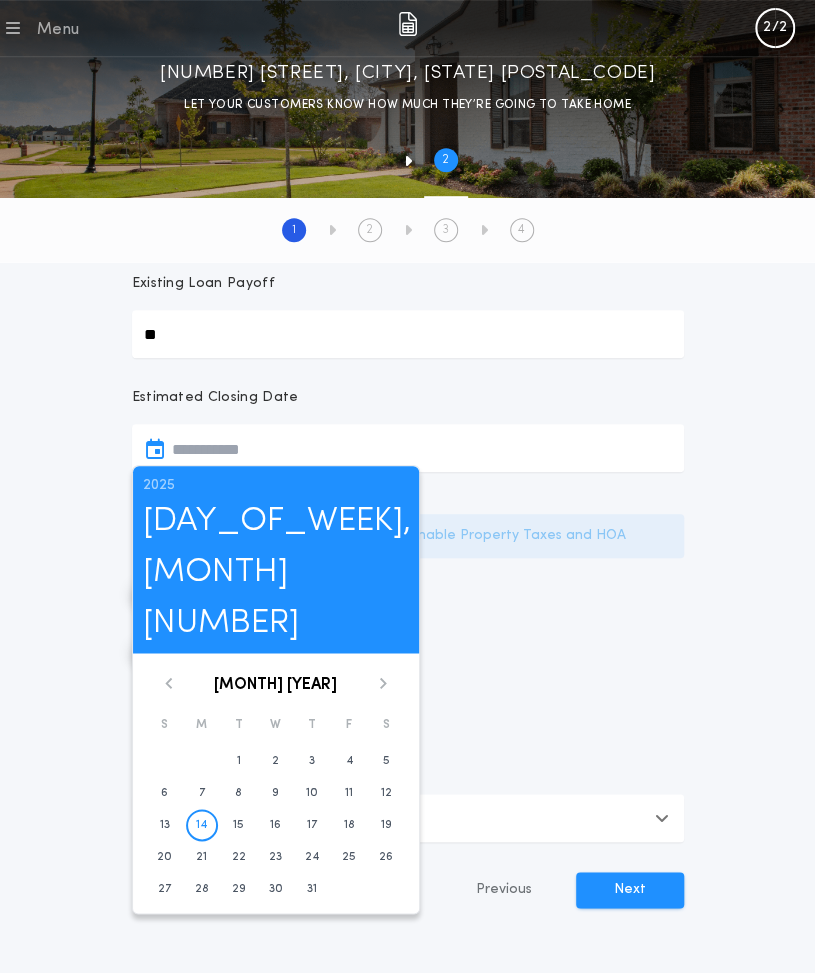 click 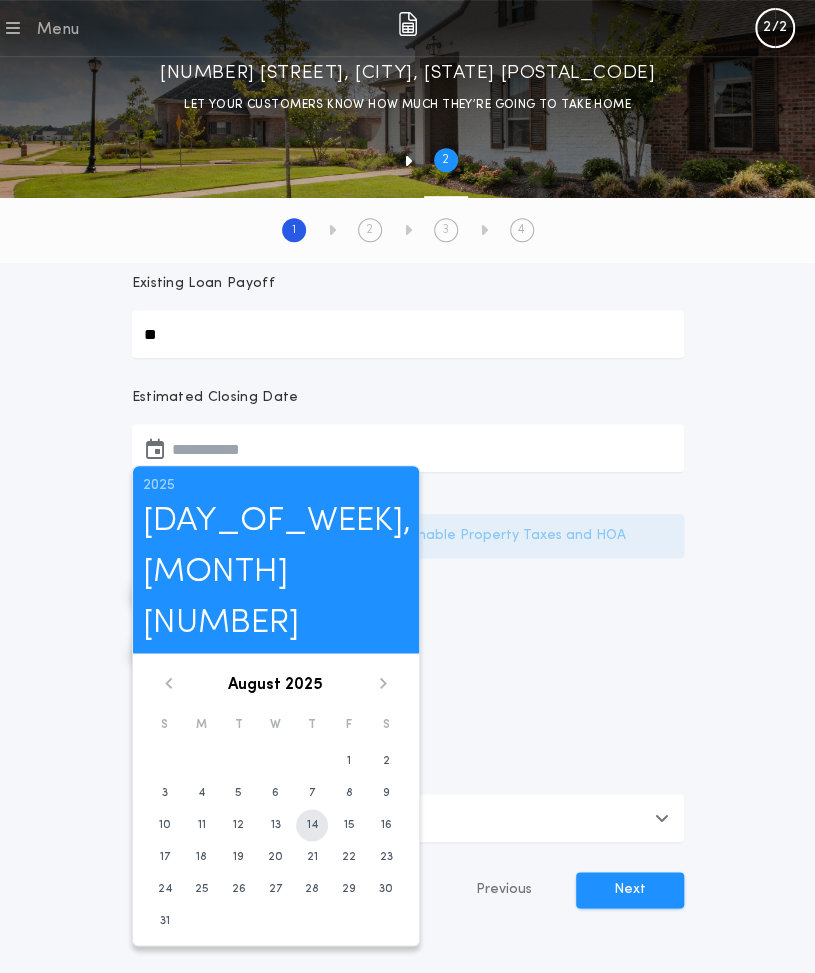 click on "14" at bounding box center (312, 825) 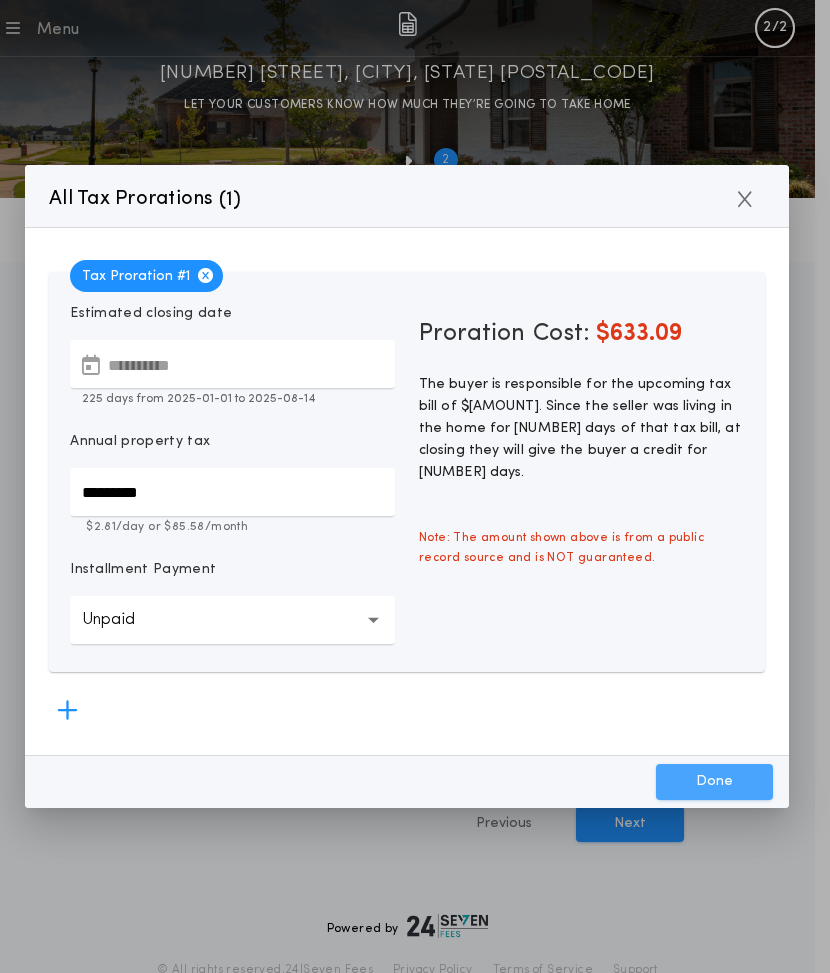 click on "Done" at bounding box center [714, 782] 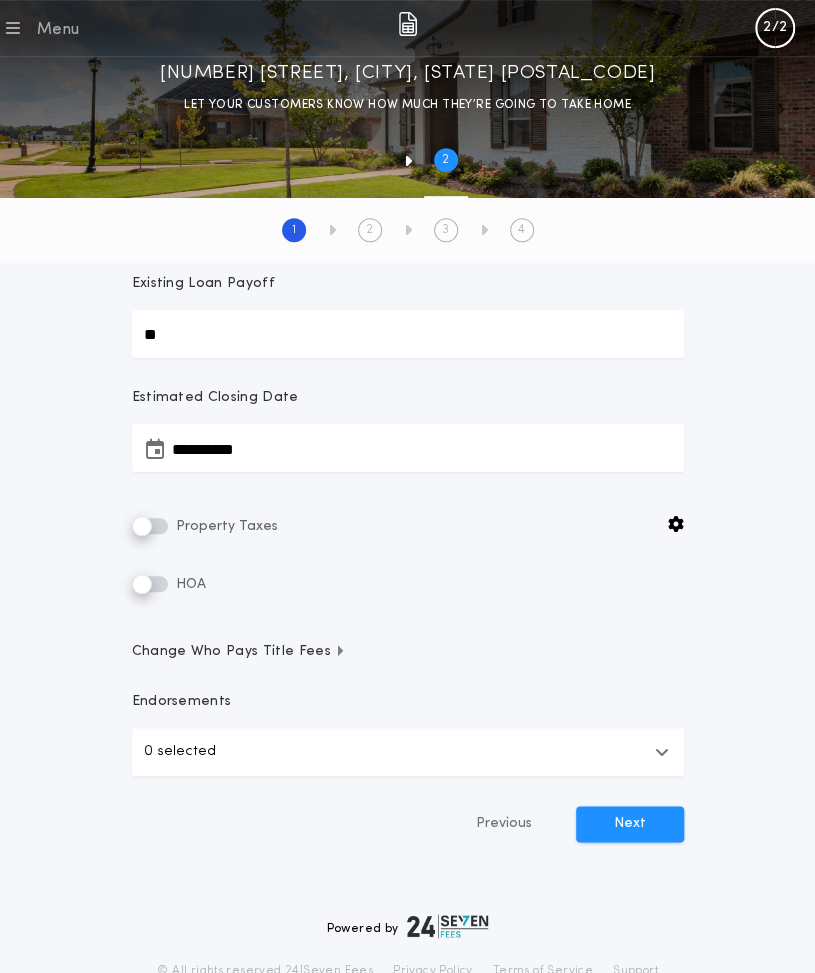 scroll, scrollTop: 370, scrollLeft: 0, axis: vertical 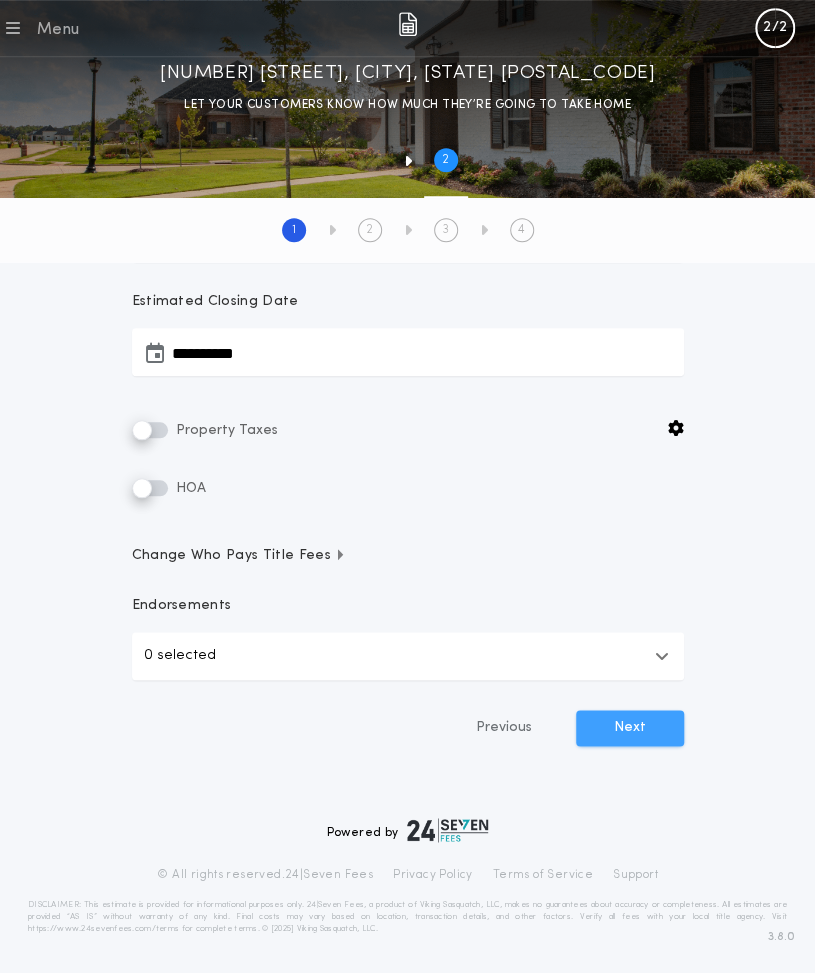 click on "Next" at bounding box center [630, 728] 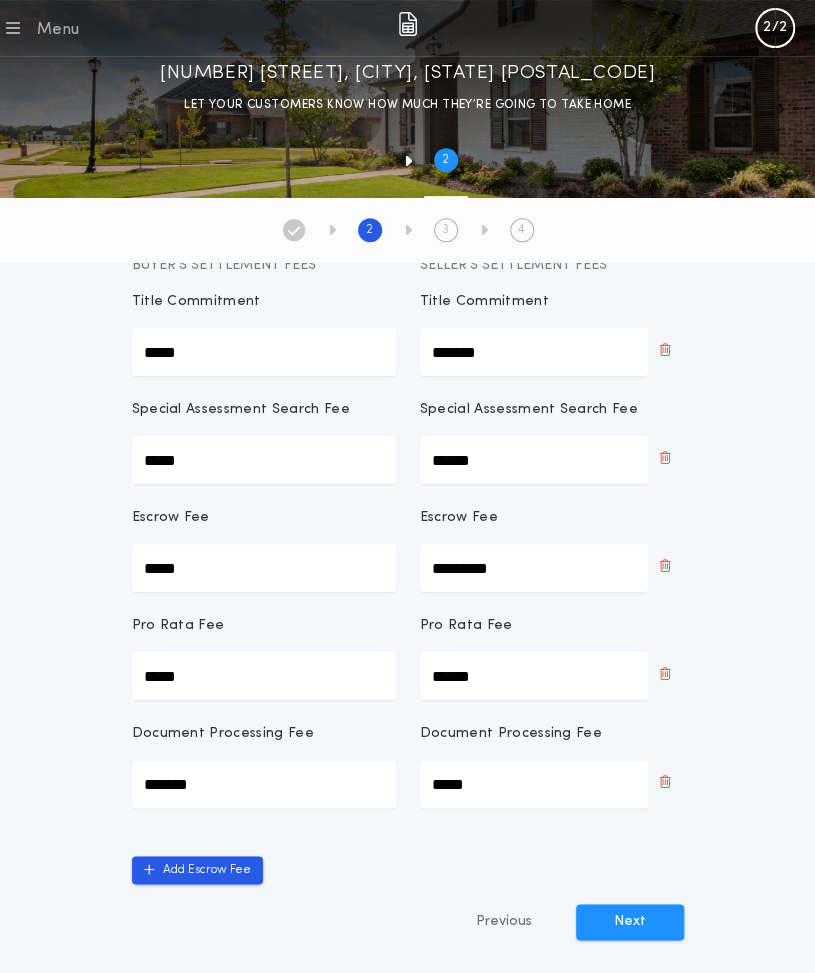 scroll, scrollTop: 187, scrollLeft: 0, axis: vertical 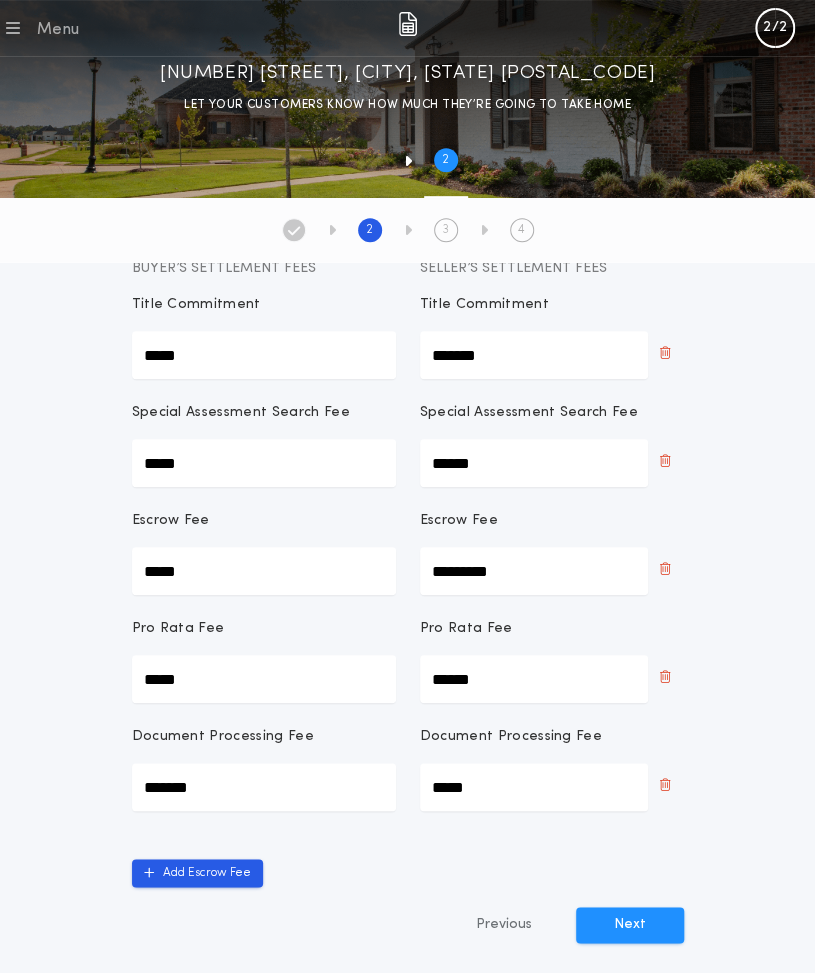 drag, startPoint x: 482, startPoint y: 790, endPoint x: 426, endPoint y: 790, distance: 56 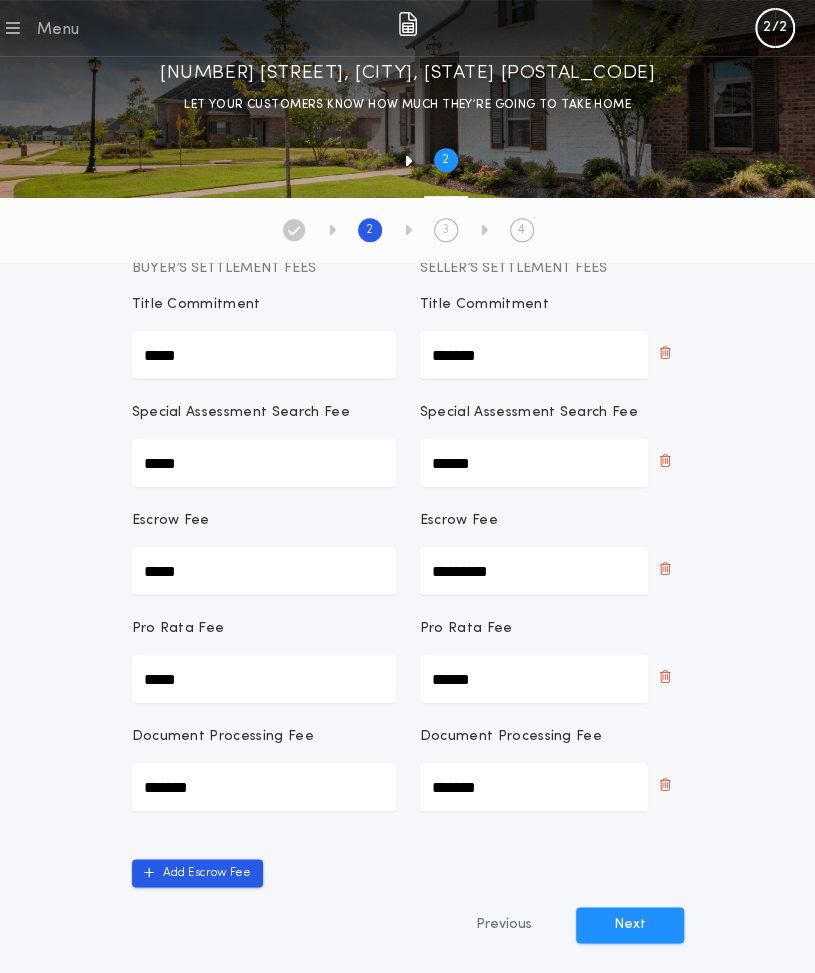 type on "*******" 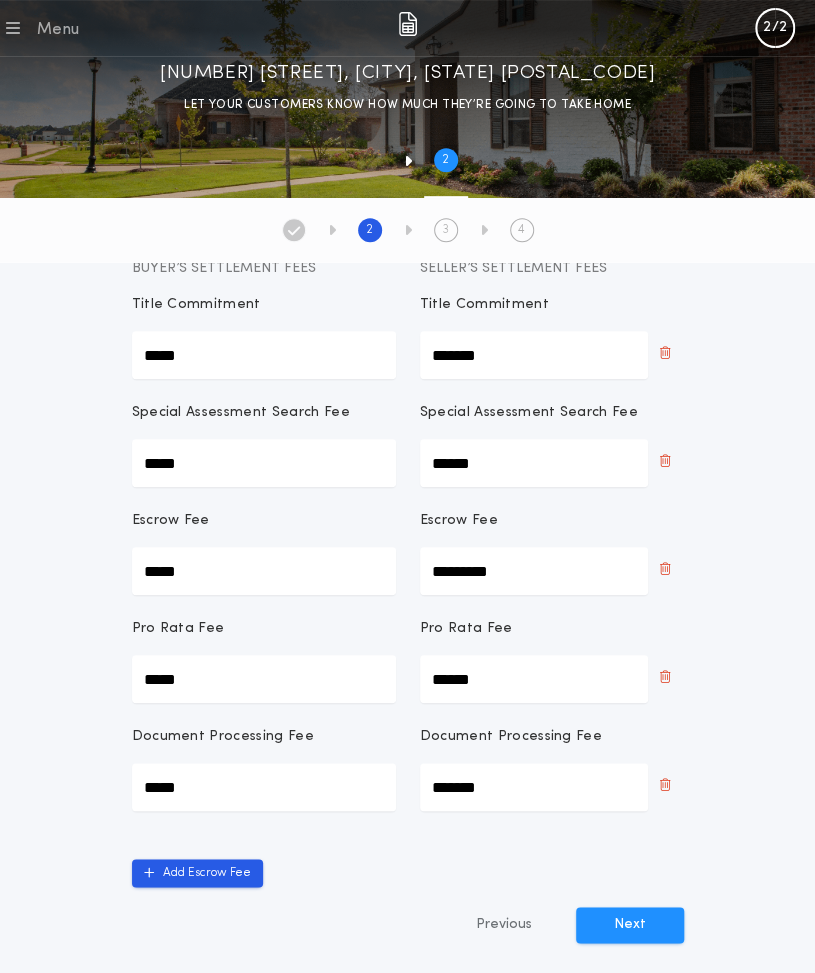 type on "*****" 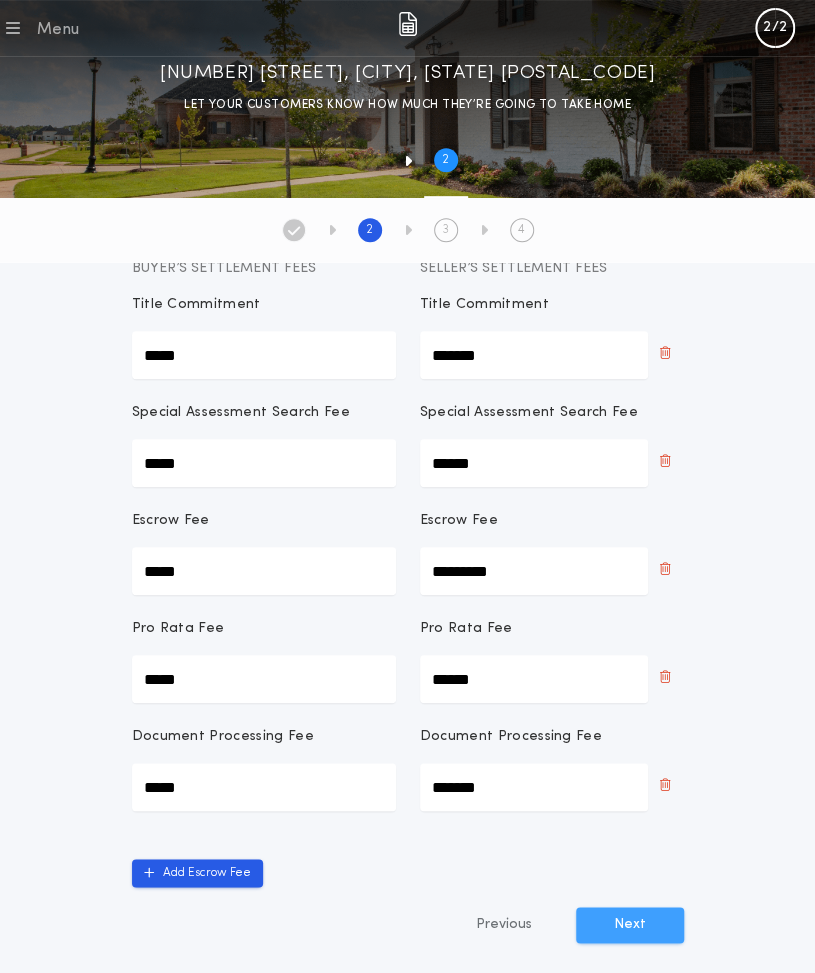 click on "Next" at bounding box center [630, 925] 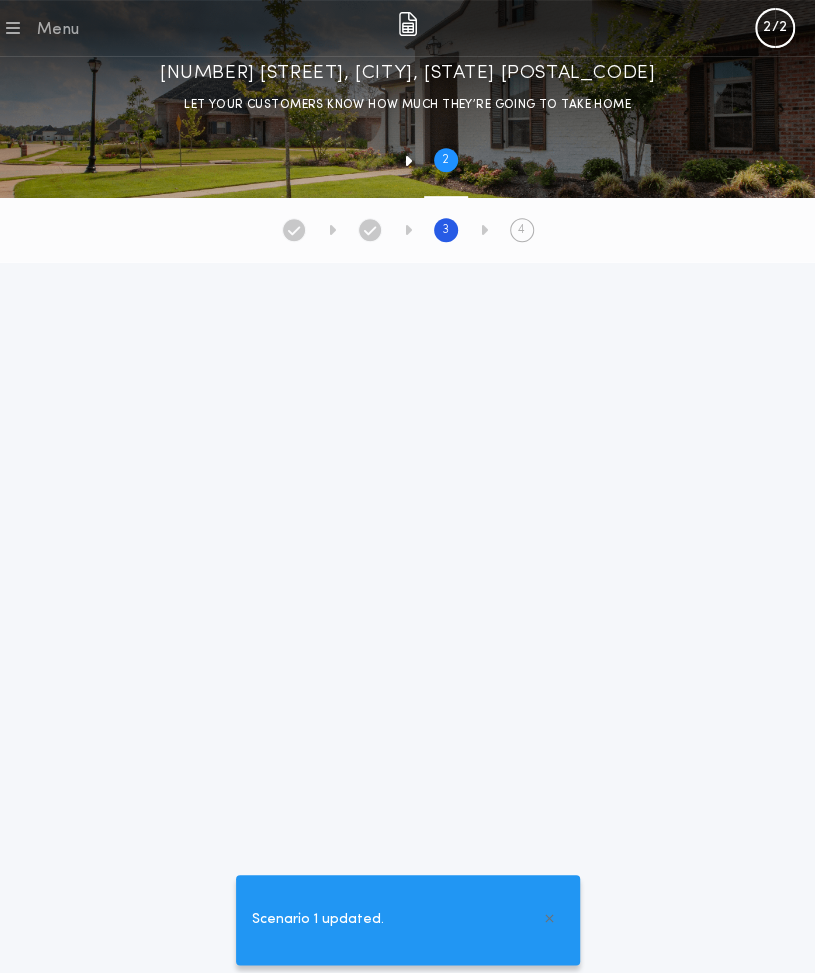 scroll, scrollTop: 0, scrollLeft: 0, axis: both 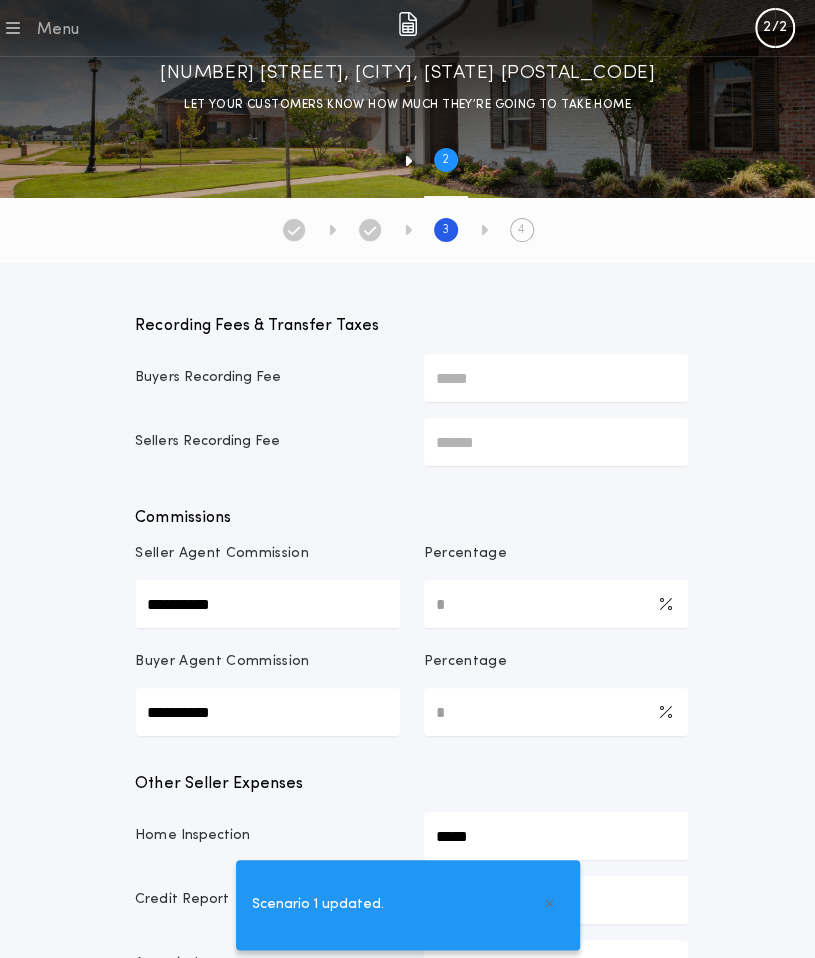type on "*********" 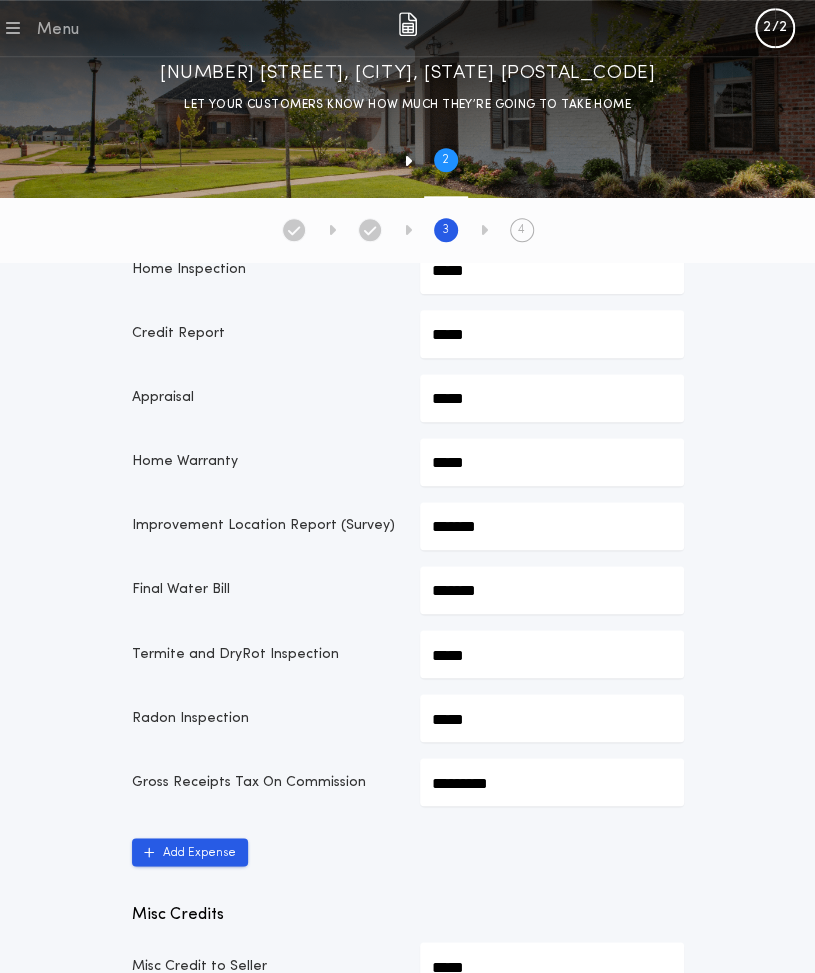scroll, scrollTop: 567, scrollLeft: 0, axis: vertical 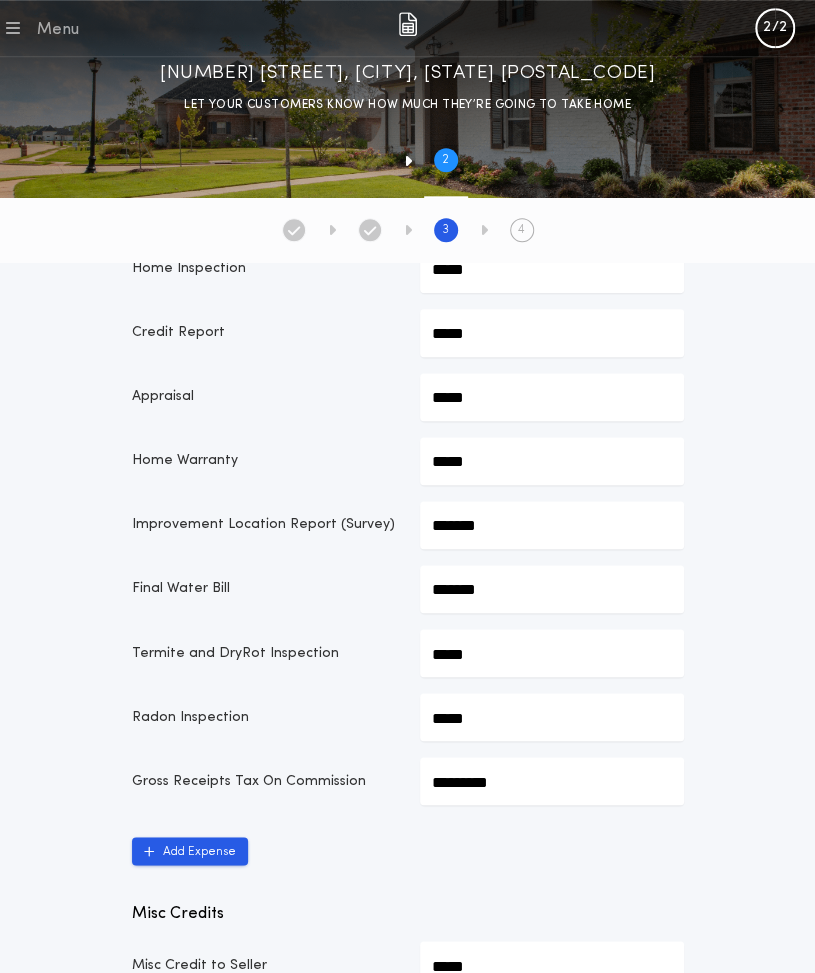 click on "*******" at bounding box center [552, -189] 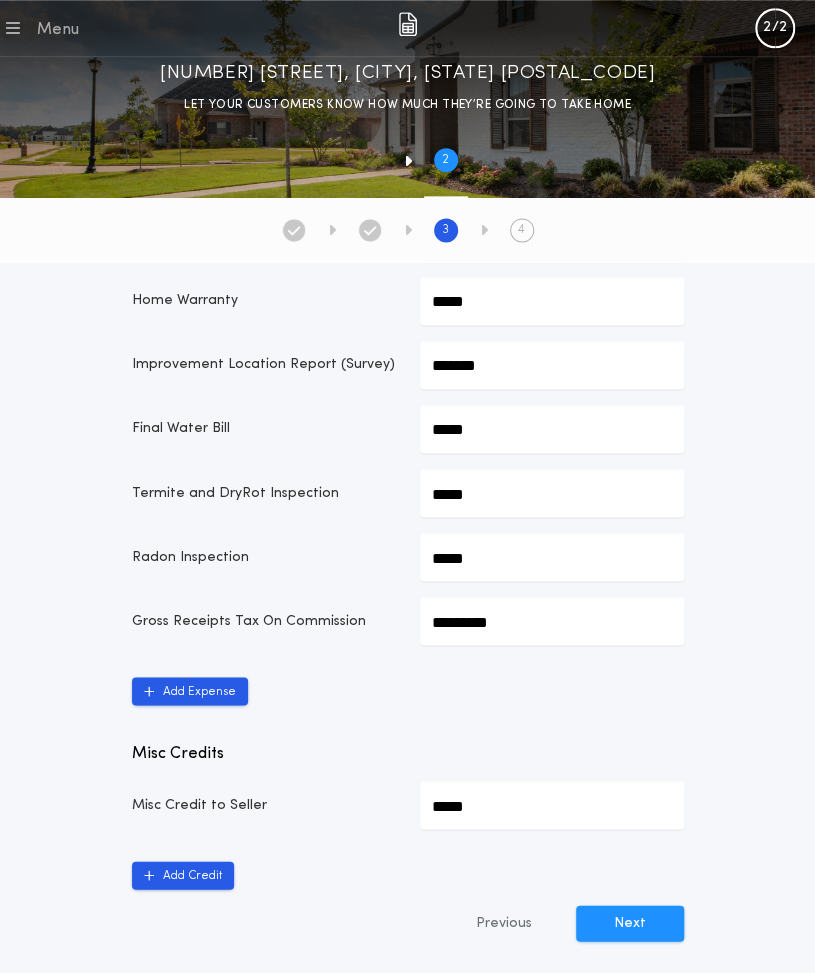 scroll, scrollTop: 729, scrollLeft: 0, axis: vertical 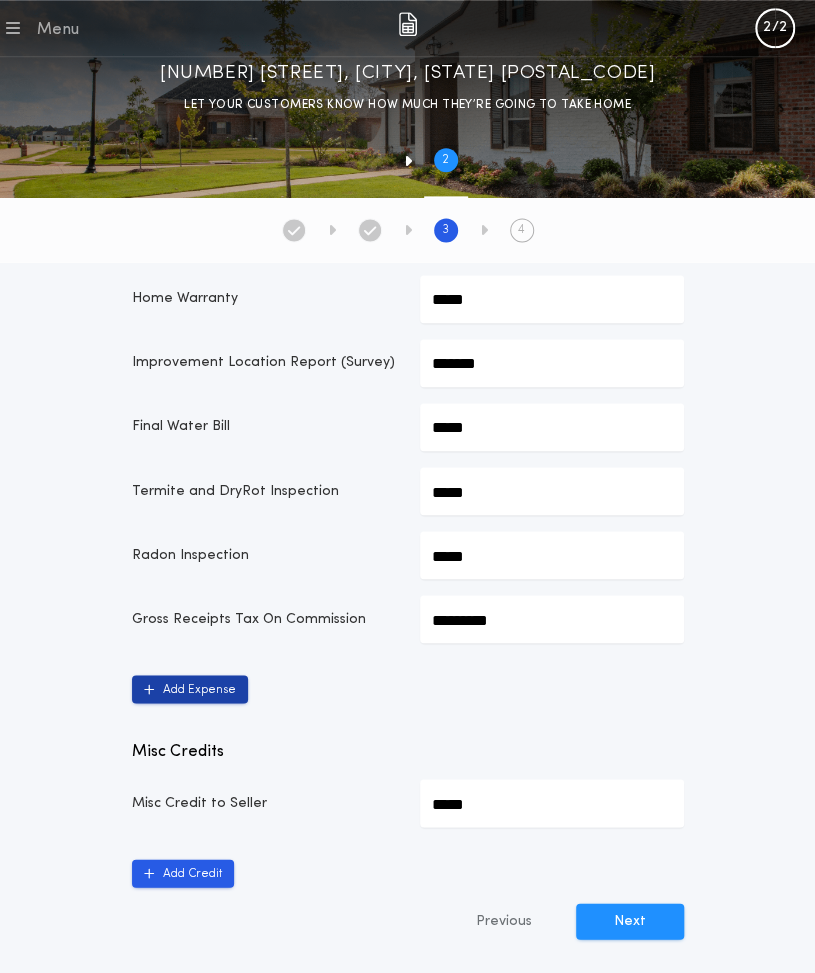 type on "*****" 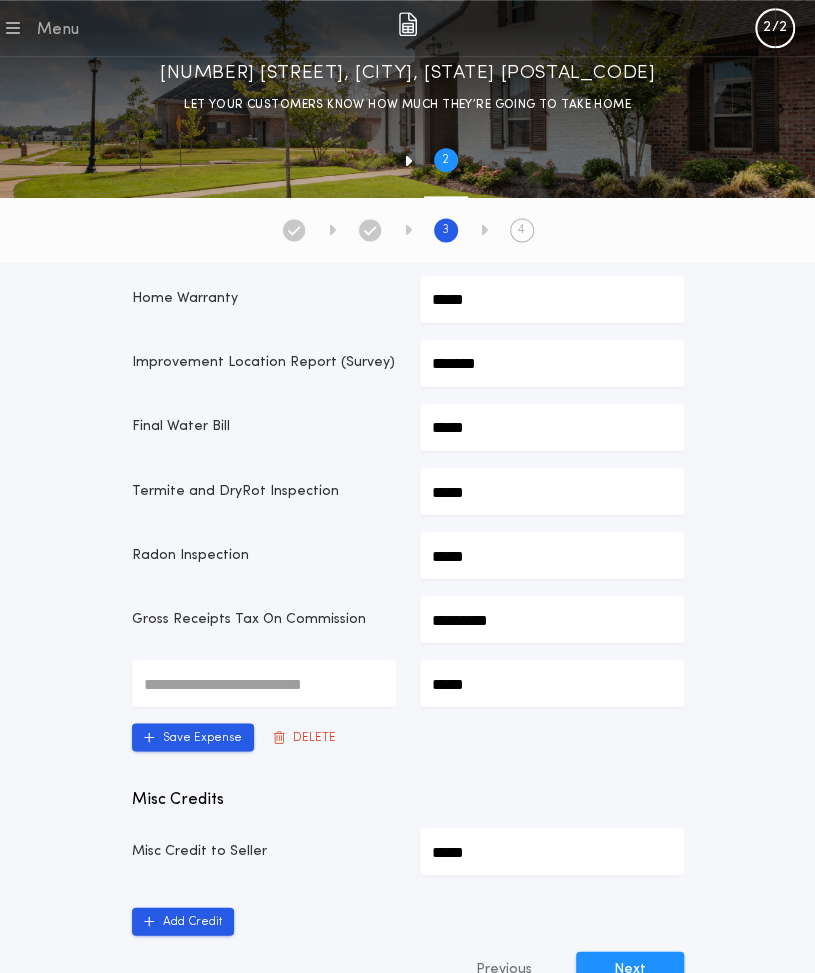 click at bounding box center [264, 683] 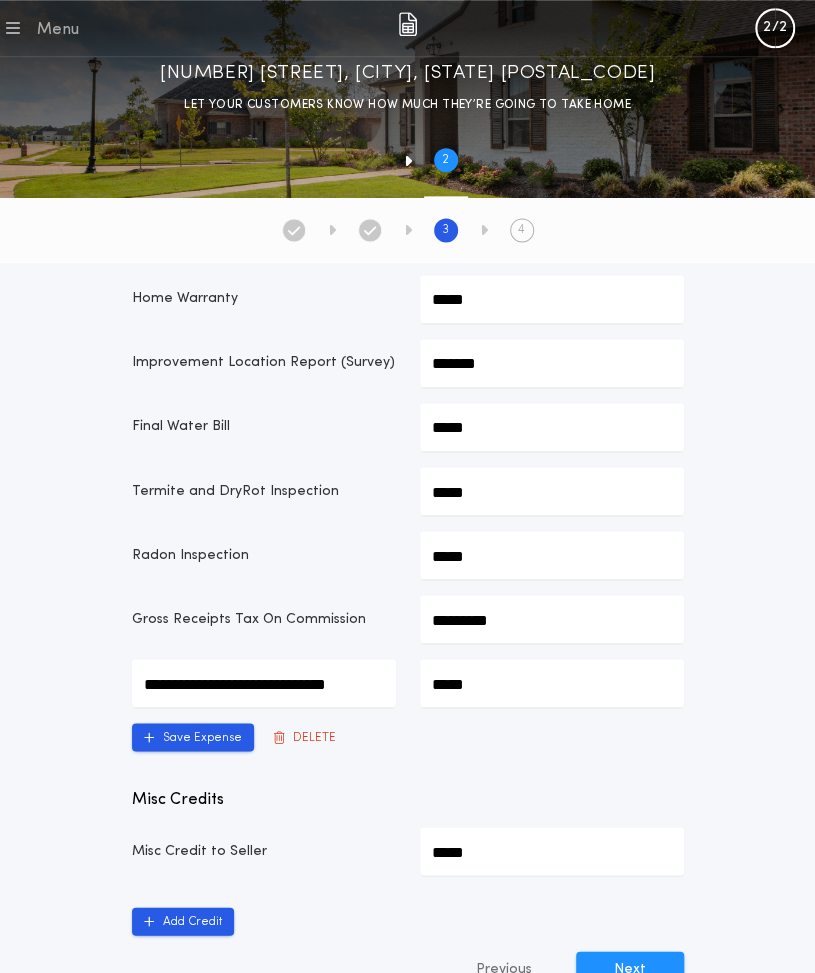 click on "*****" at bounding box center (264, 683) 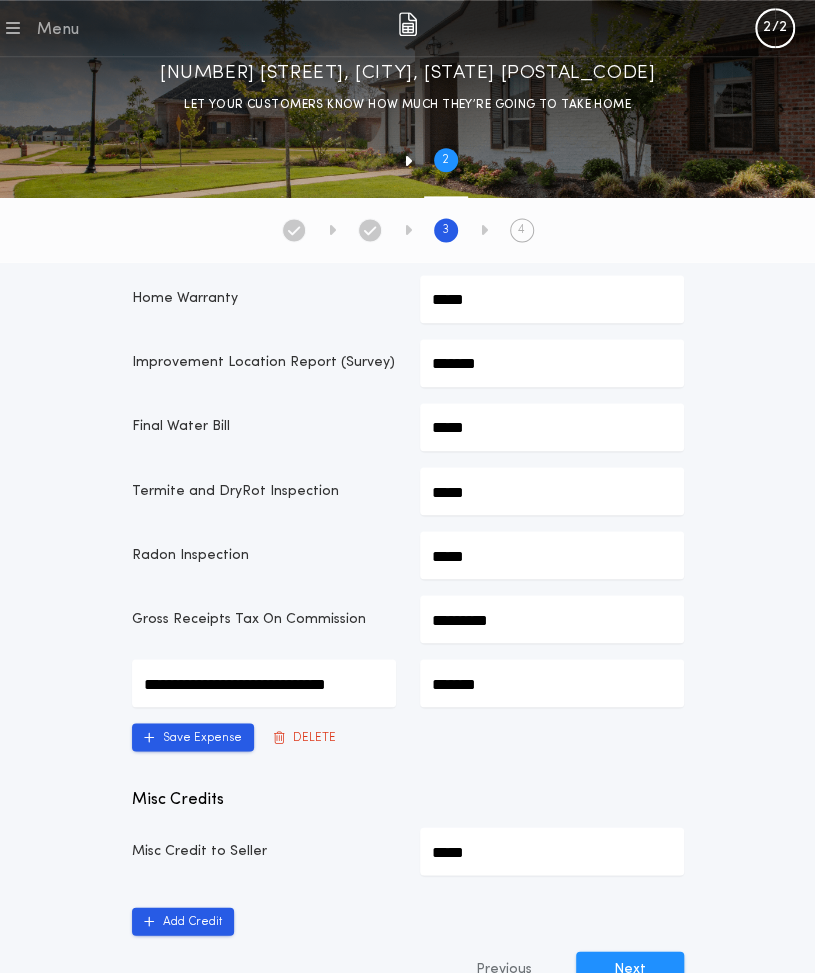 type on "*******" 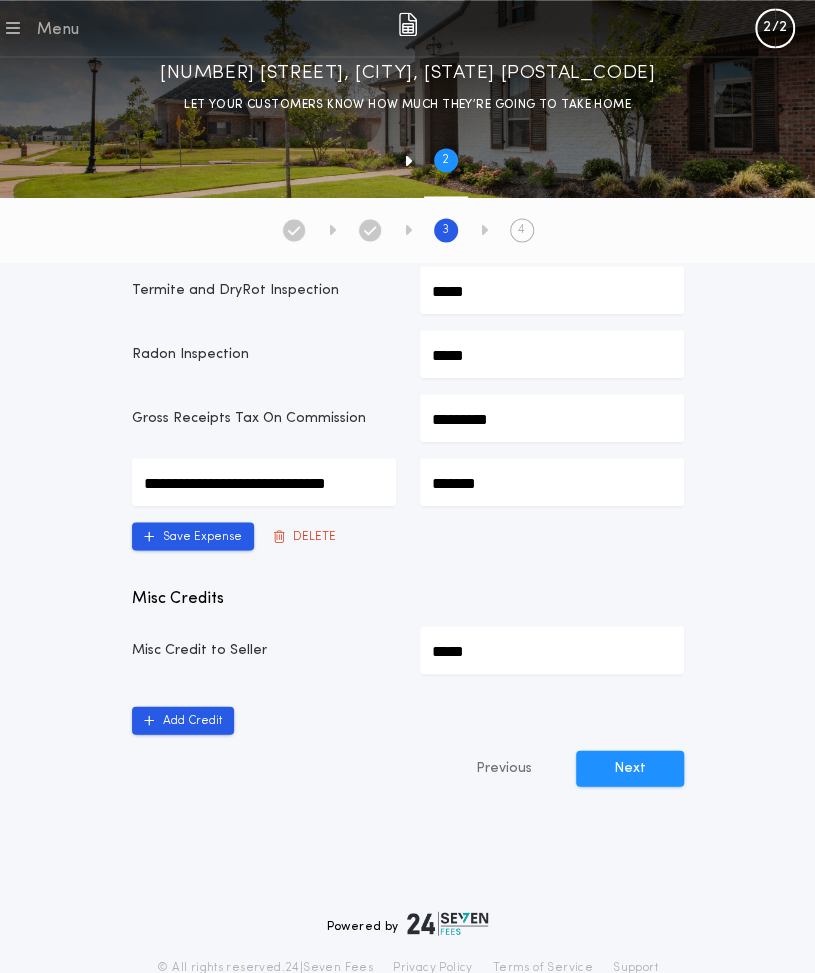 scroll, scrollTop: 937, scrollLeft: 0, axis: vertical 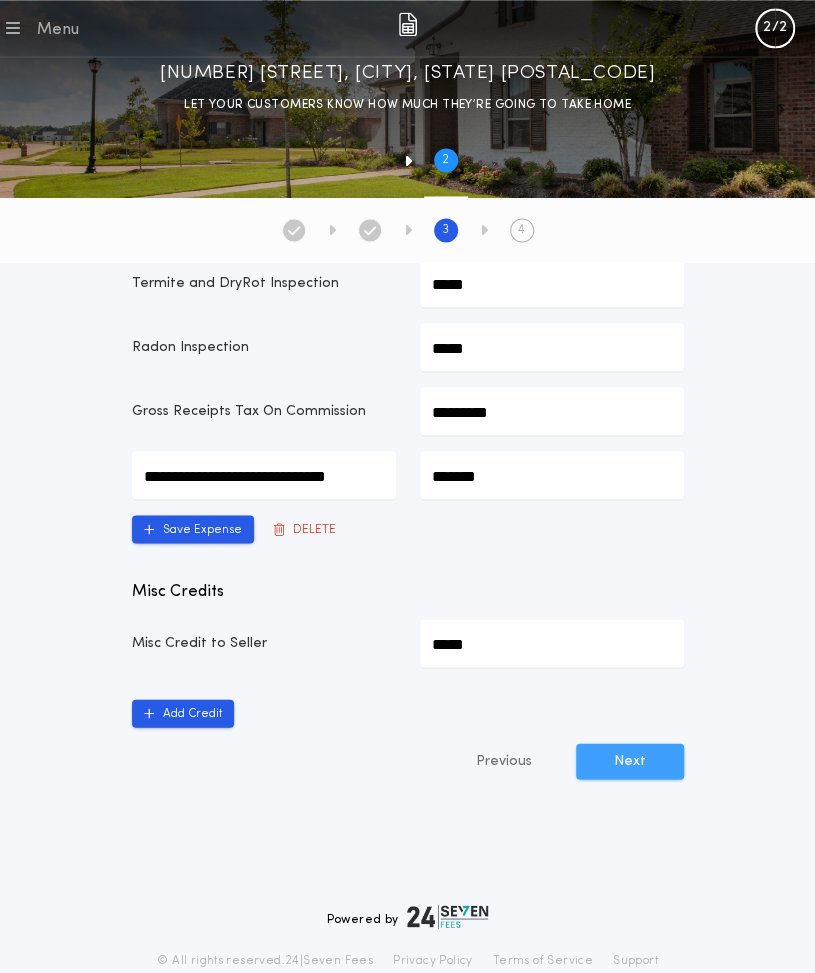 click on "Next" at bounding box center [630, 761] 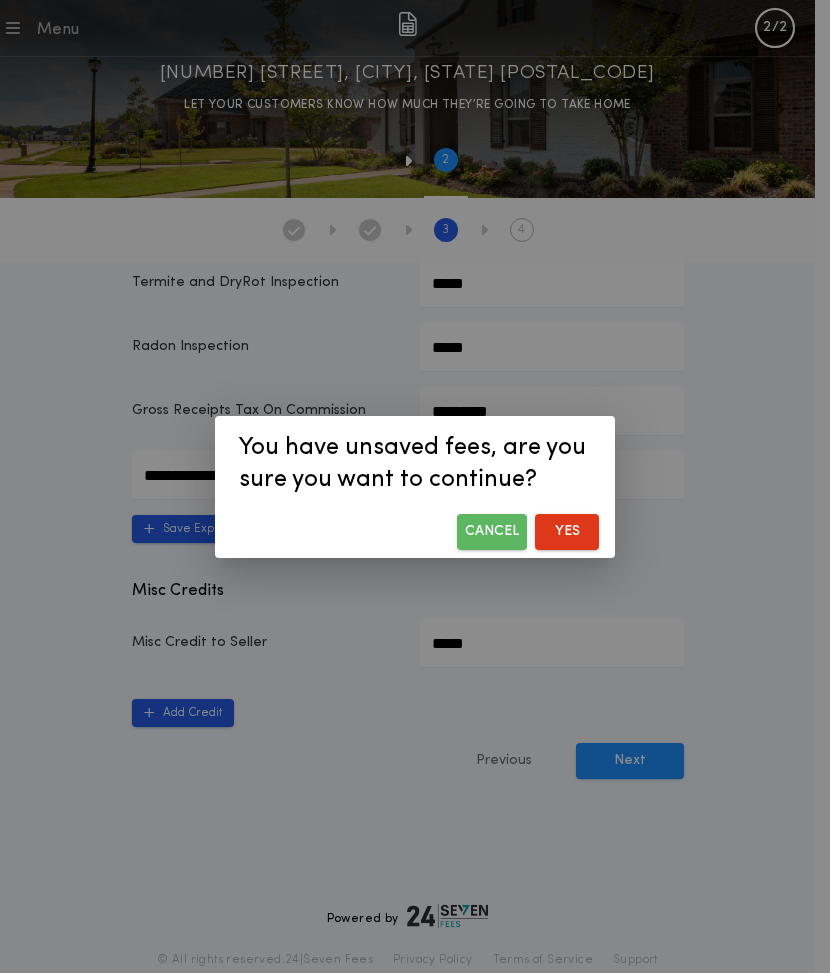 click on "Cancel" at bounding box center (492, 532) 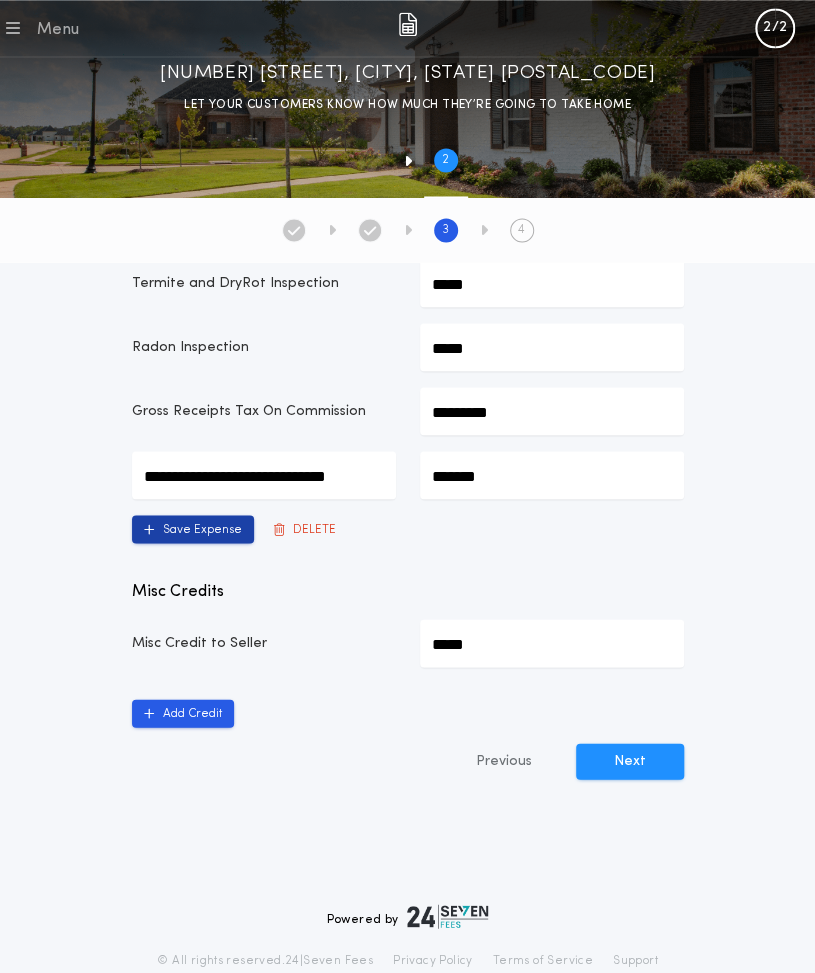 click on "Save Expense" at bounding box center [193, 529] 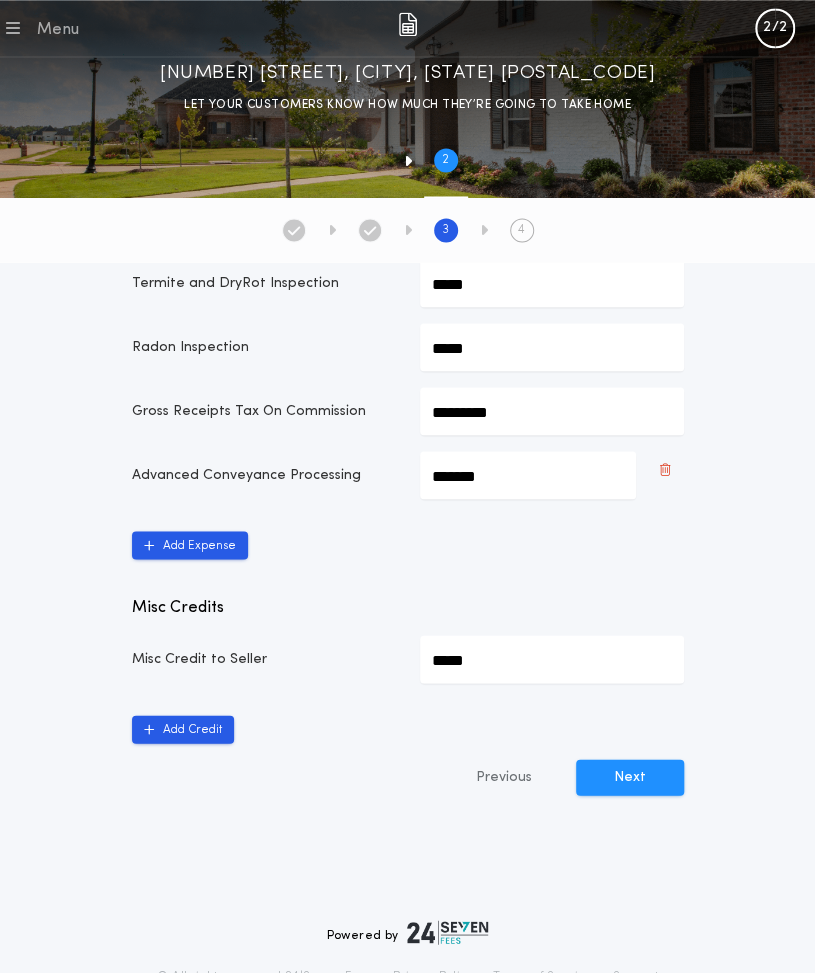 scroll, scrollTop: 1040, scrollLeft: 0, axis: vertical 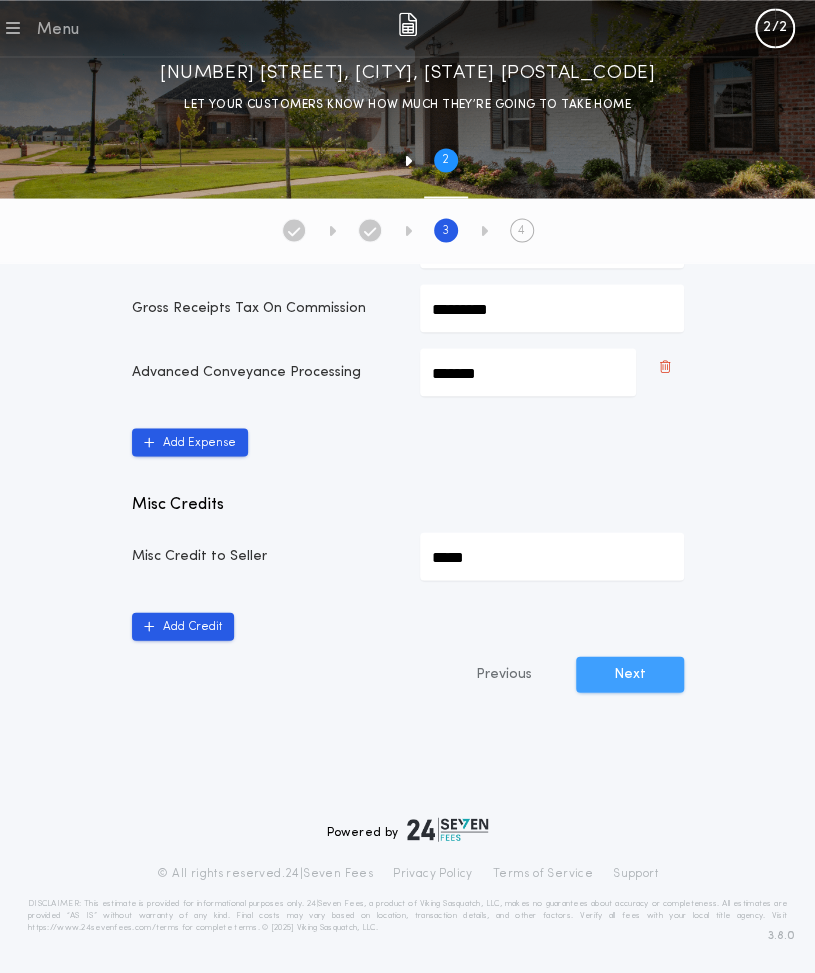 click on "Next" at bounding box center (630, 674) 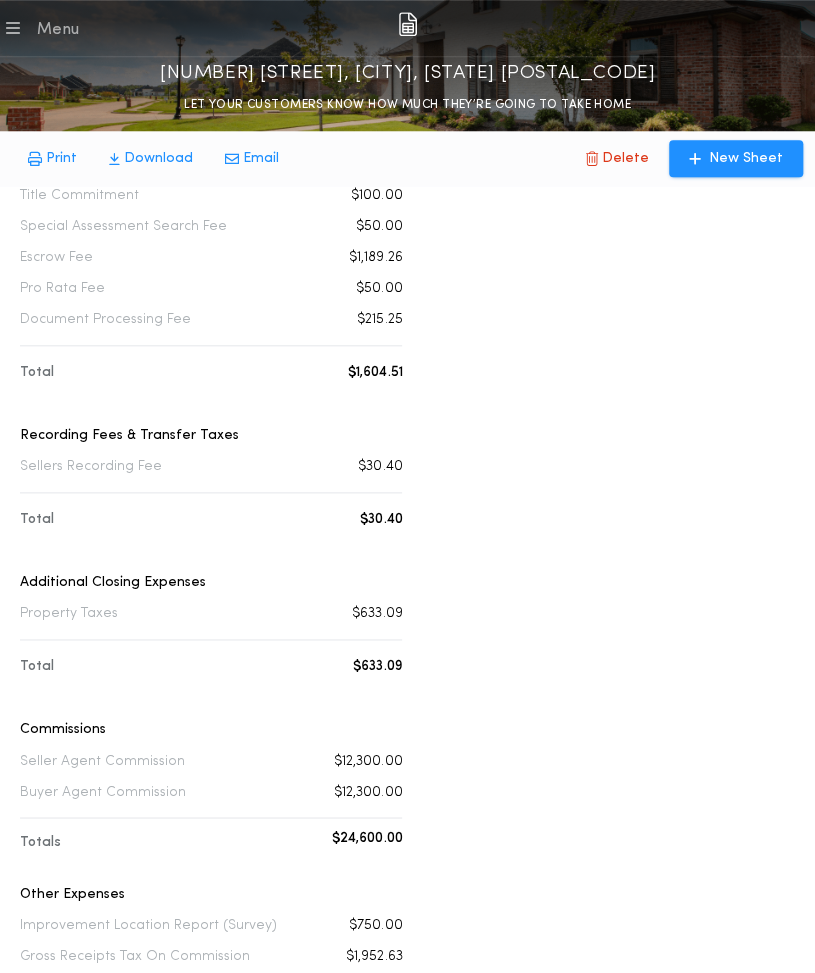scroll, scrollTop: 458, scrollLeft: 0, axis: vertical 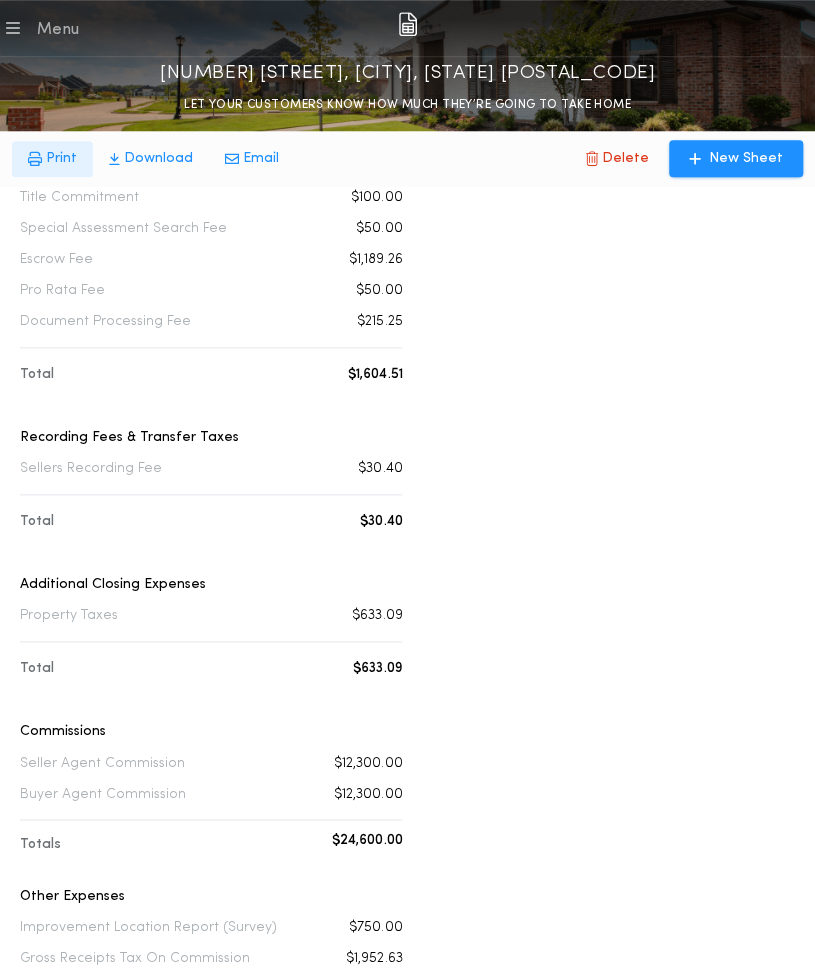 click on "Print" at bounding box center (61, 159) 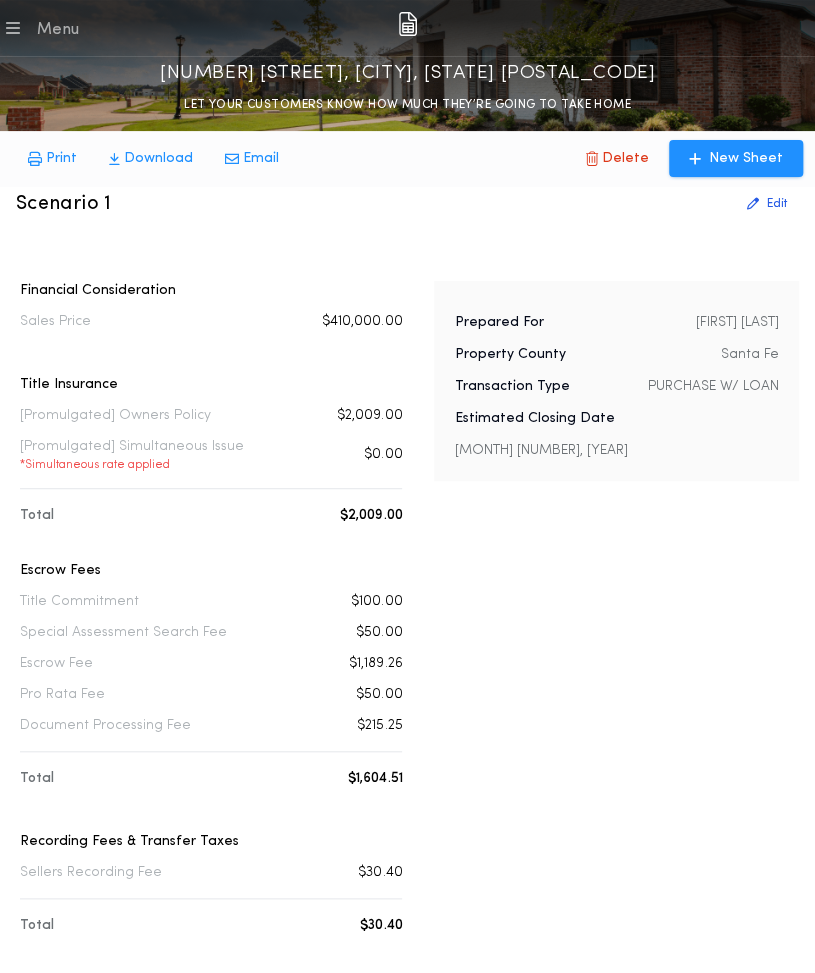 scroll, scrollTop: 0, scrollLeft: 0, axis: both 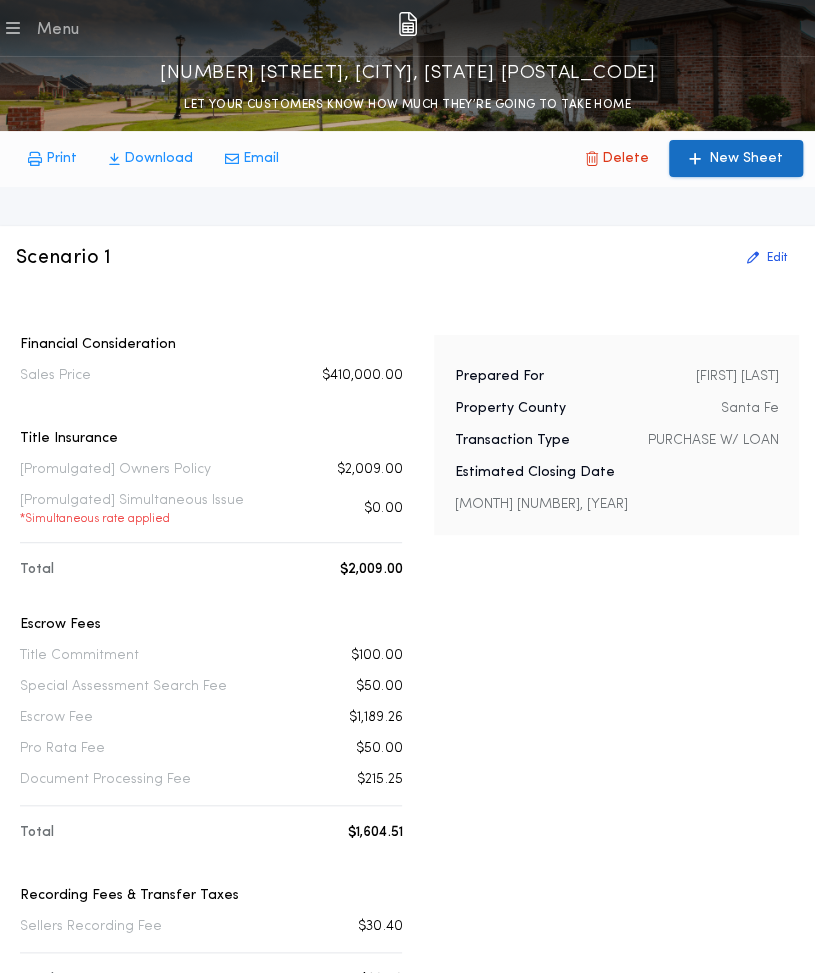 click on "New Sheet" at bounding box center (746, 159) 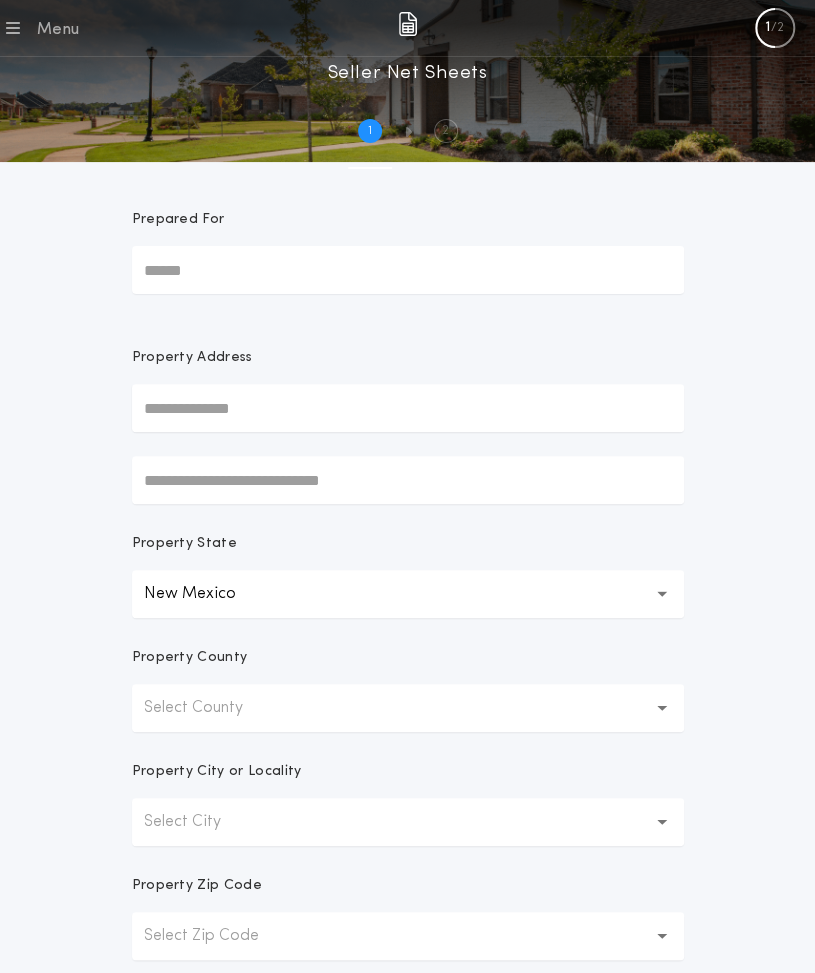 click on "Prepared For" at bounding box center (408, 270) 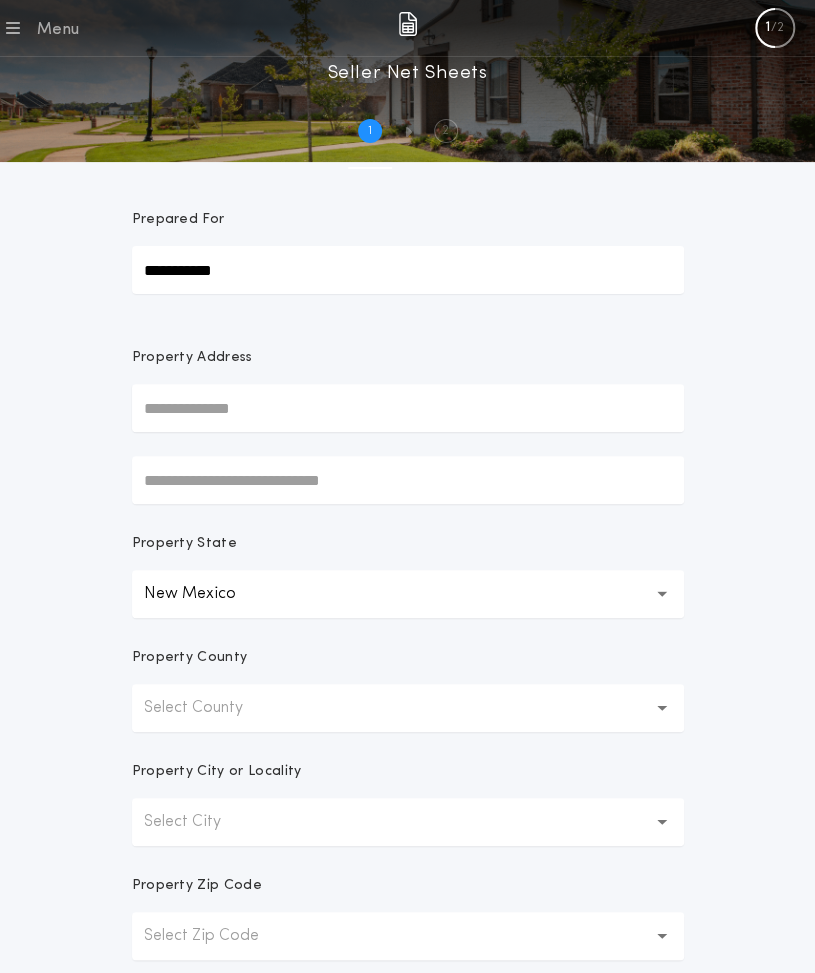 click at bounding box center (408, 408) 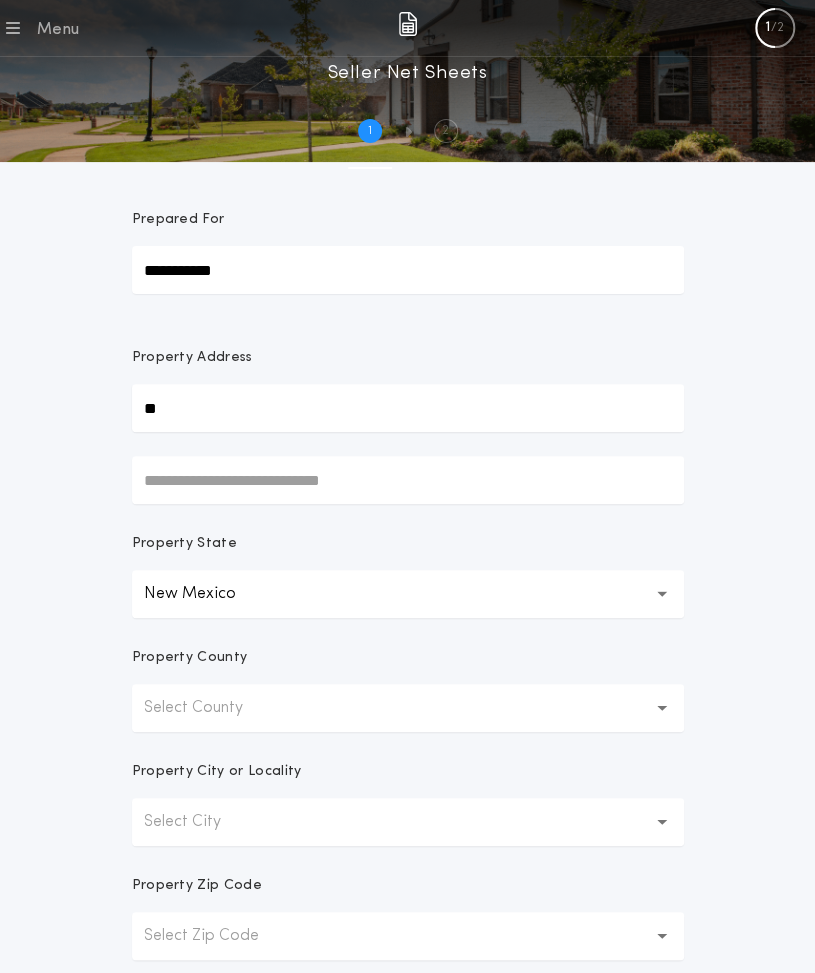 type on "**********" 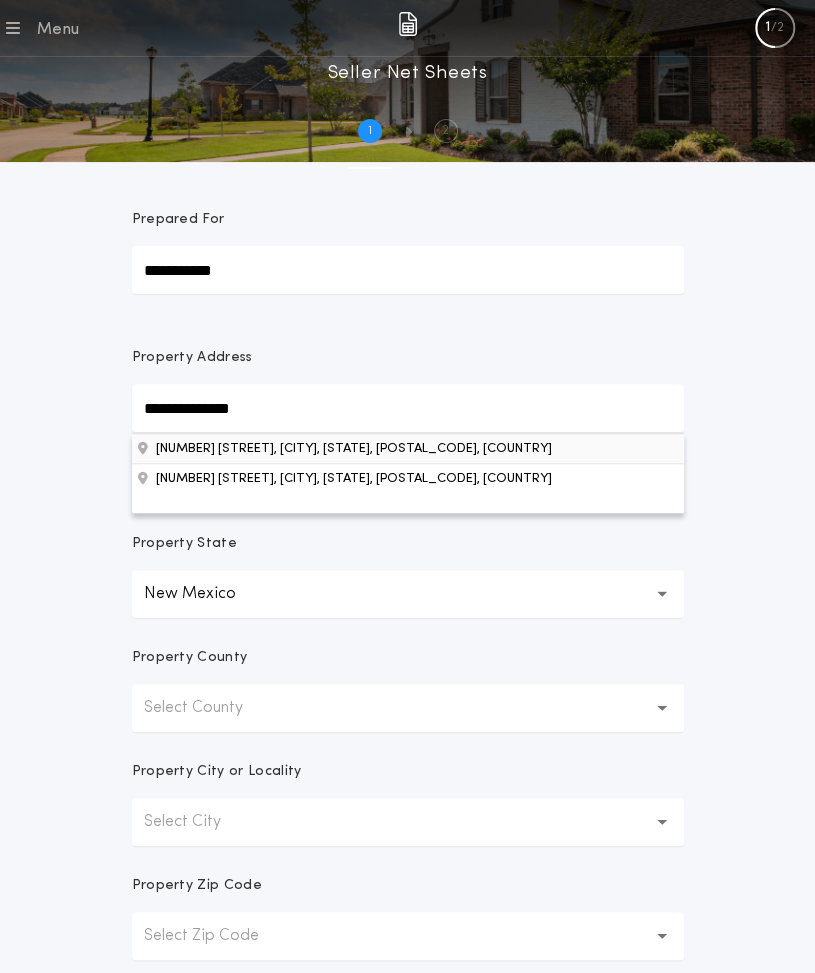 click on "5 Bachelor Trl, Edgewood, NM, 87015, USA" at bounding box center (408, 448) 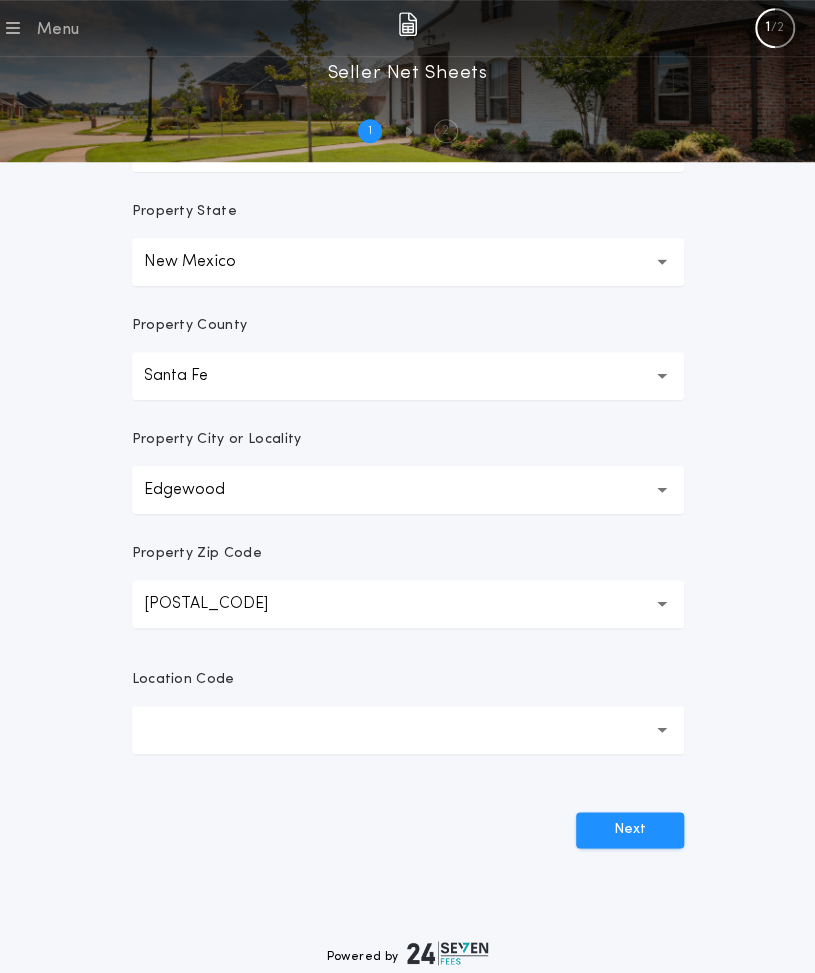 scroll, scrollTop: 333, scrollLeft: 0, axis: vertical 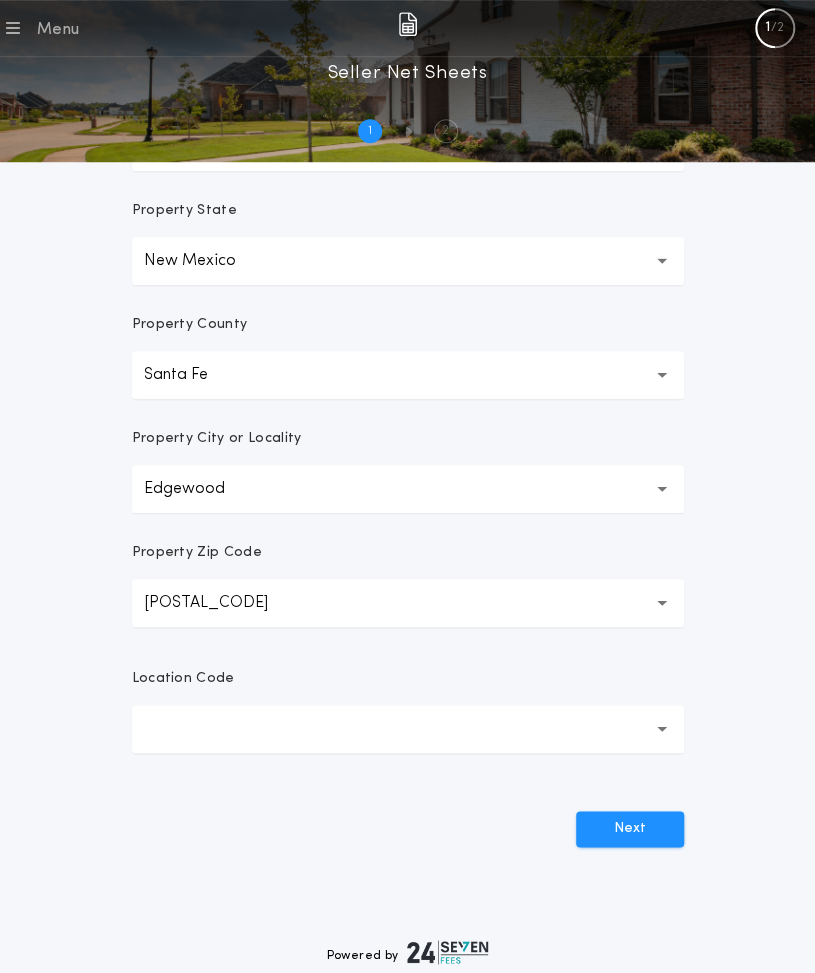 click at bounding box center [408, 729] 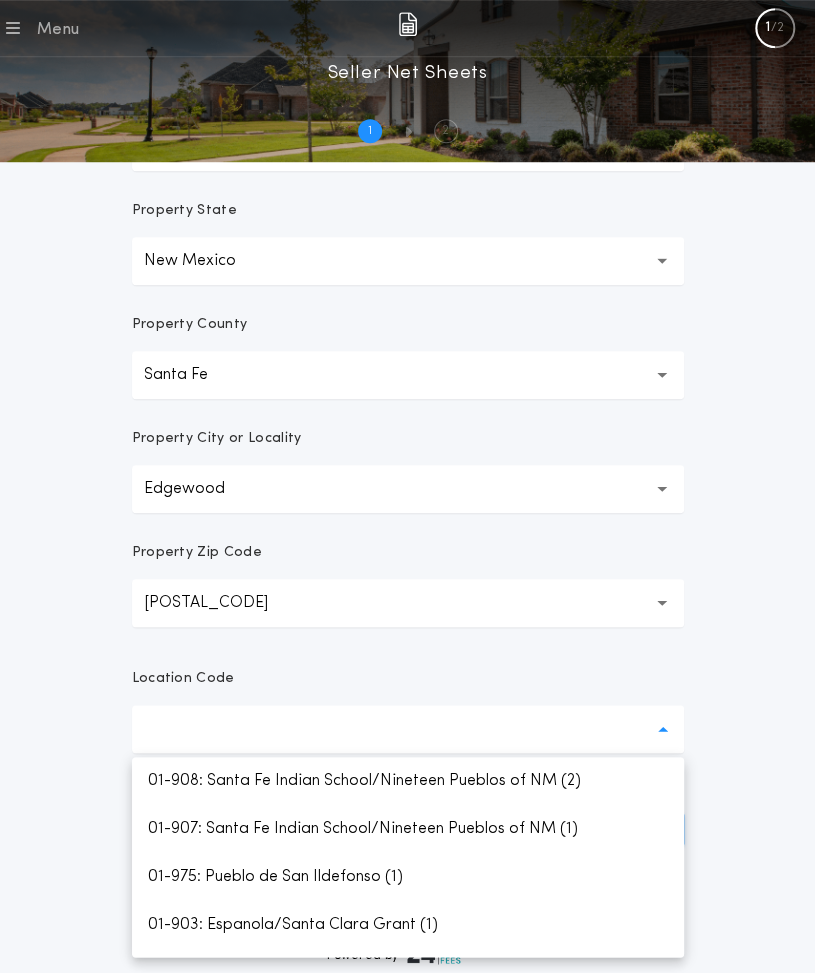 scroll, scrollTop: 456, scrollLeft: 0, axis: vertical 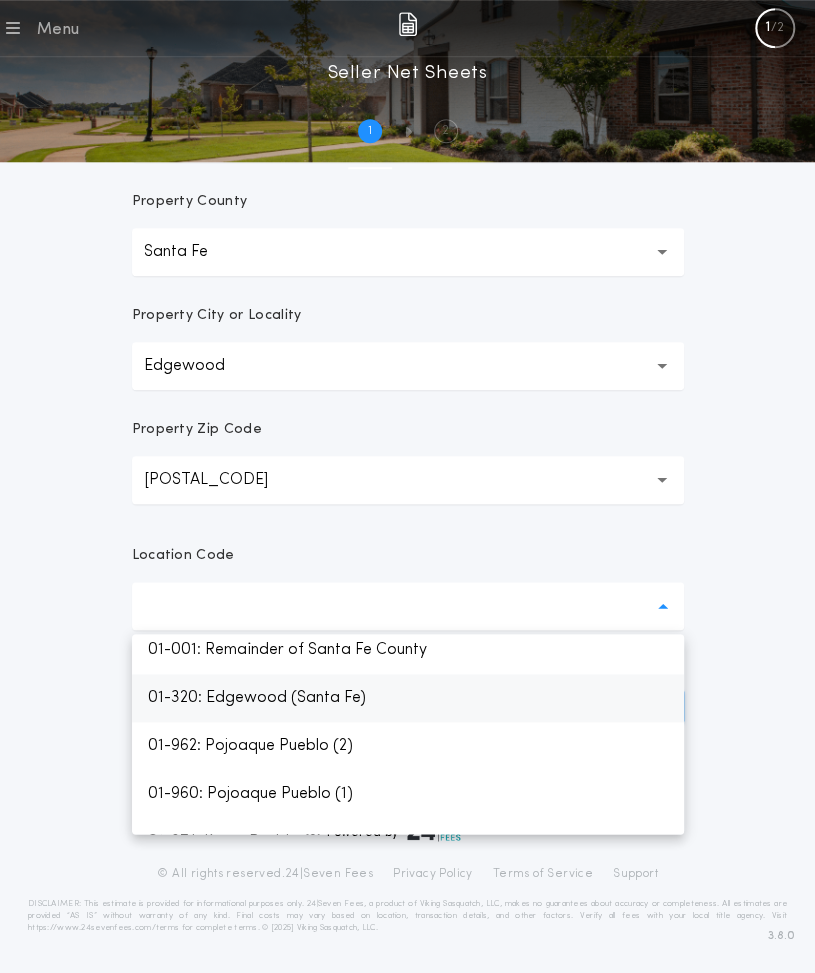 click on "01-320: Edgewood (Santa Fe)" at bounding box center [408, 698] 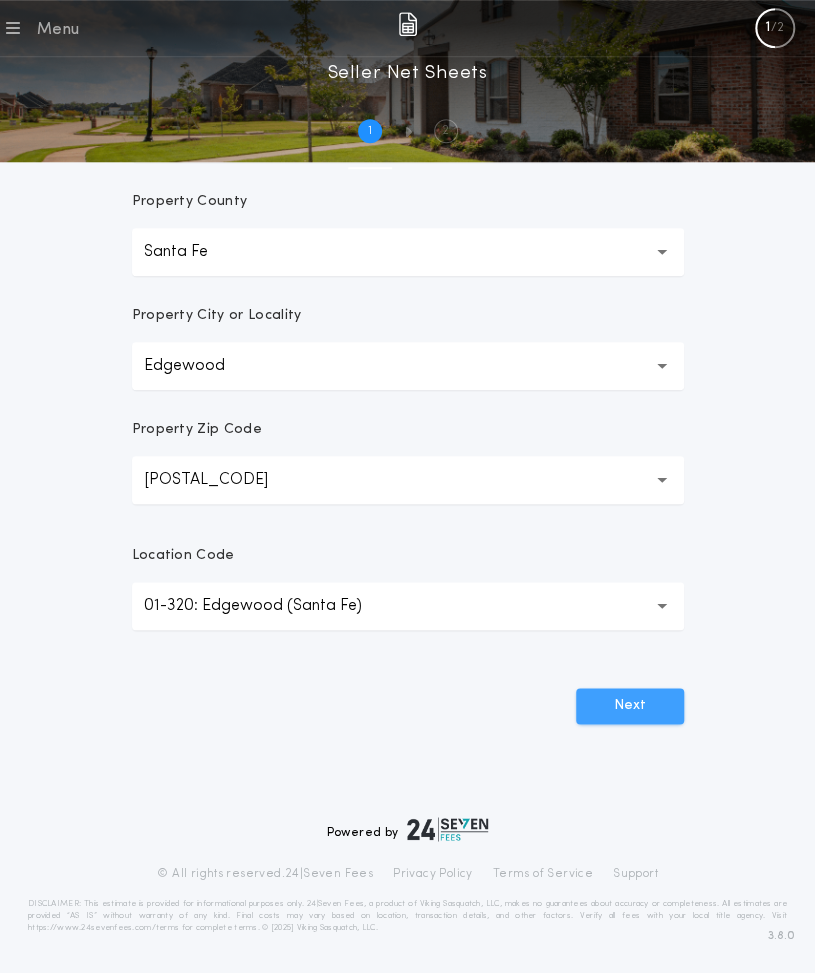 click on "Next" at bounding box center (630, 706) 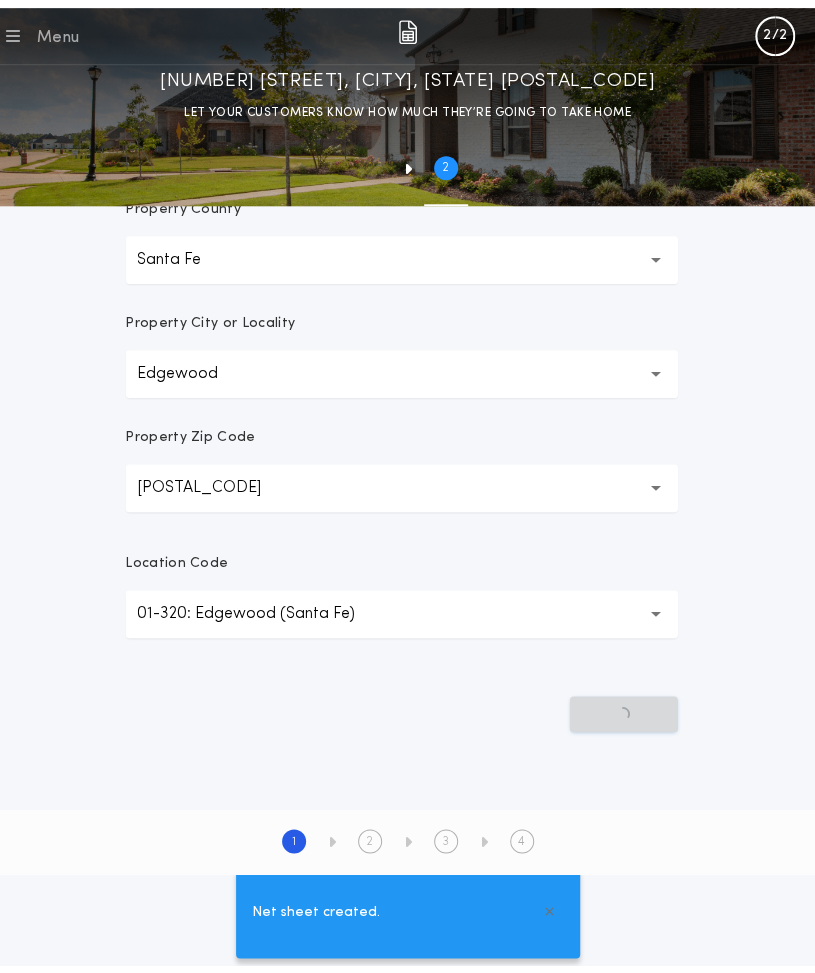 scroll, scrollTop: 0, scrollLeft: 0, axis: both 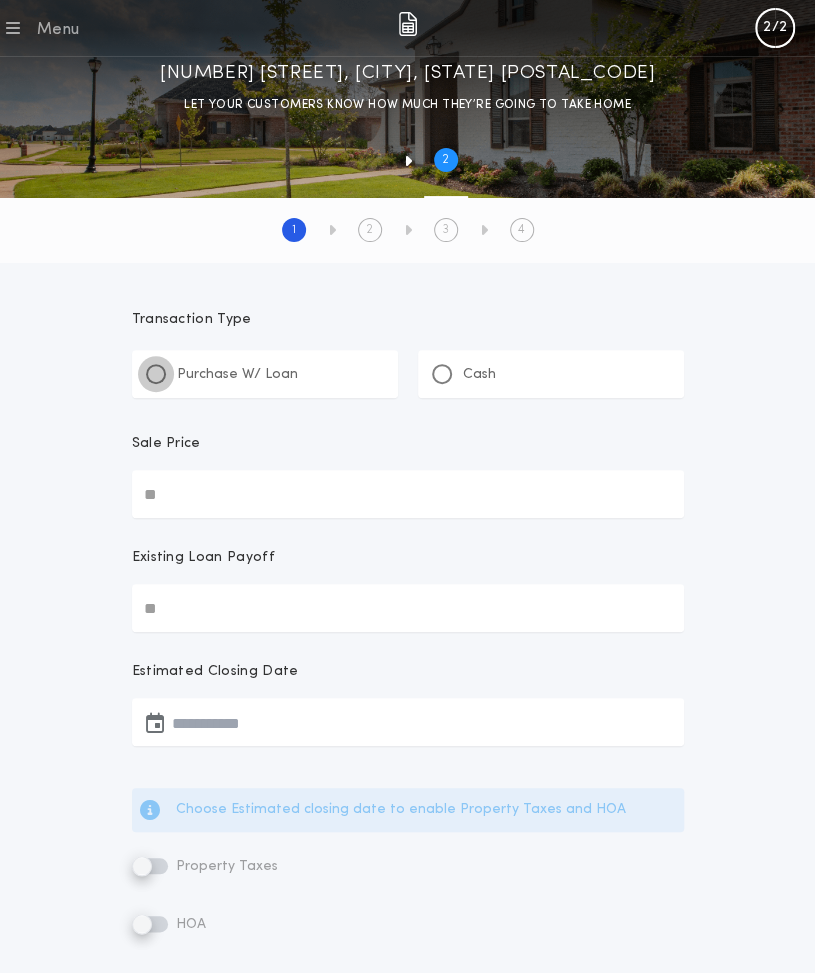 click at bounding box center (156, 374) 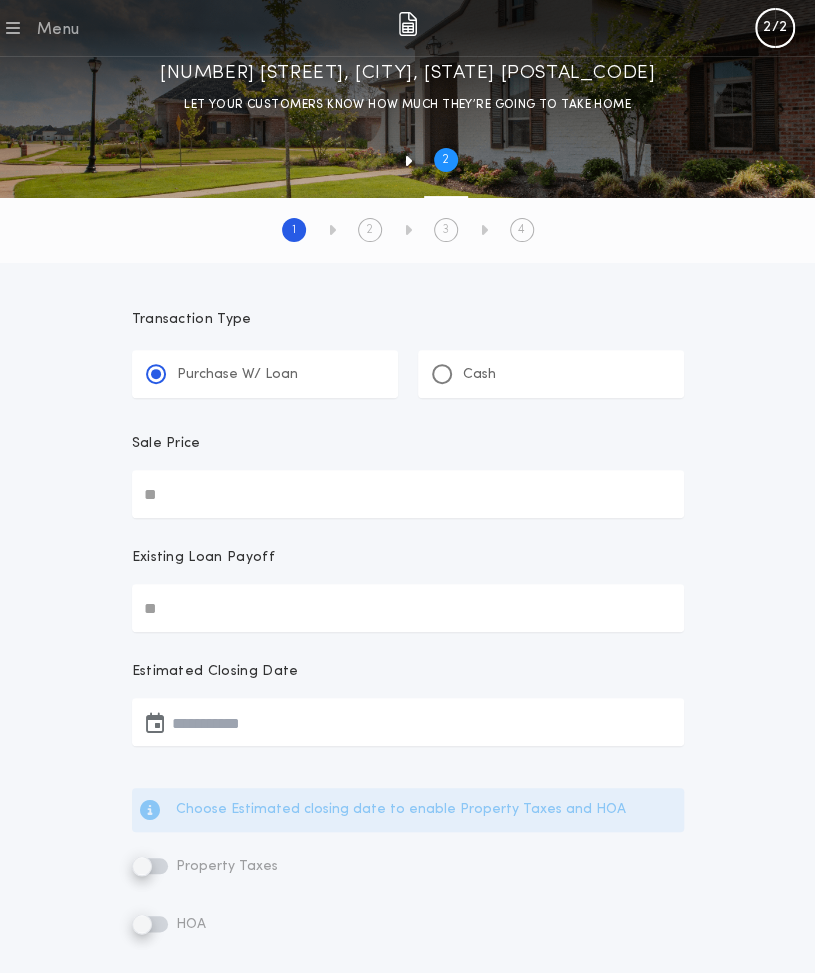 click on "Sale Price" at bounding box center [408, 494] 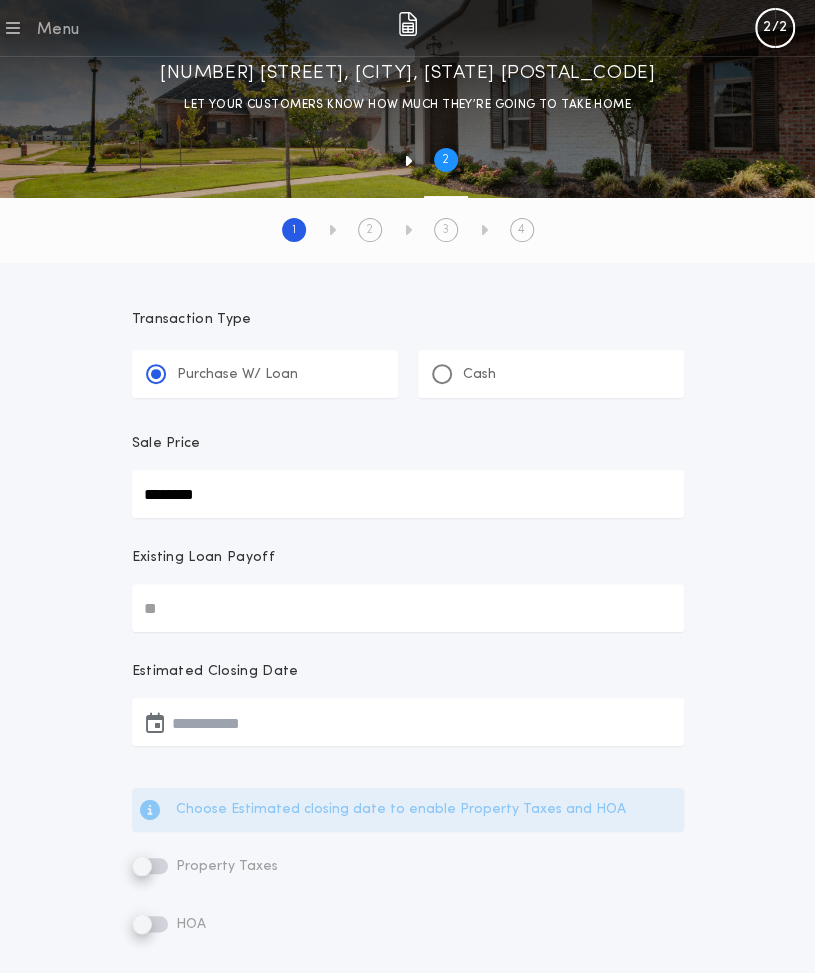 type on "********" 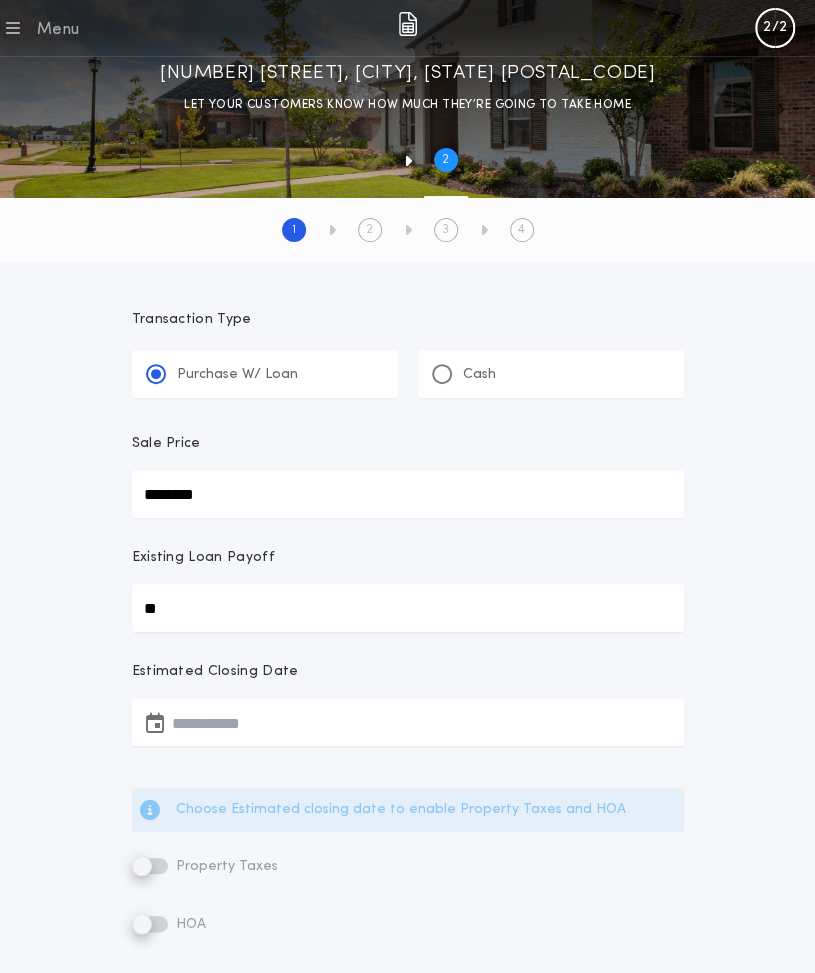 type on "**" 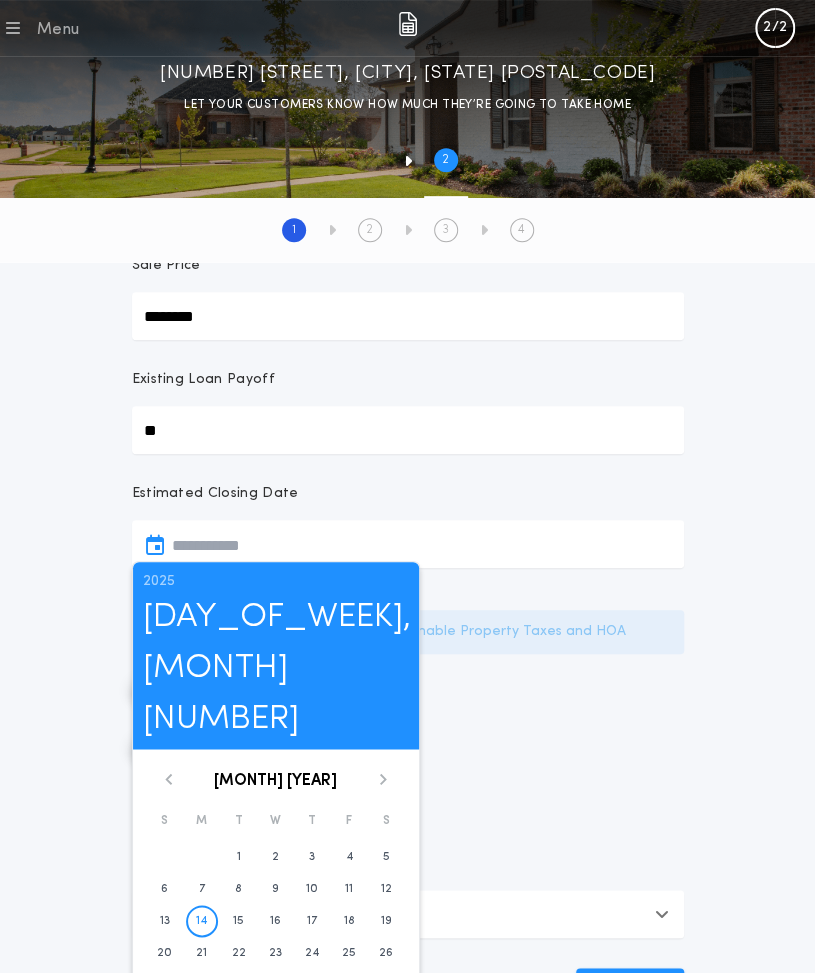 scroll, scrollTop: 179, scrollLeft: 0, axis: vertical 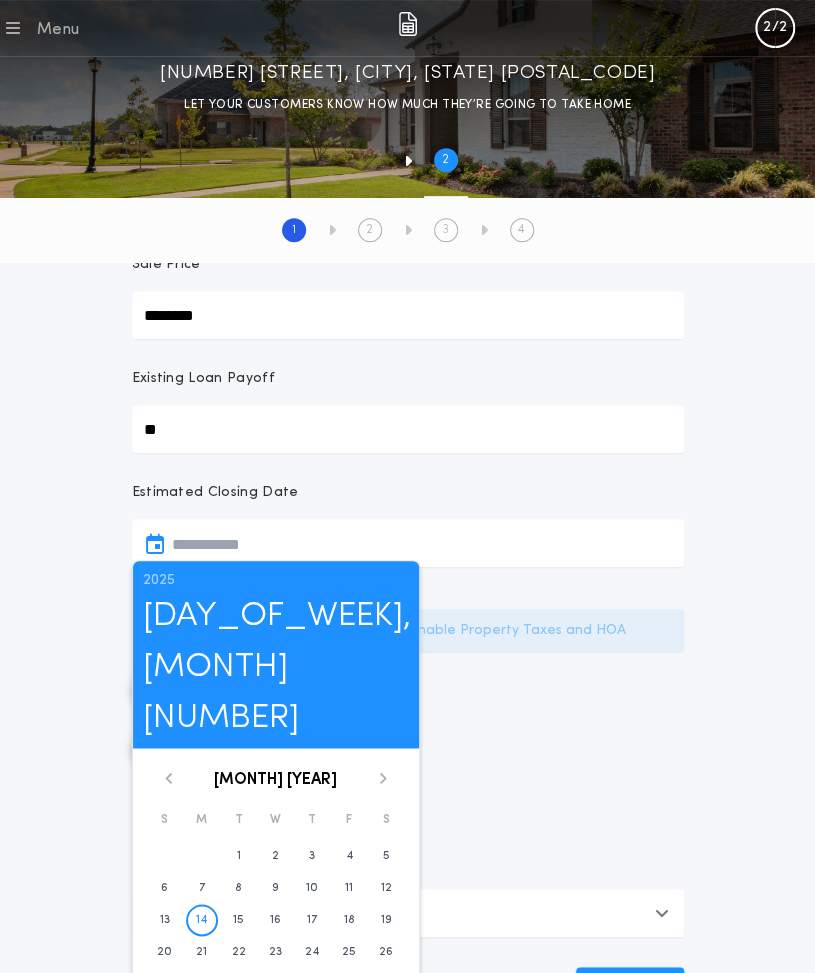 click 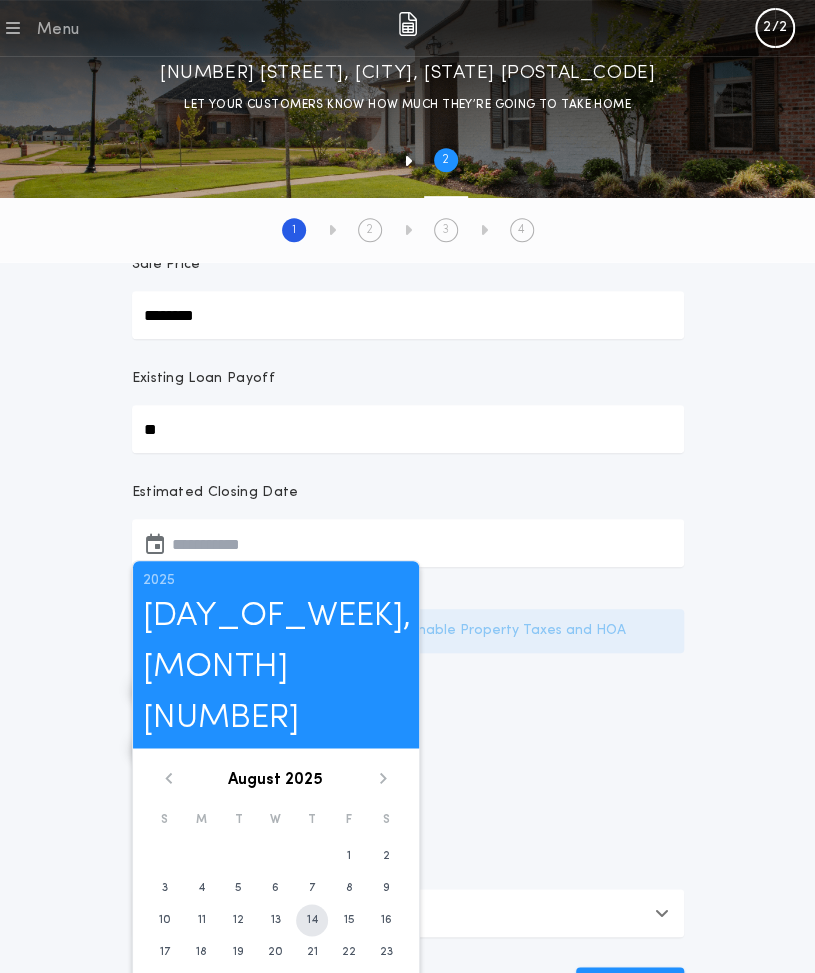 click on "14" at bounding box center [312, 920] 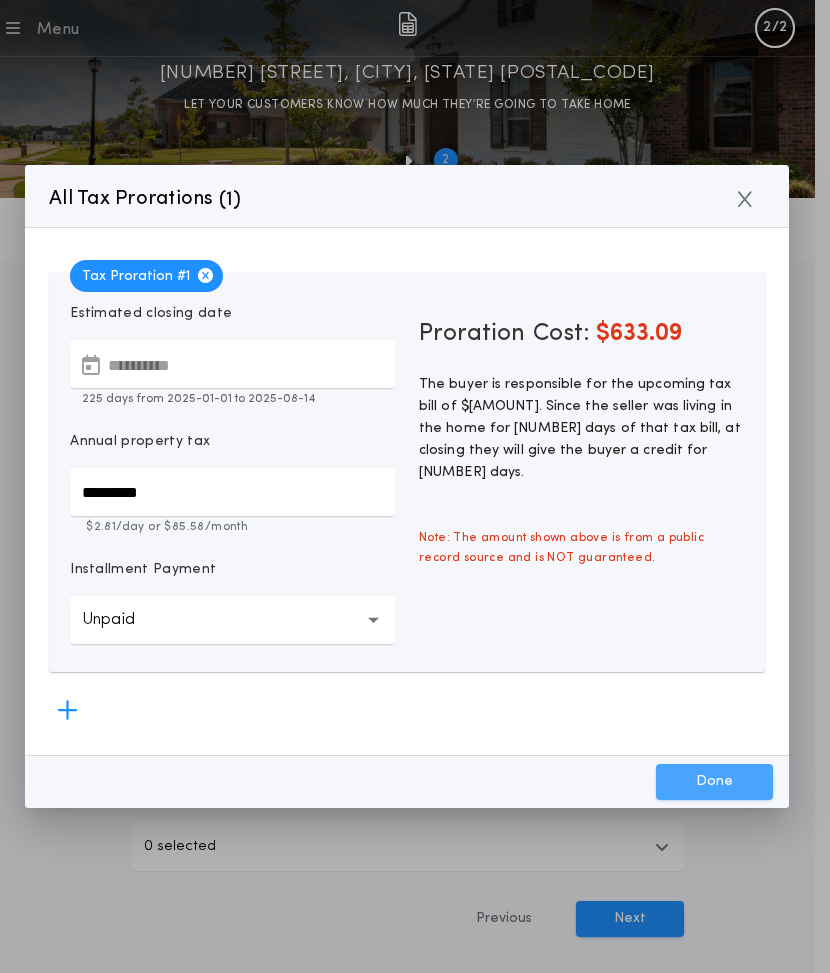 click on "Done" at bounding box center [714, 782] 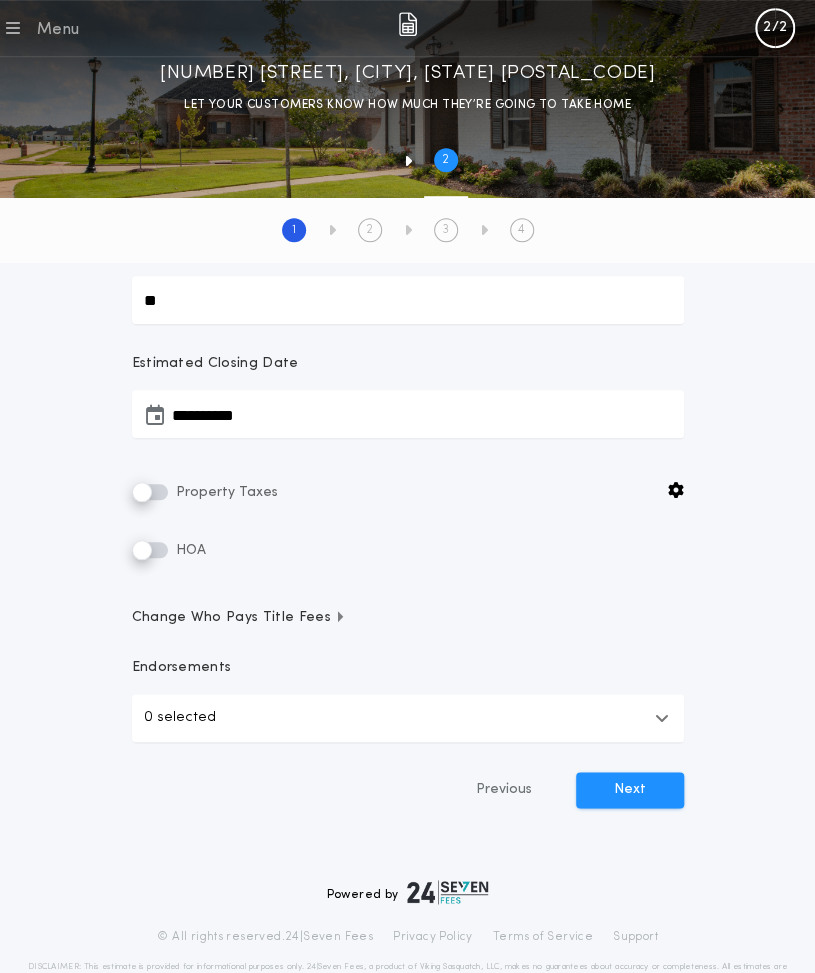 scroll, scrollTop: 370, scrollLeft: 0, axis: vertical 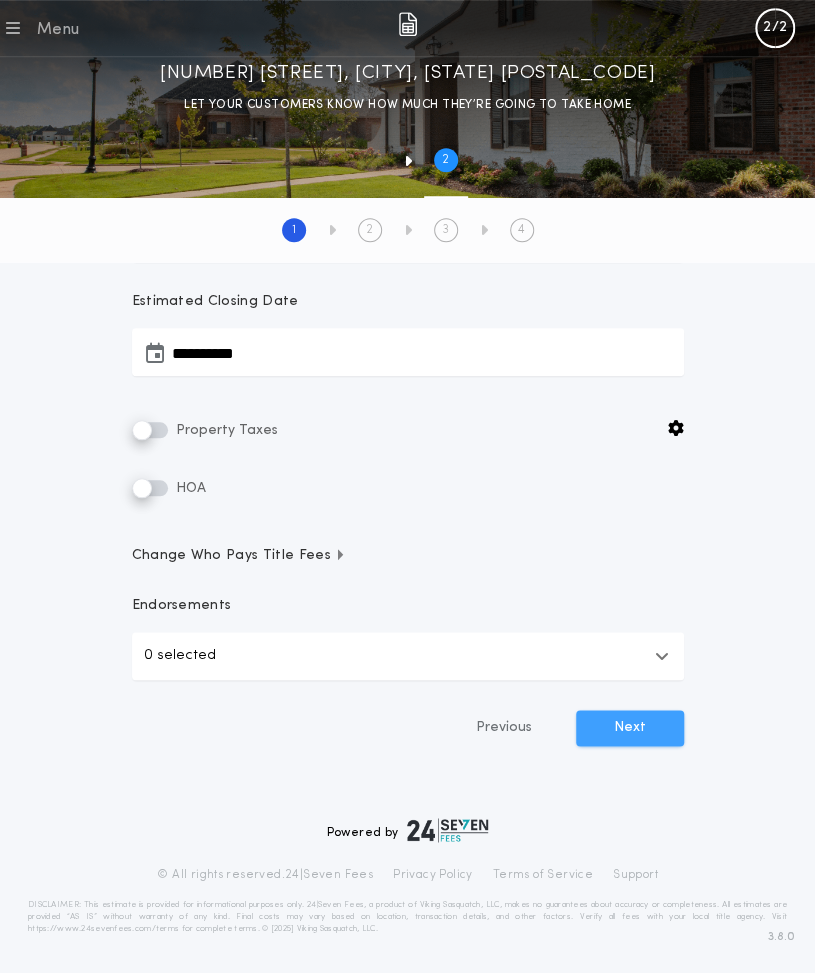 click on "Next" at bounding box center (630, 728) 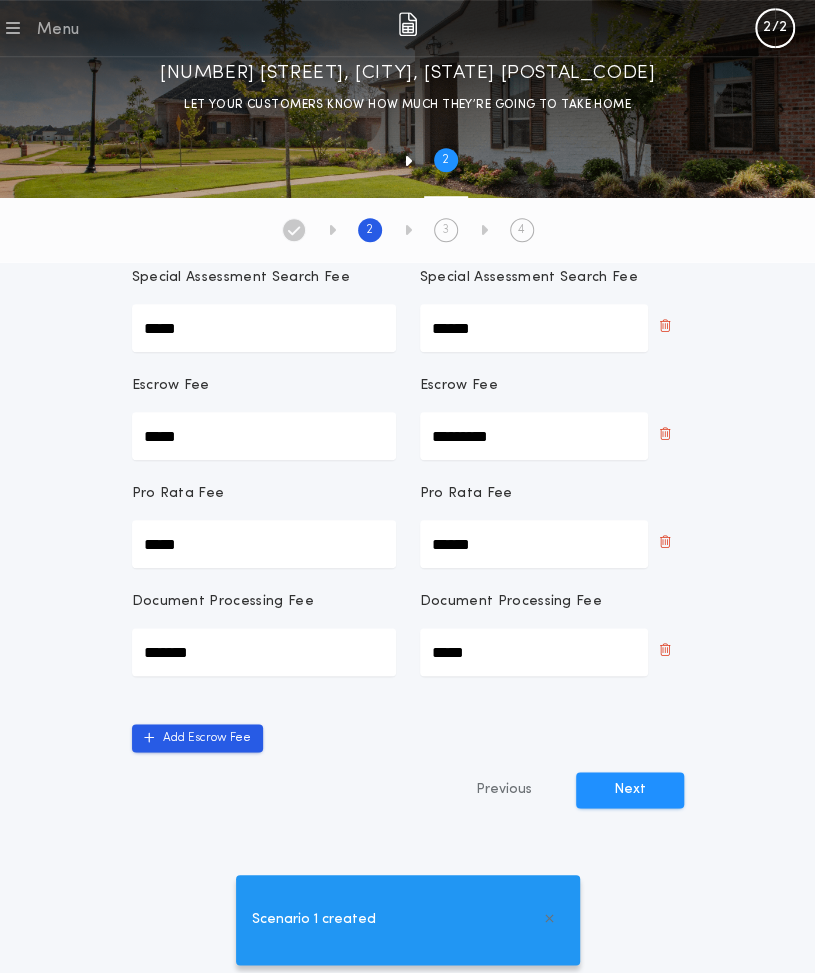 scroll, scrollTop: 328, scrollLeft: 0, axis: vertical 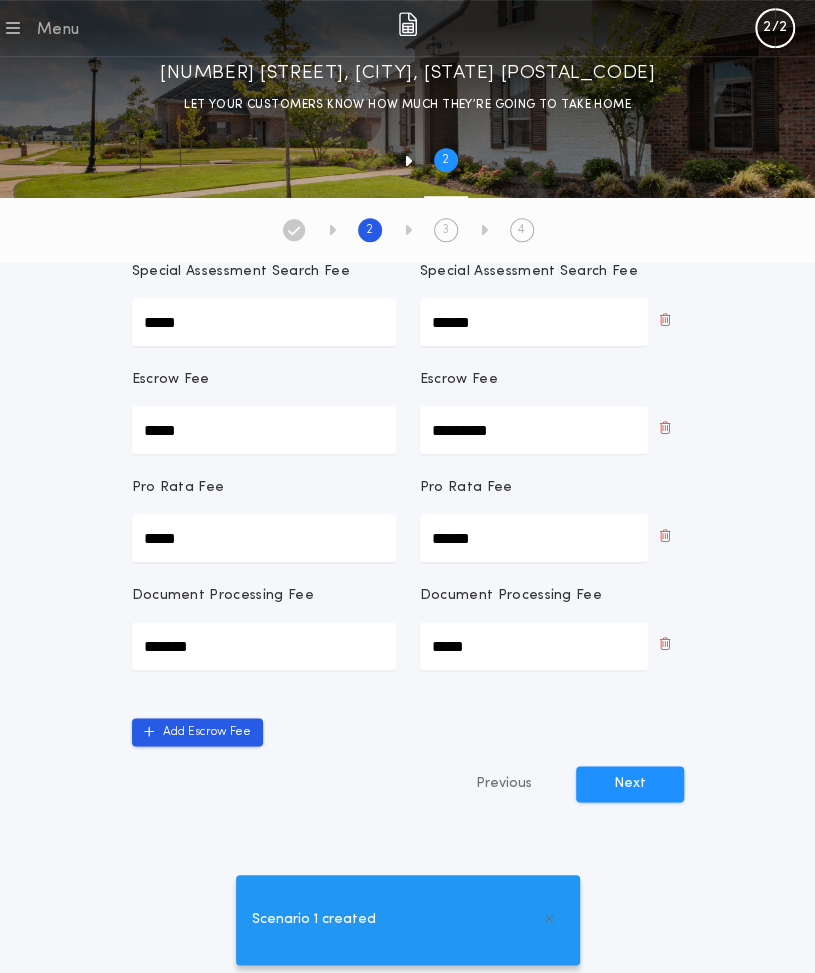 click on "*****" at bounding box center [534, 646] 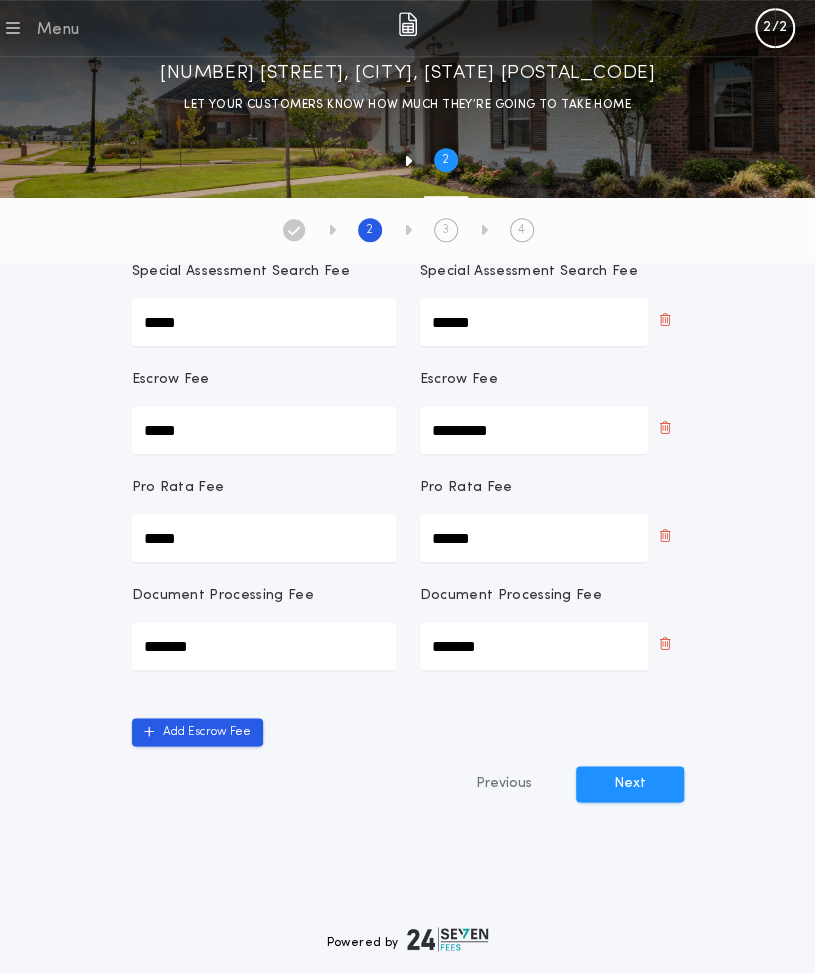 type on "*******" 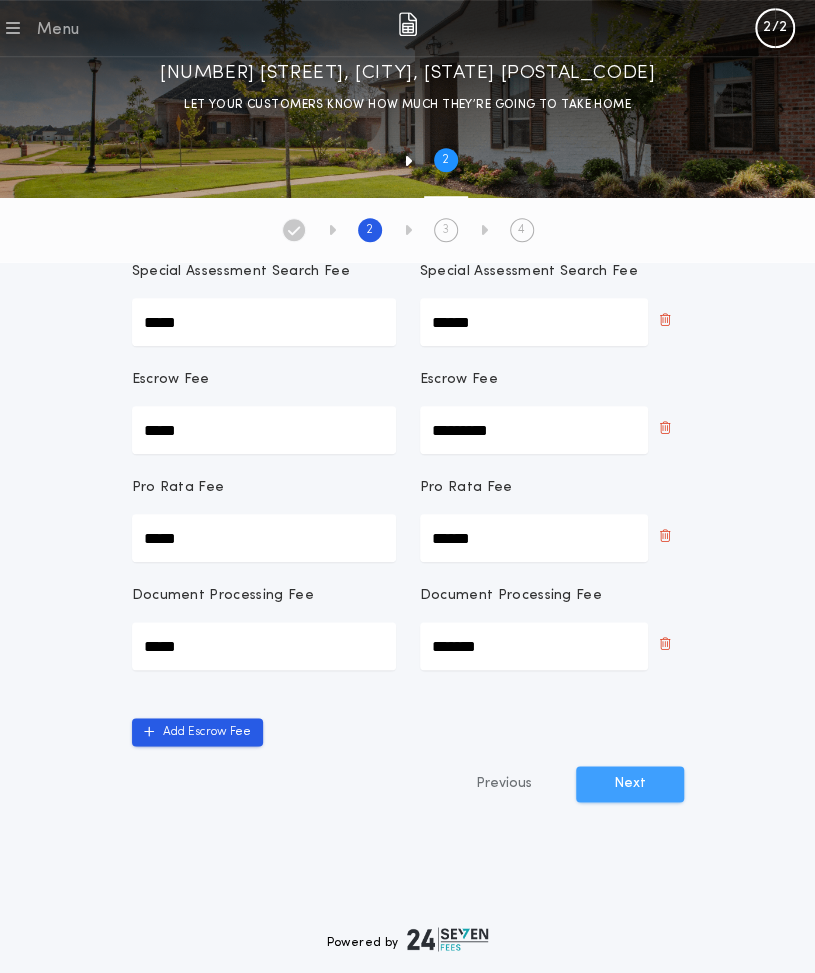 type on "*****" 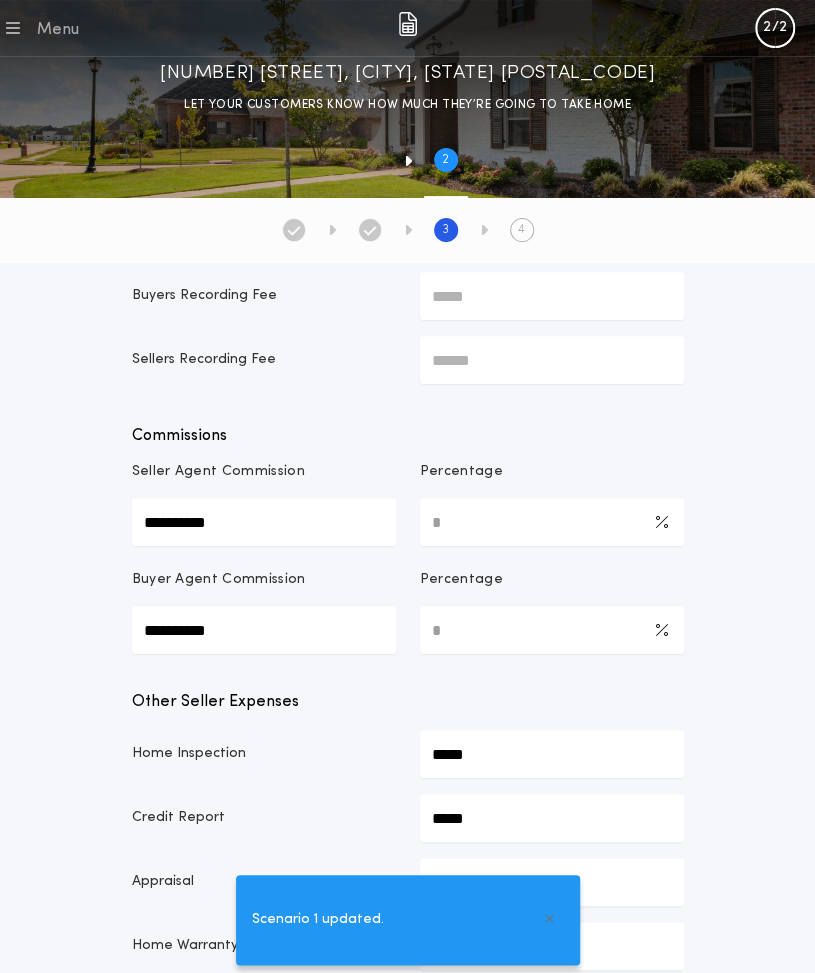 scroll, scrollTop: 84, scrollLeft: 0, axis: vertical 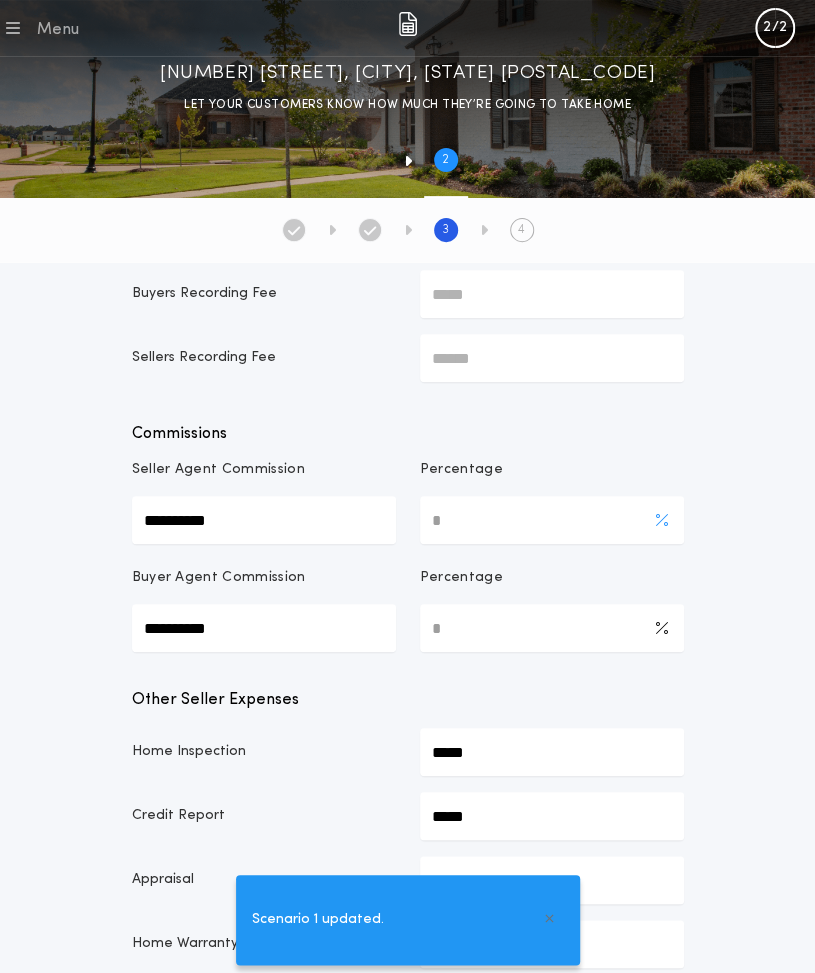 click on "*" at bounding box center (552, 520) 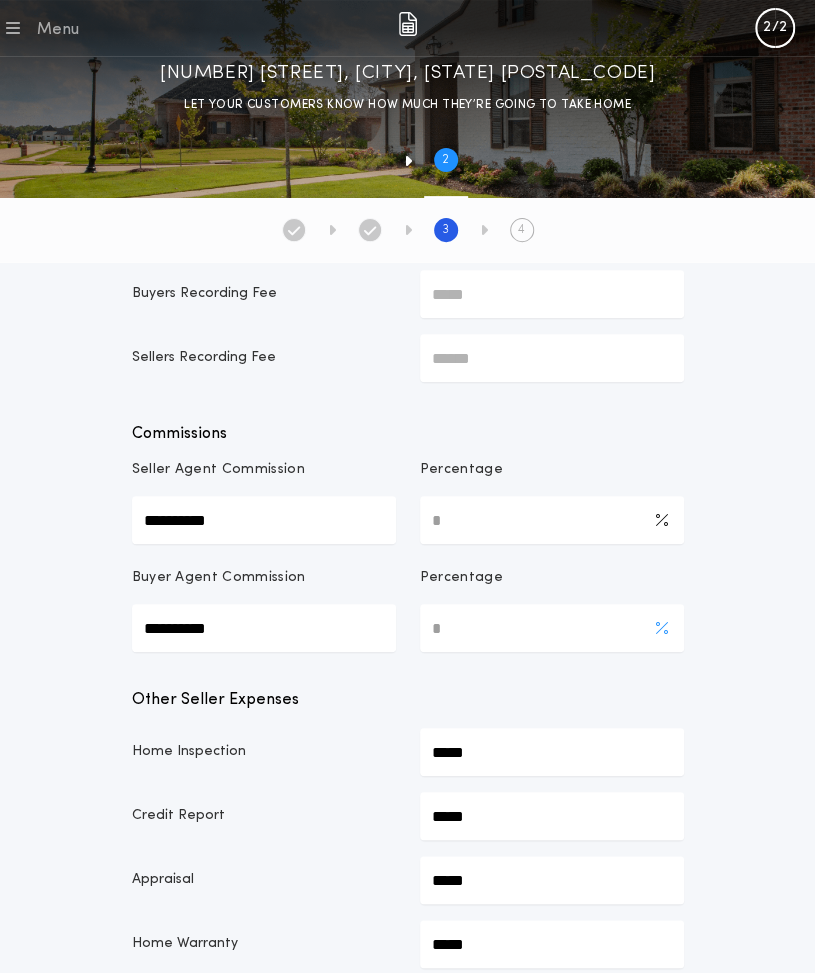 type on "*" 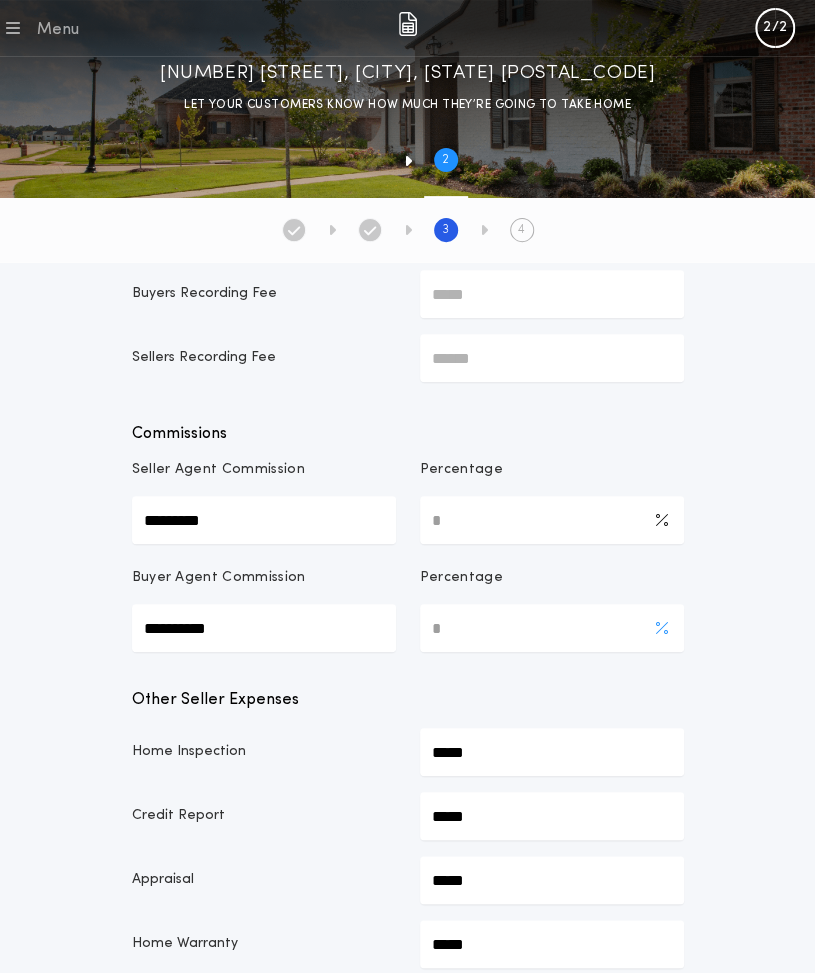 click on "*" at bounding box center (552, 628) 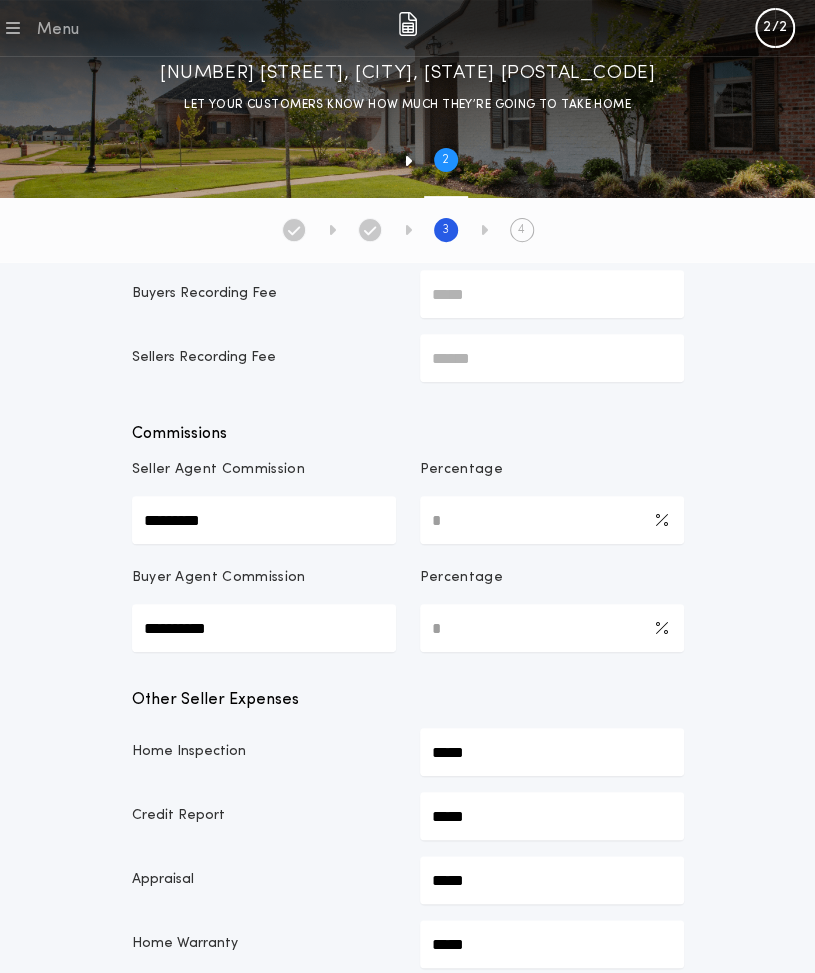 type on "*" 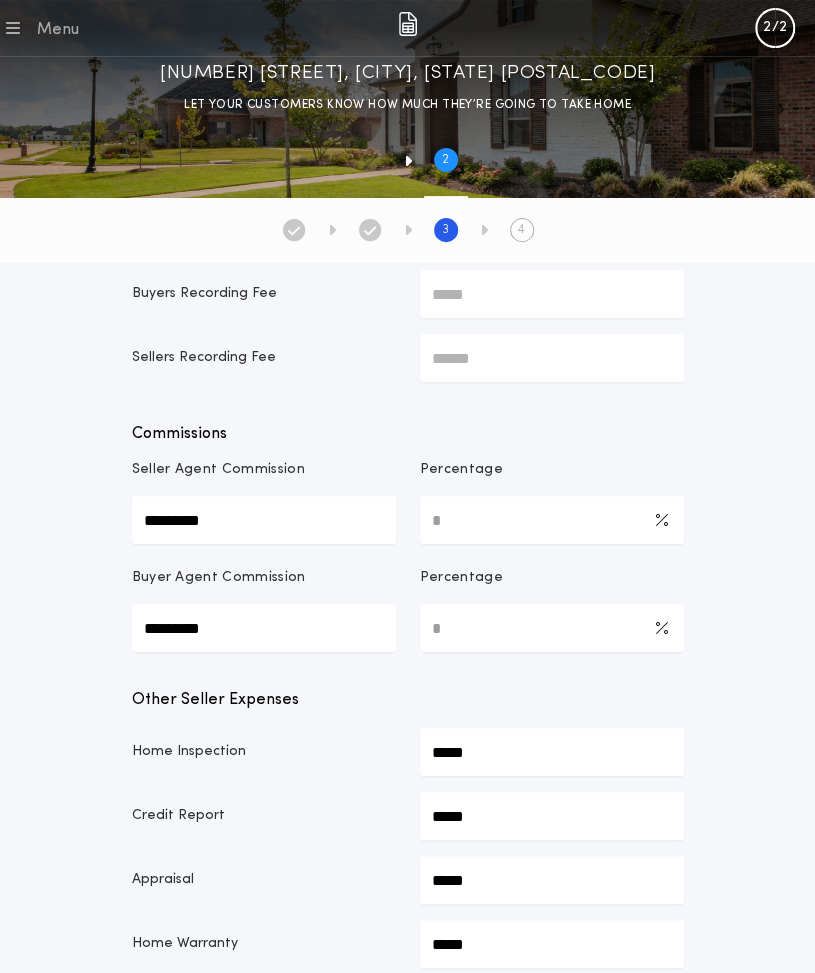 click on "Recording Fees & Transfer Taxes Buyers Recording Fee ***** Sellers Recording Fee ****** Commissions Seller Agent Commission ********* Percentage * Buyer Agent Commission ********* Percentage * Other Seller Expenses Home Inspection ***** Credit Report ***** Appraisal ***** Home Warranty ***** Improvement Location Report (Survey) ******* Final Water Bill ******* Termite and DryRot Inspection ***** Radon Inspection ***** Gross Receipts Tax On Commission ********* Add Expense Misc Credits Misc Credit to Seller ***** Add Credit Previous  Next" at bounding box center (408, 953) 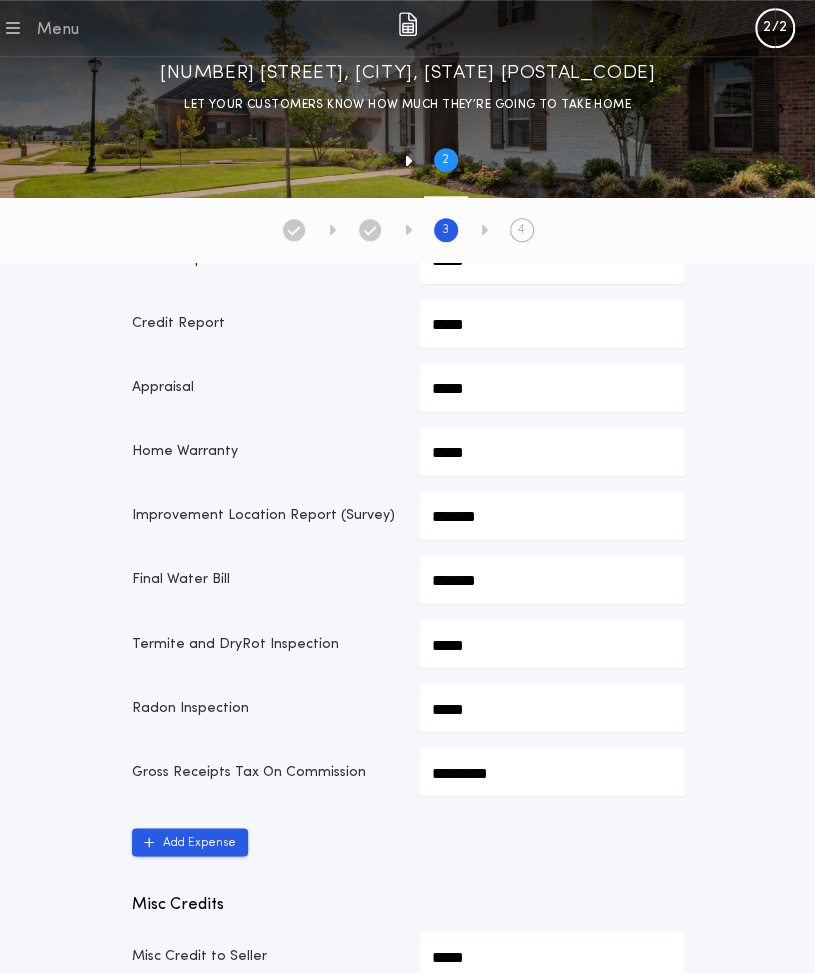 scroll, scrollTop: 579, scrollLeft: 0, axis: vertical 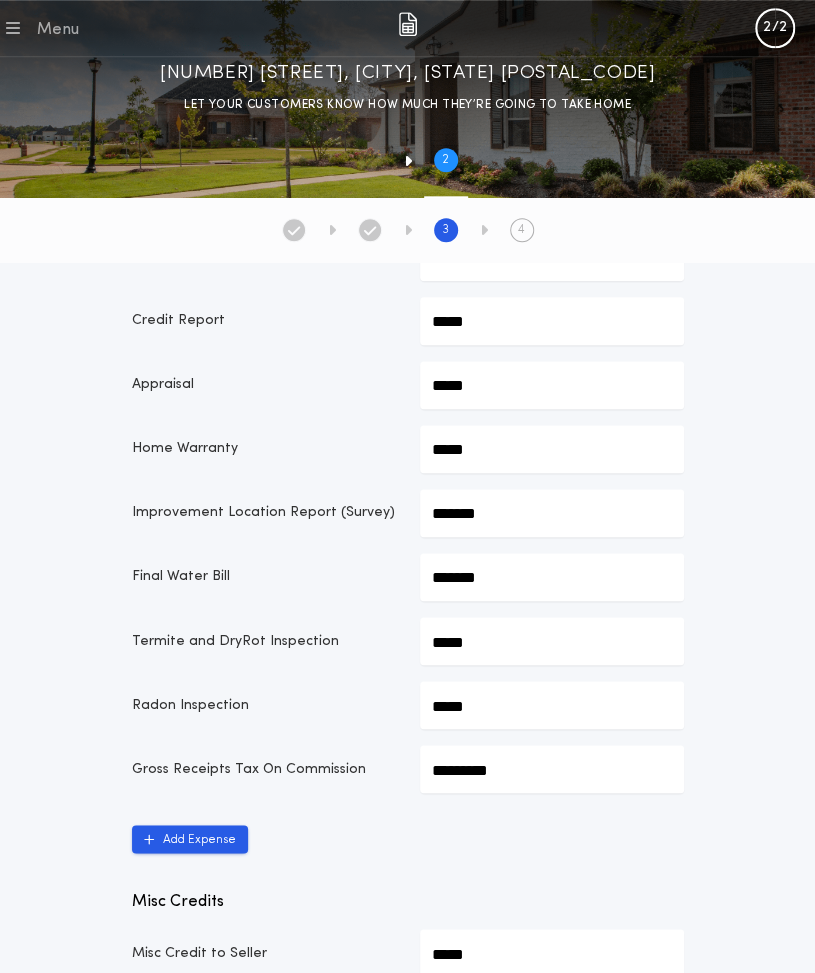 click on "*******" at bounding box center (552, -201) 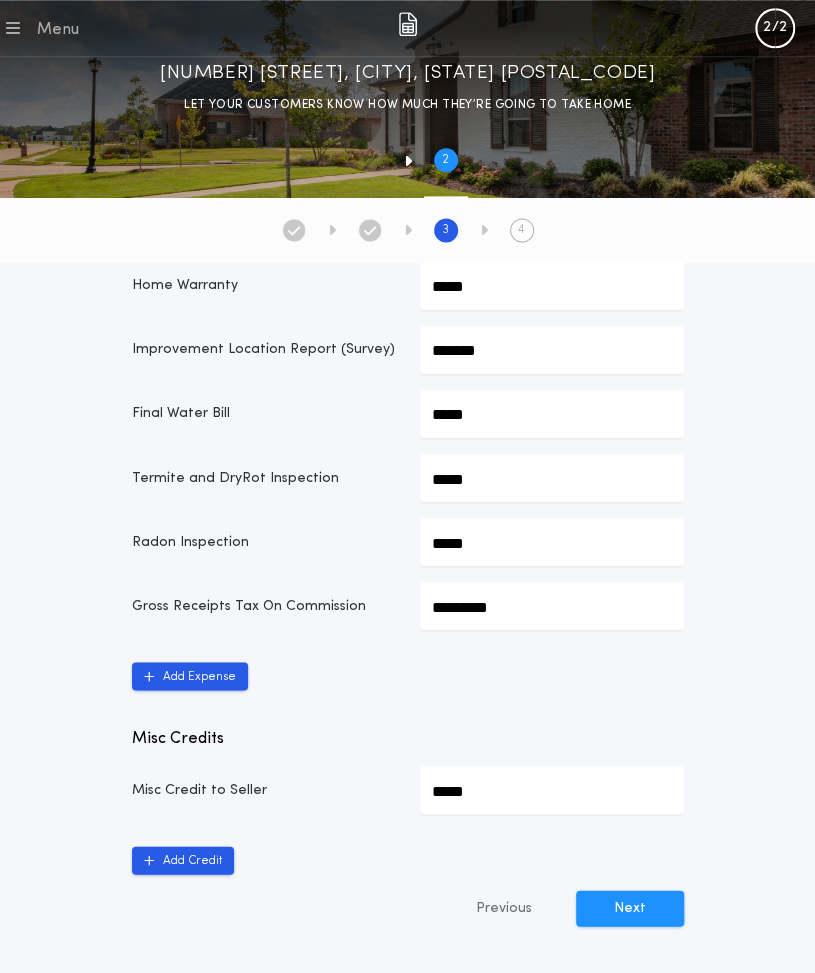 scroll, scrollTop: 745, scrollLeft: 0, axis: vertical 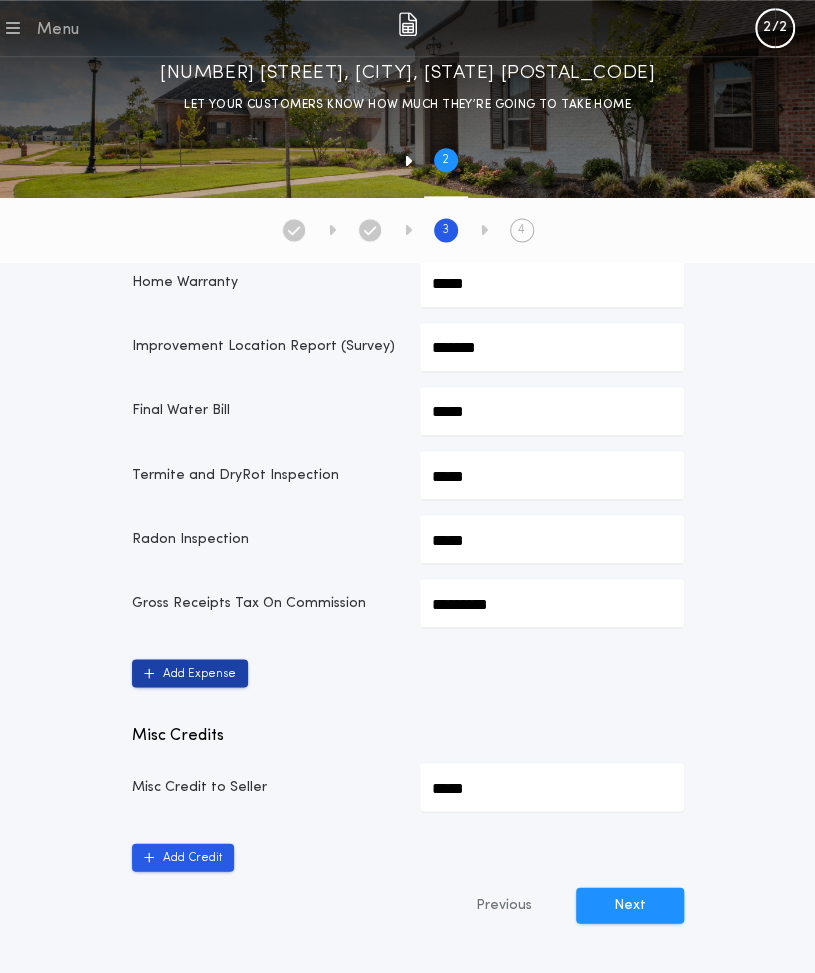 type on "*****" 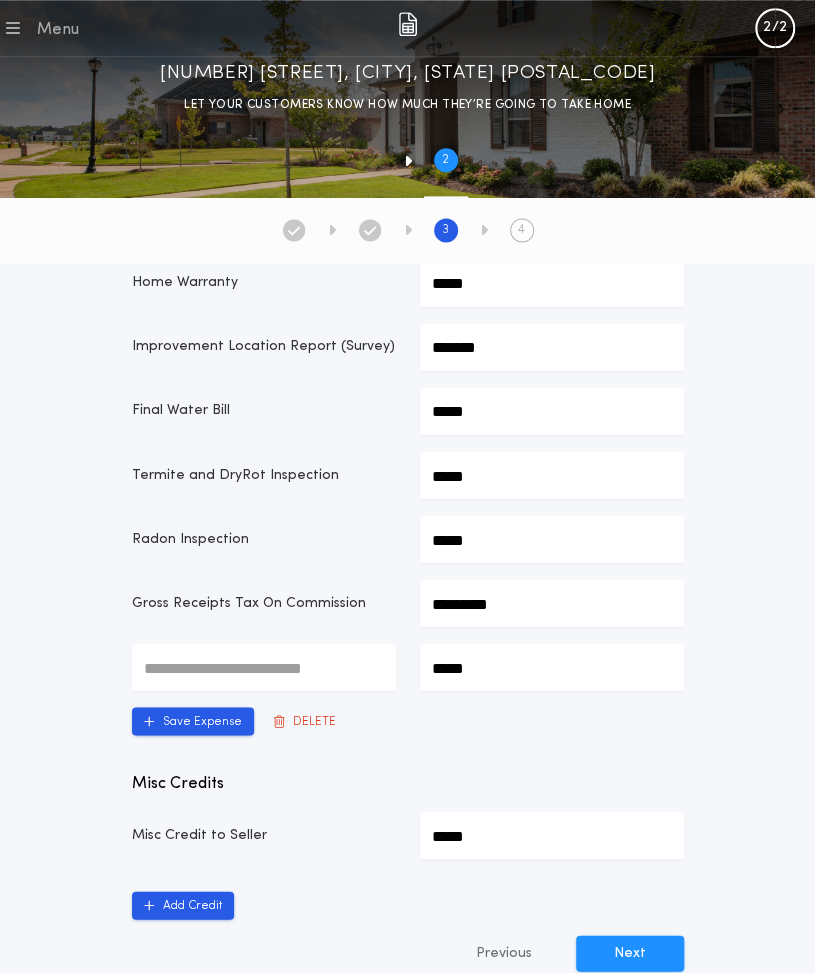 click at bounding box center [264, 667] 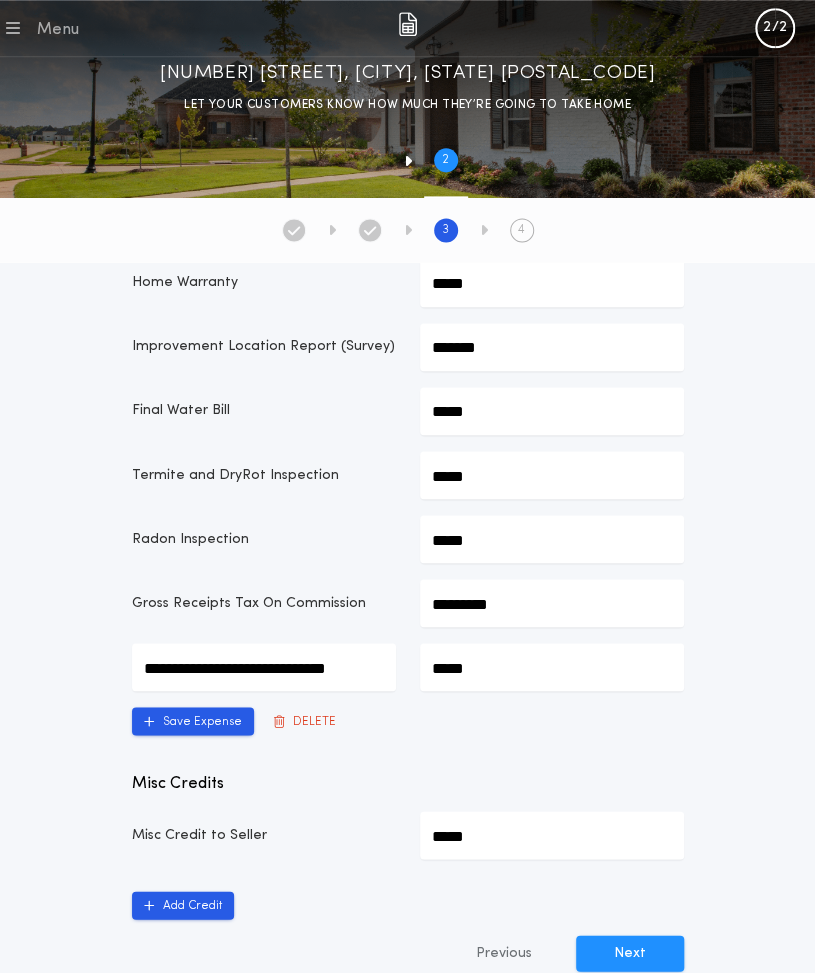 click on "*****" at bounding box center [264, 667] 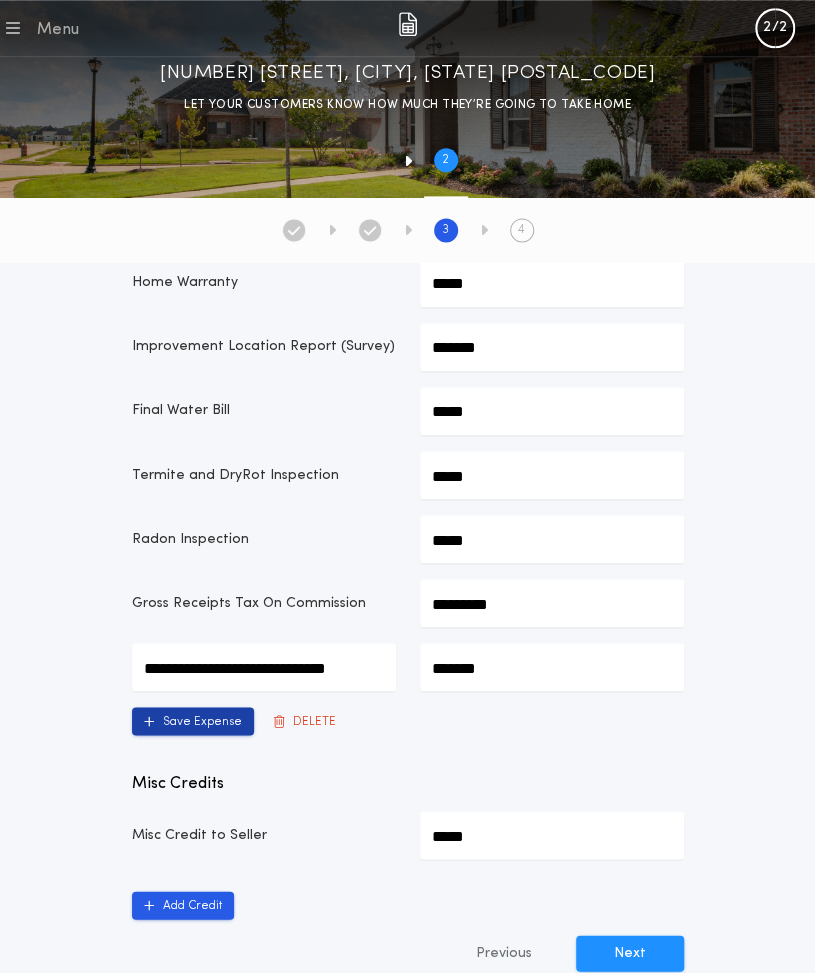 type on "*******" 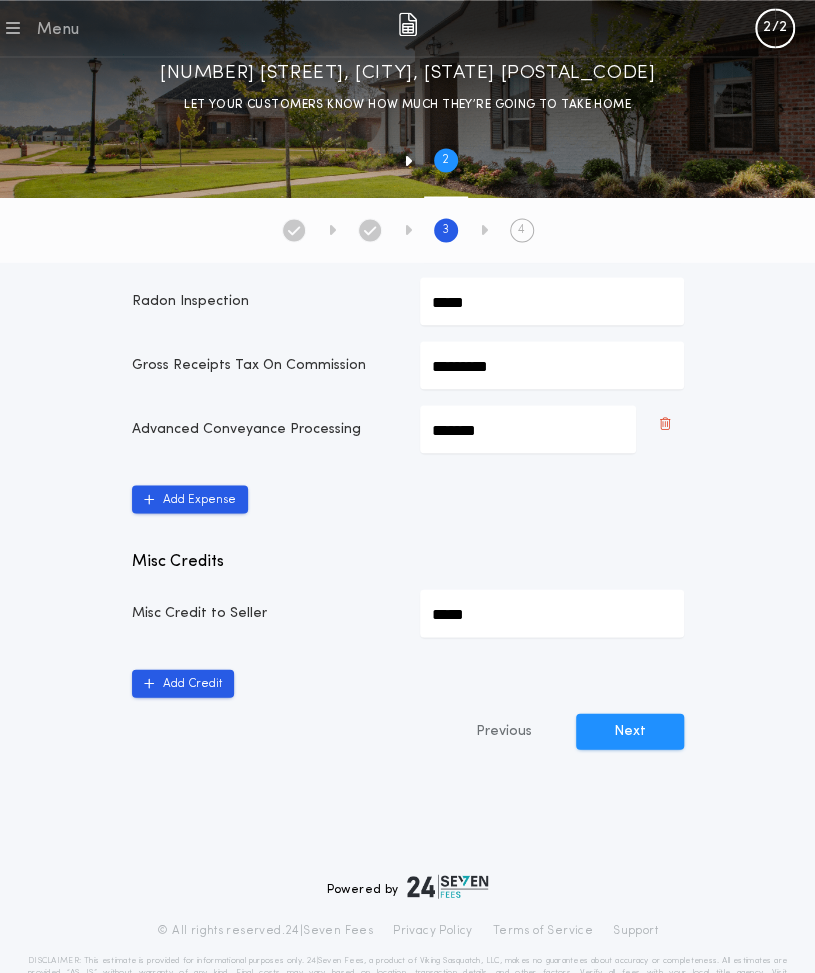 scroll, scrollTop: 985, scrollLeft: 0, axis: vertical 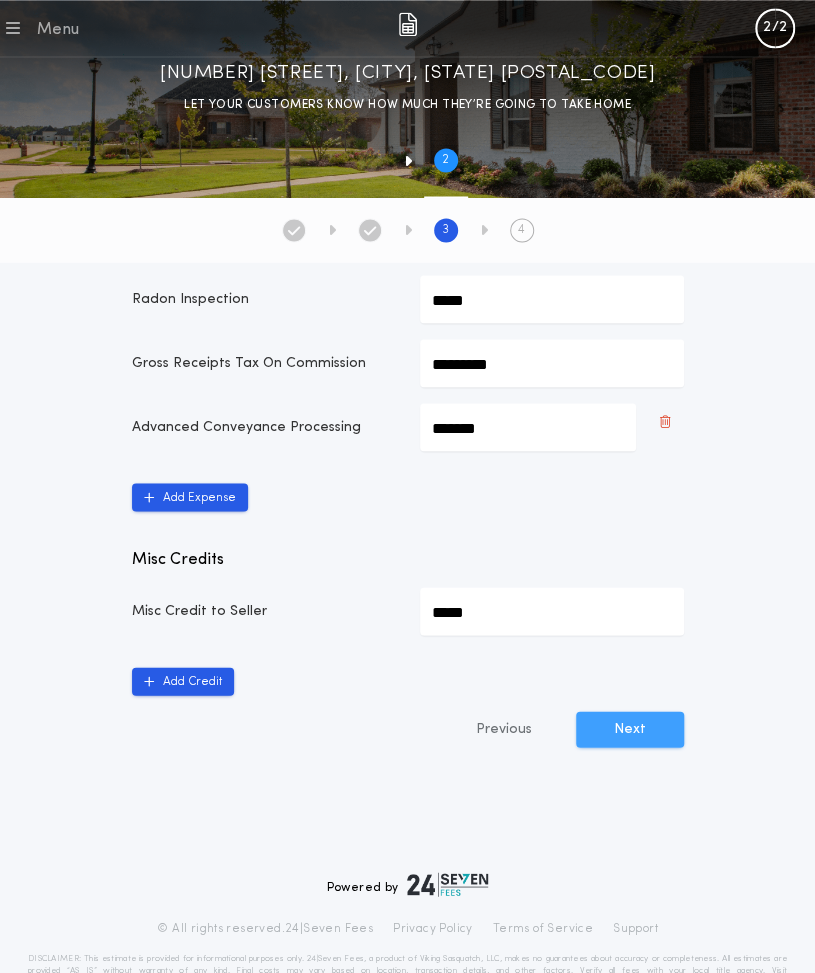 click on "Next" at bounding box center [630, 729] 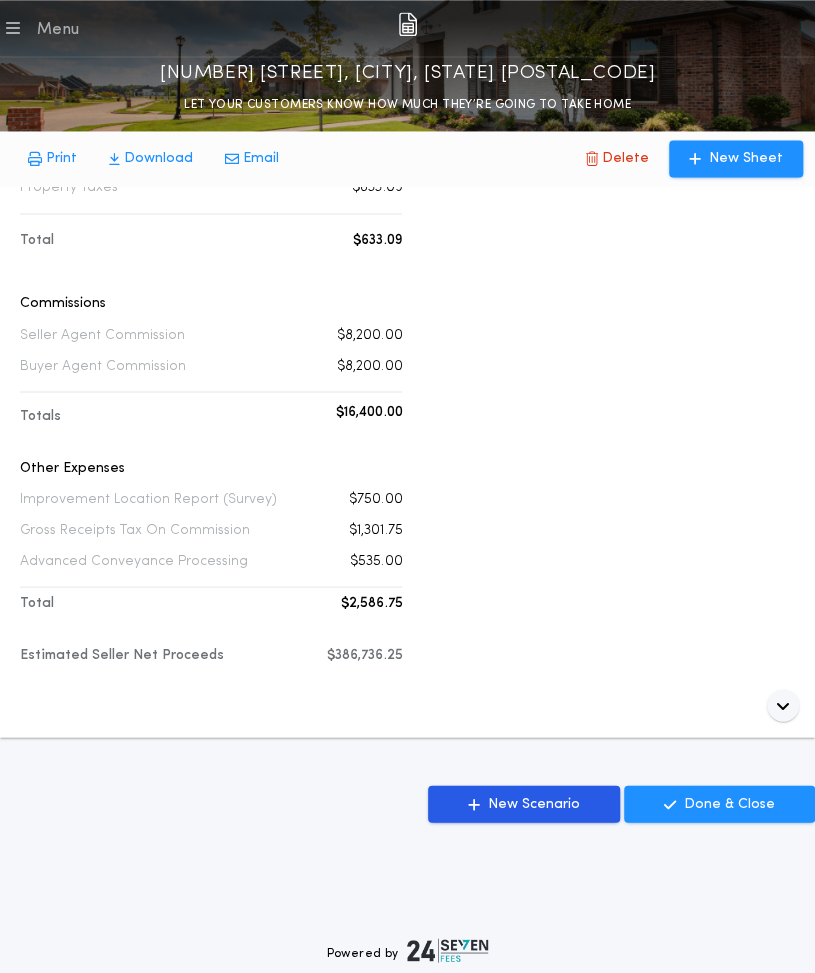 scroll, scrollTop: 888, scrollLeft: 0, axis: vertical 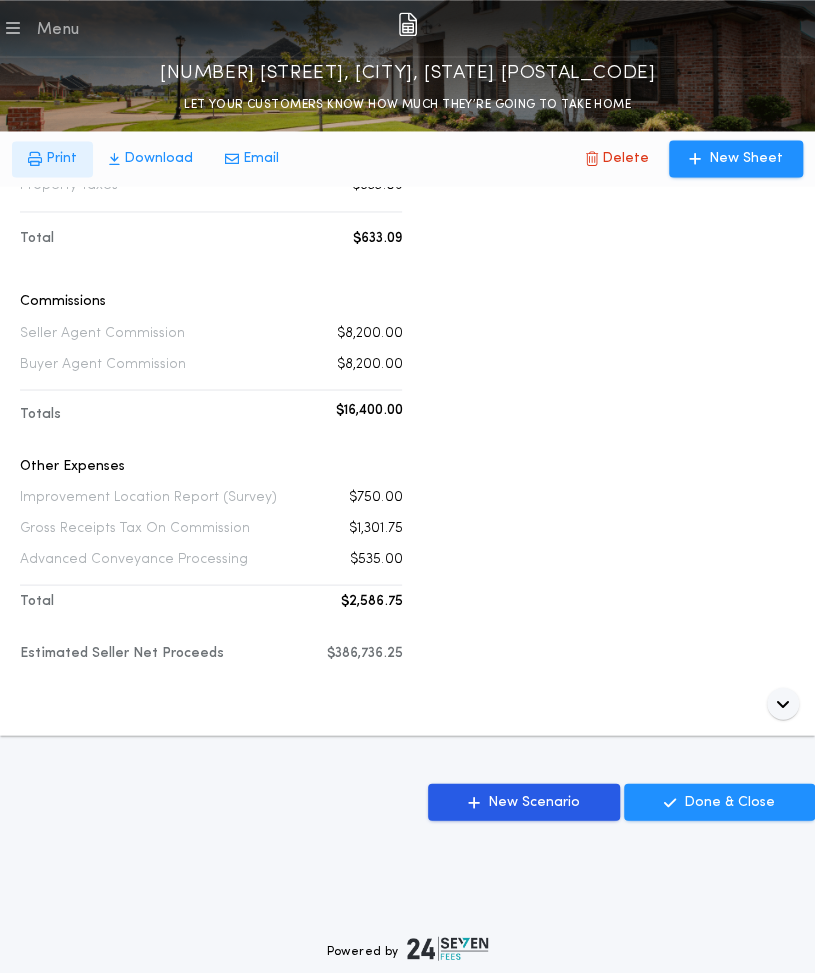 click on "Print" at bounding box center [61, 159] 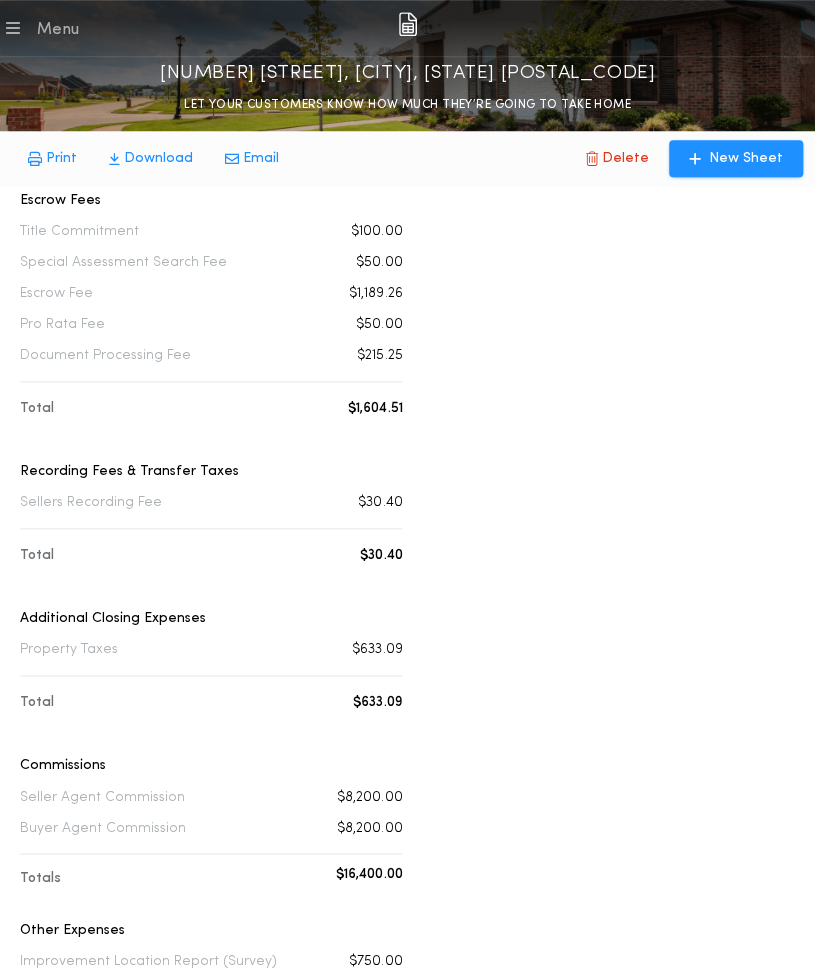 scroll, scrollTop: 0, scrollLeft: 0, axis: both 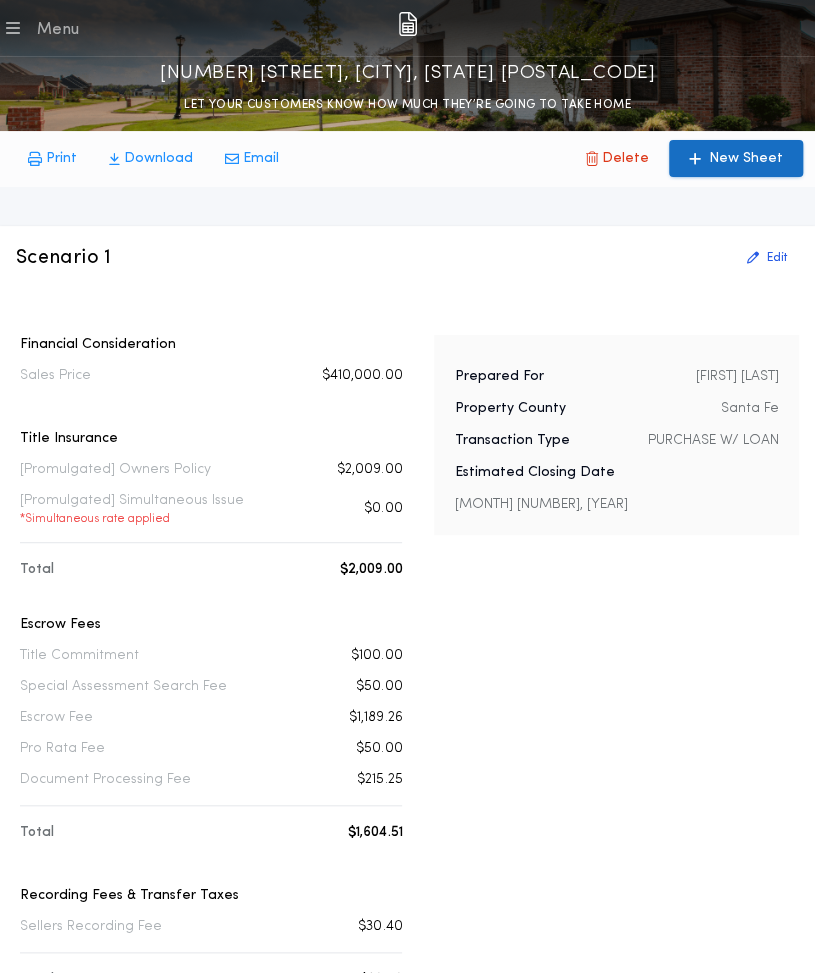 click on "New Sheet" at bounding box center (736, 159) 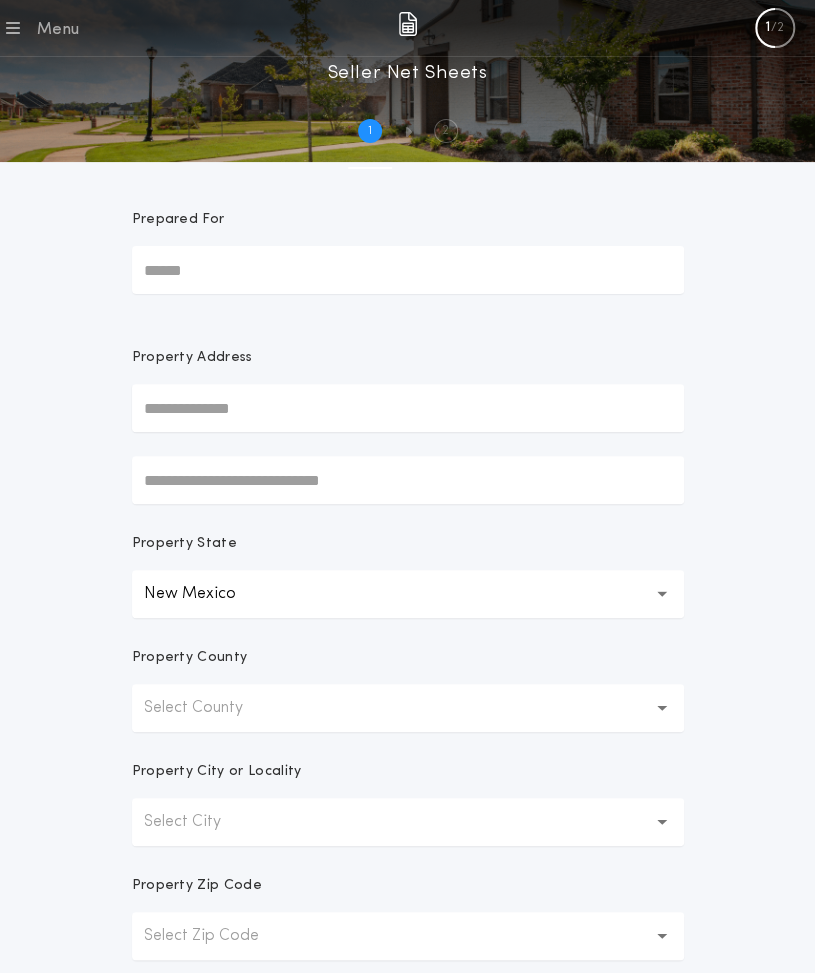 click on "Prepared For" at bounding box center (408, 270) 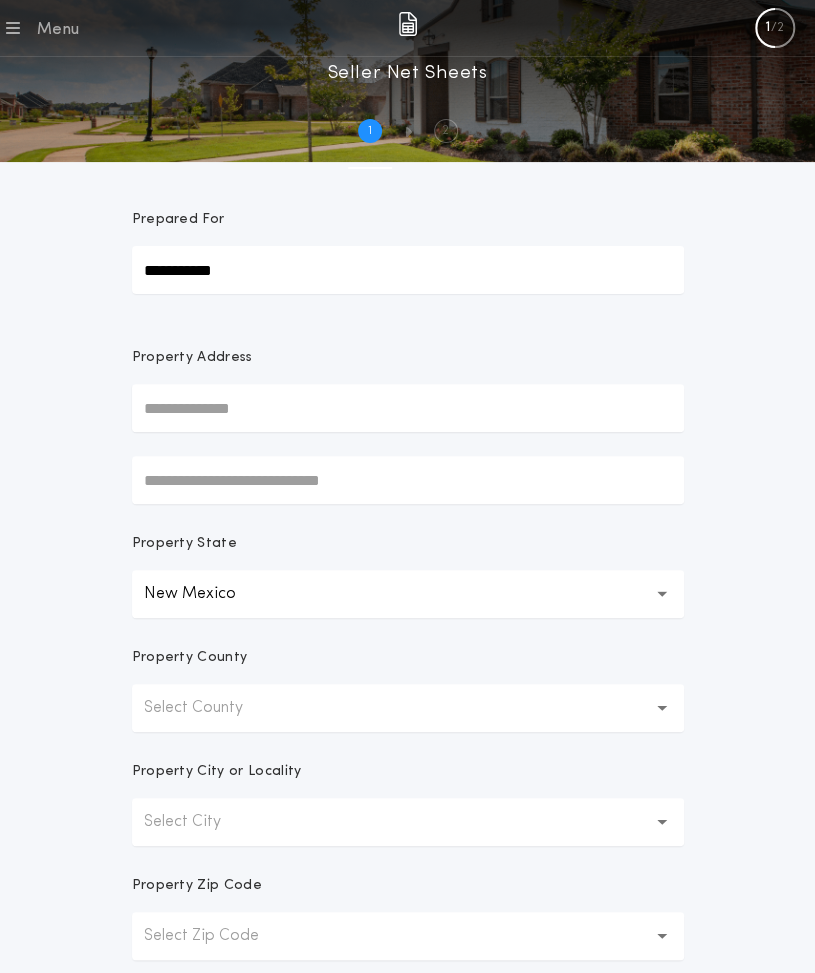 click at bounding box center (408, 408) 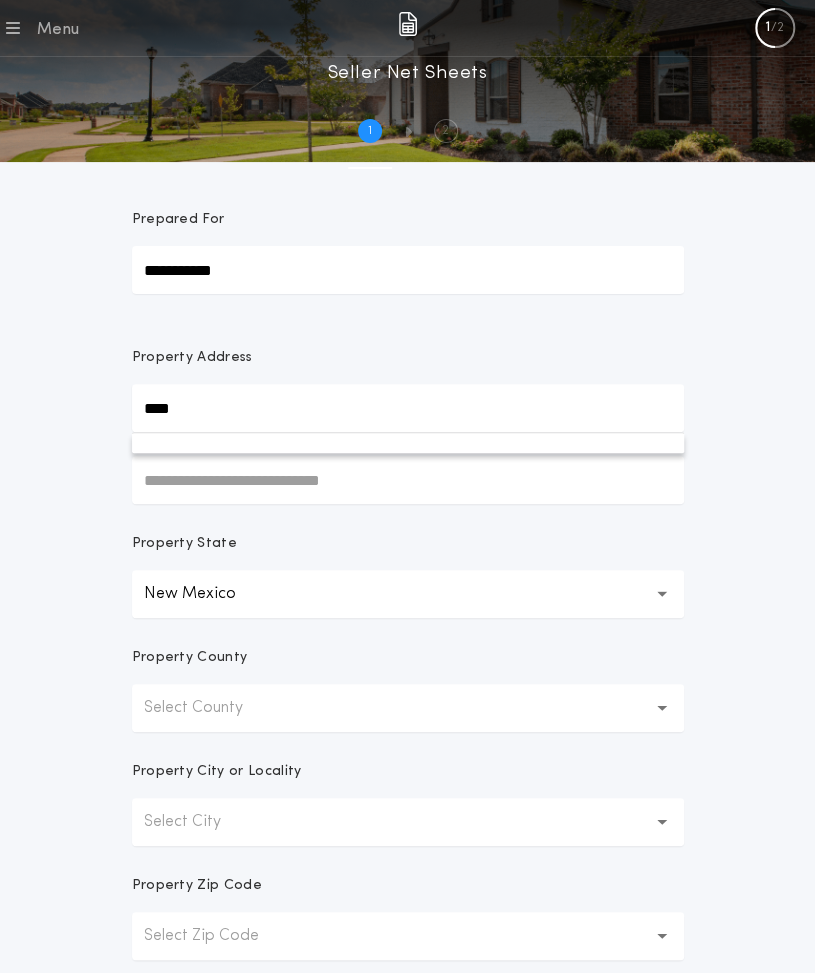 type on "**********" 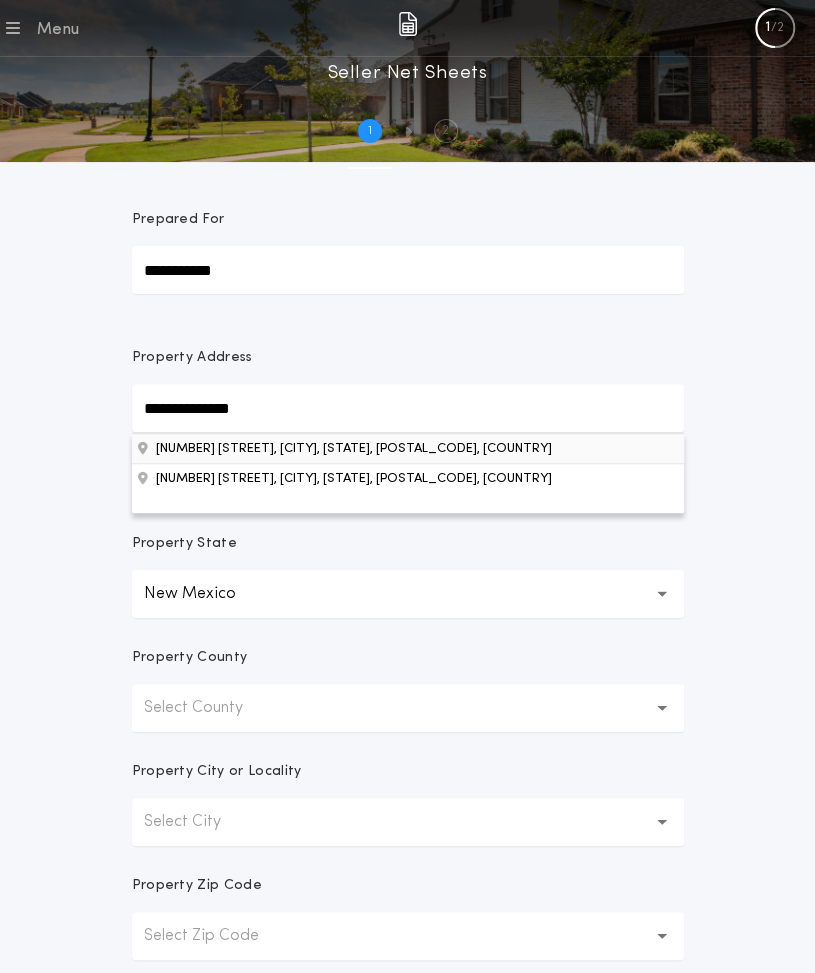 click on "5 Bachelor Trl, Edgewood, NM, 87015, USA" at bounding box center (408, 448) 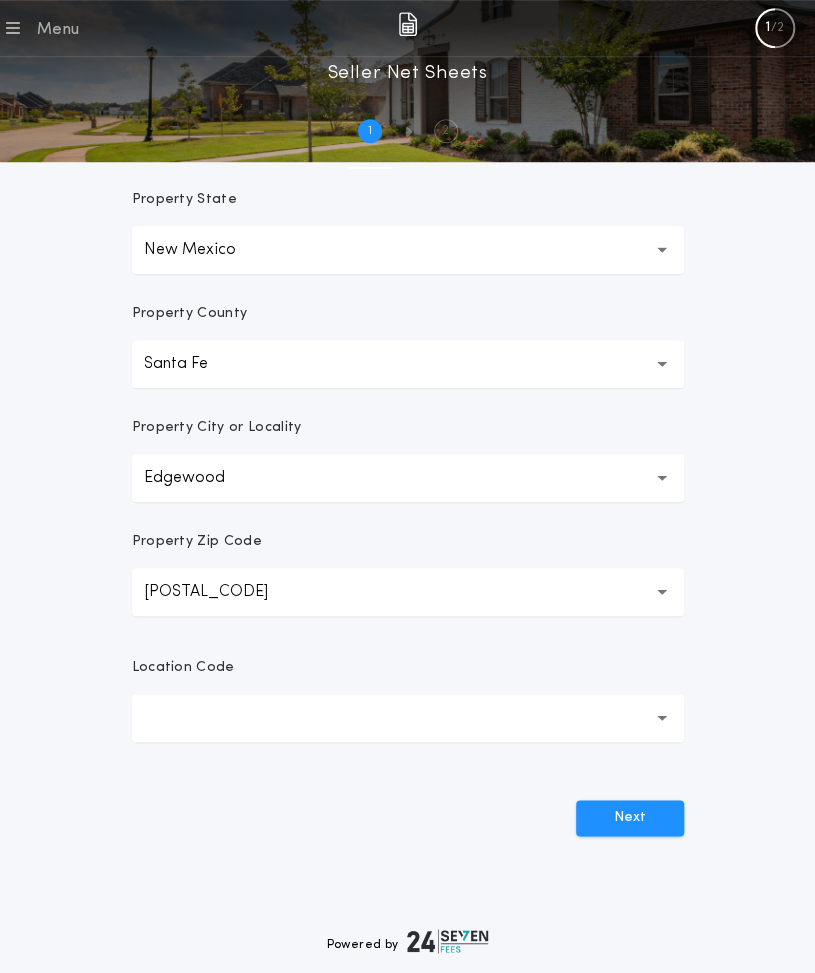 scroll, scrollTop: 348, scrollLeft: 0, axis: vertical 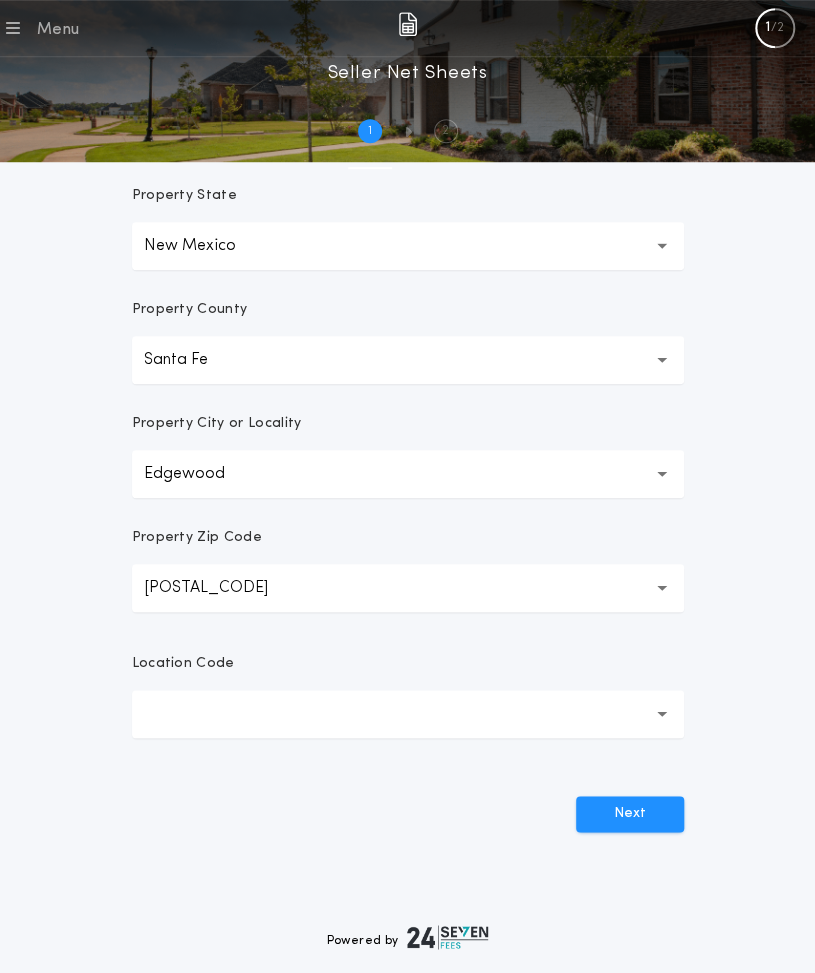 click at bounding box center [408, 714] 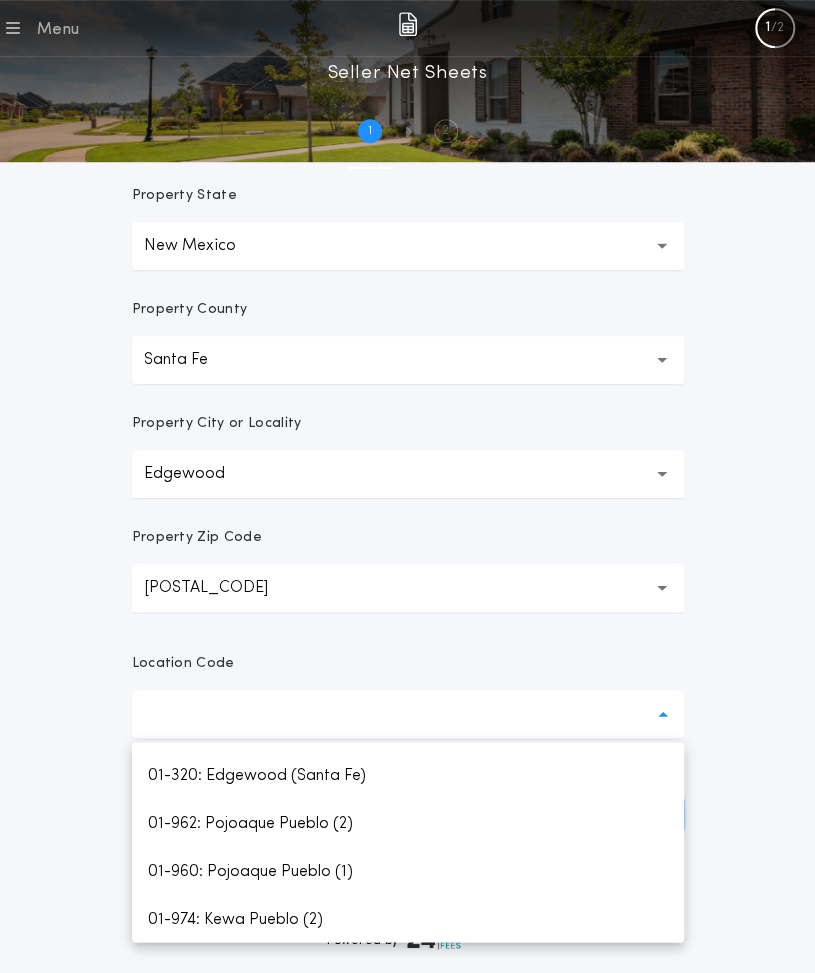 scroll, scrollTop: 855, scrollLeft: 0, axis: vertical 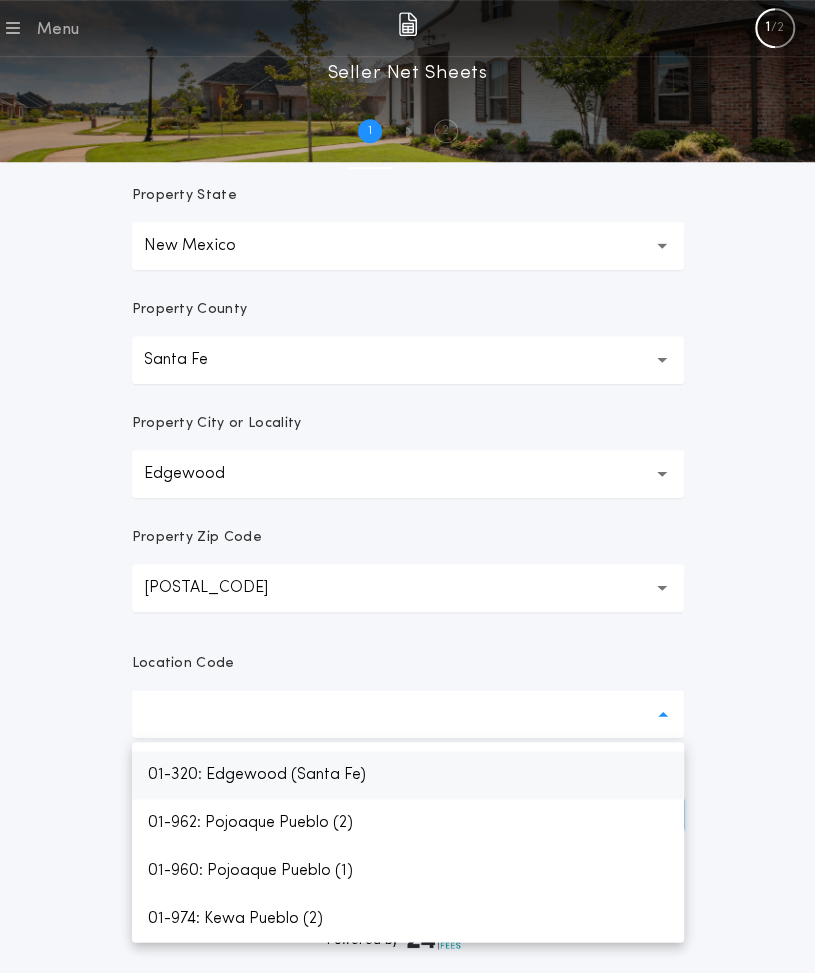 click on "01-320: Edgewood (Santa Fe)" at bounding box center [408, 775] 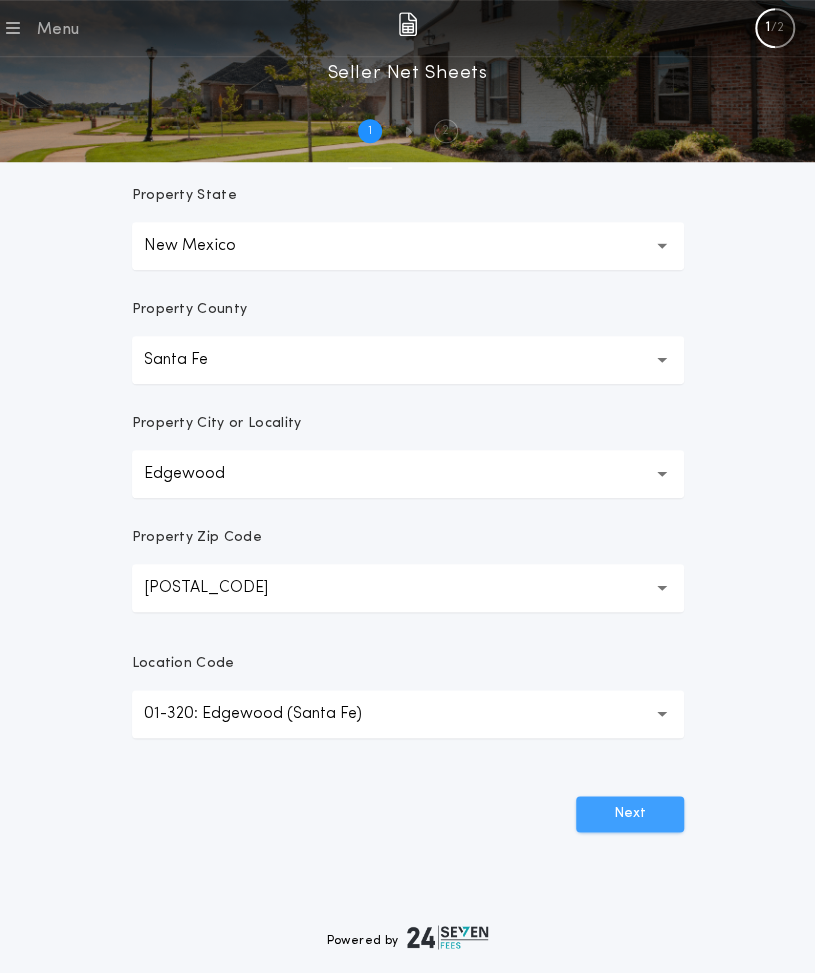 click on "Next" at bounding box center (630, 814) 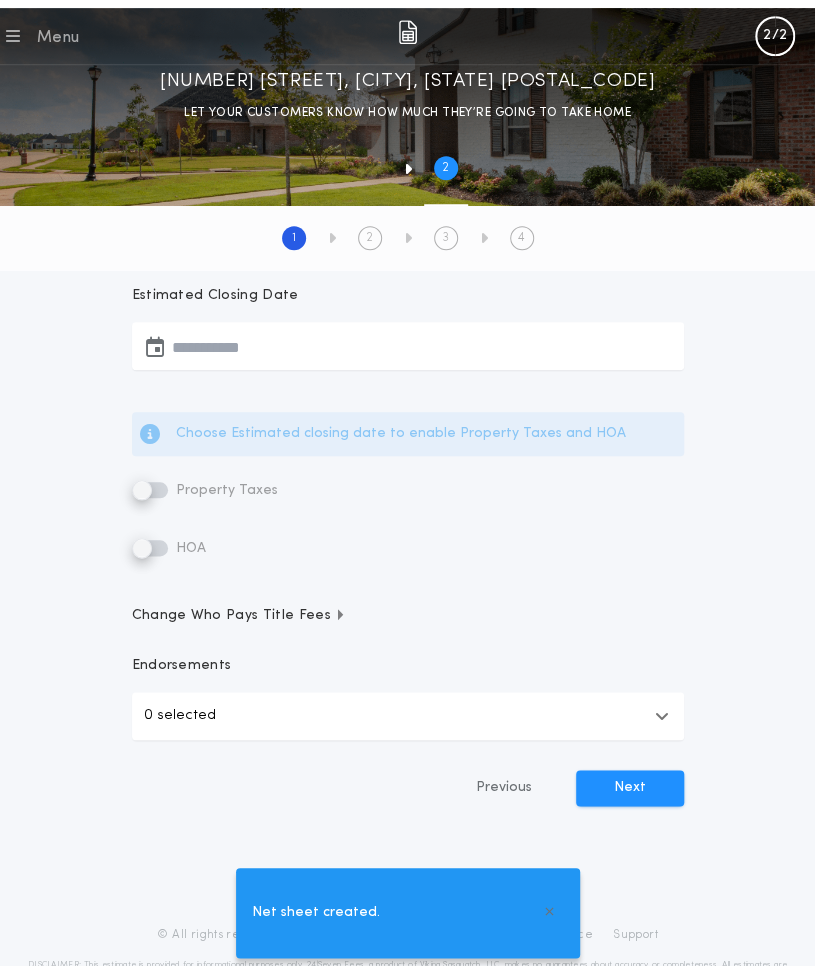 scroll, scrollTop: 0, scrollLeft: 0, axis: both 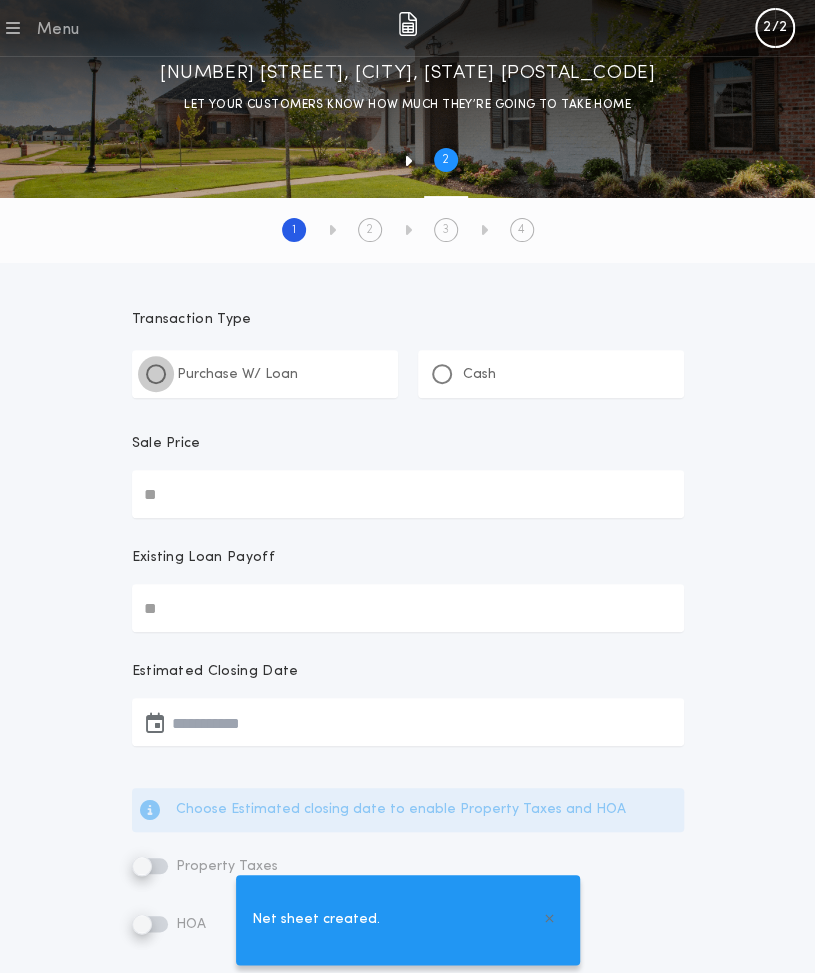 click at bounding box center (156, 374) 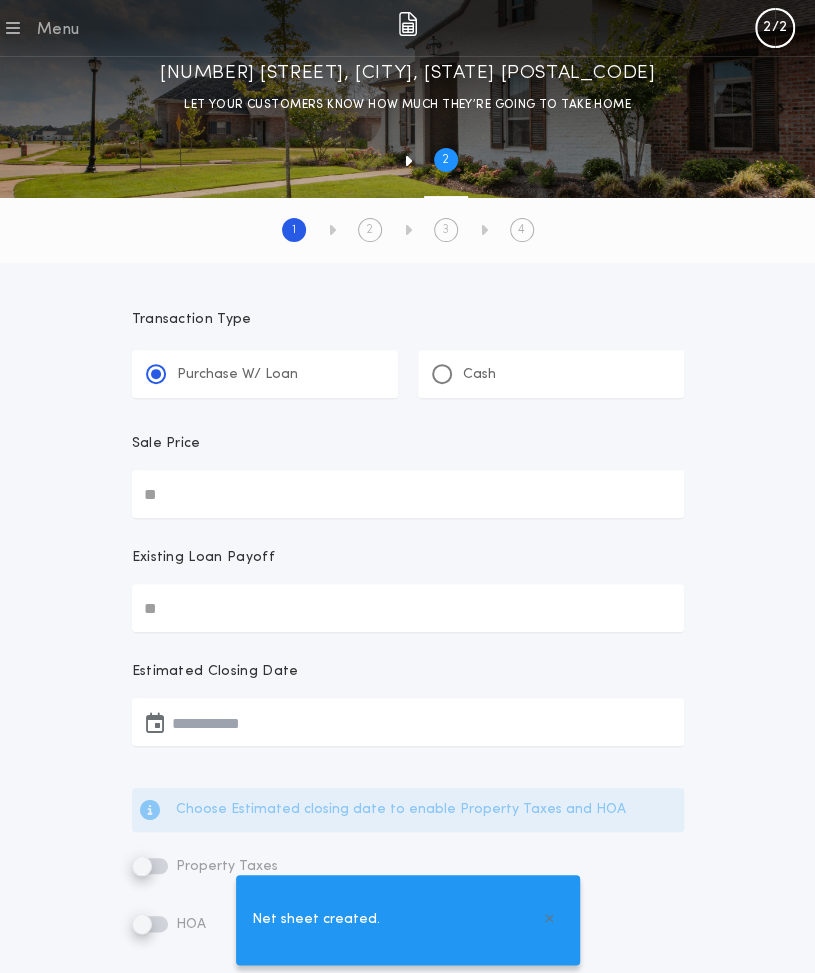 click on "Sale Price" at bounding box center [408, 494] 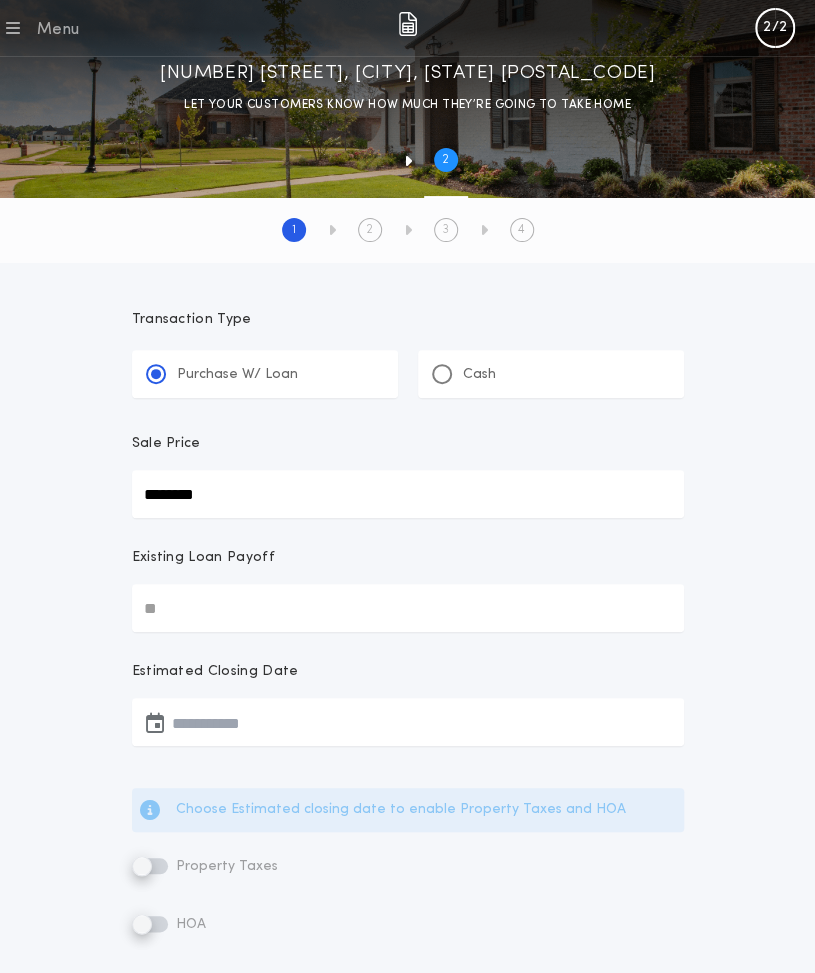type on "********" 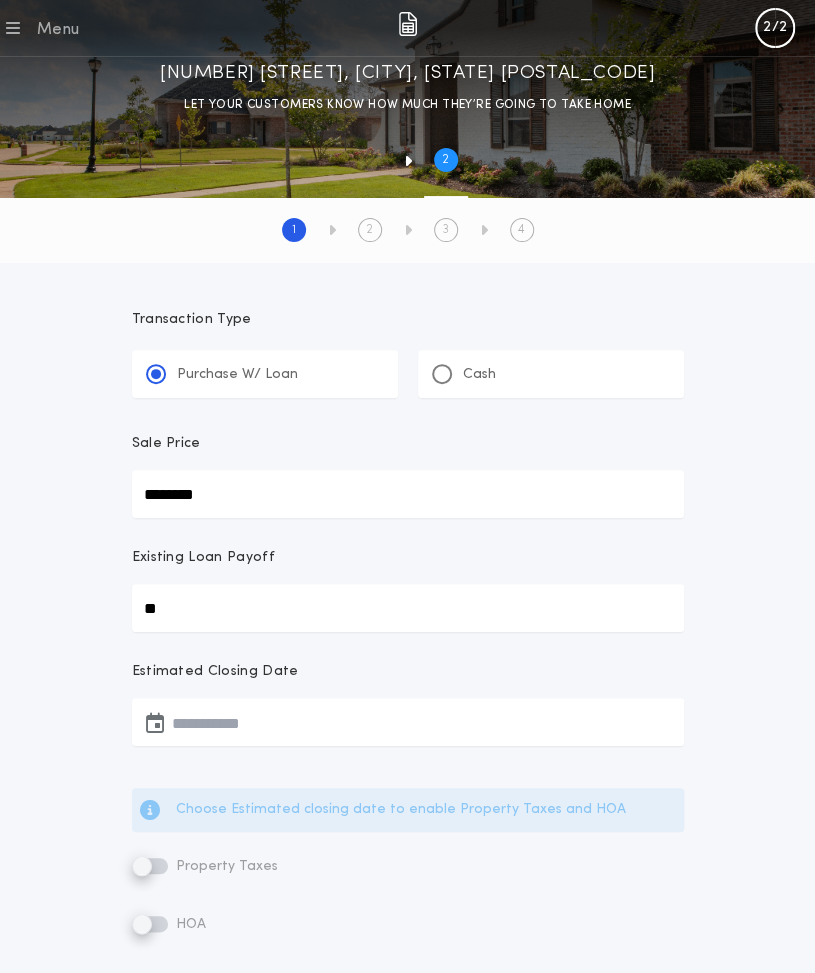 type on "**" 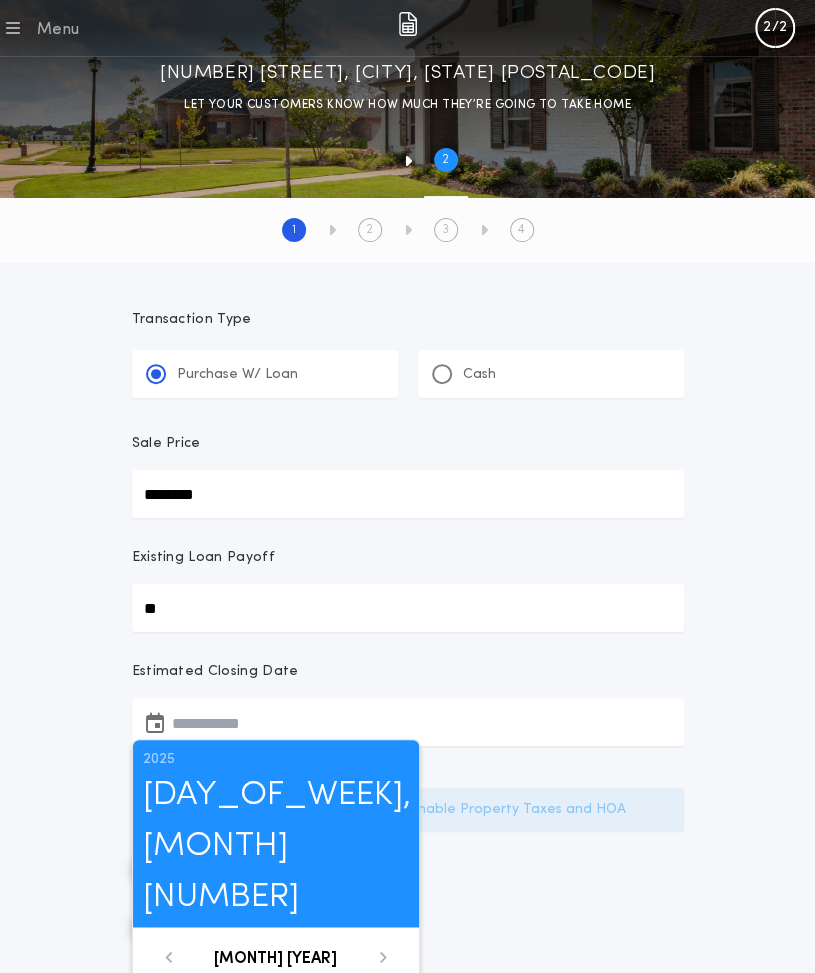 click 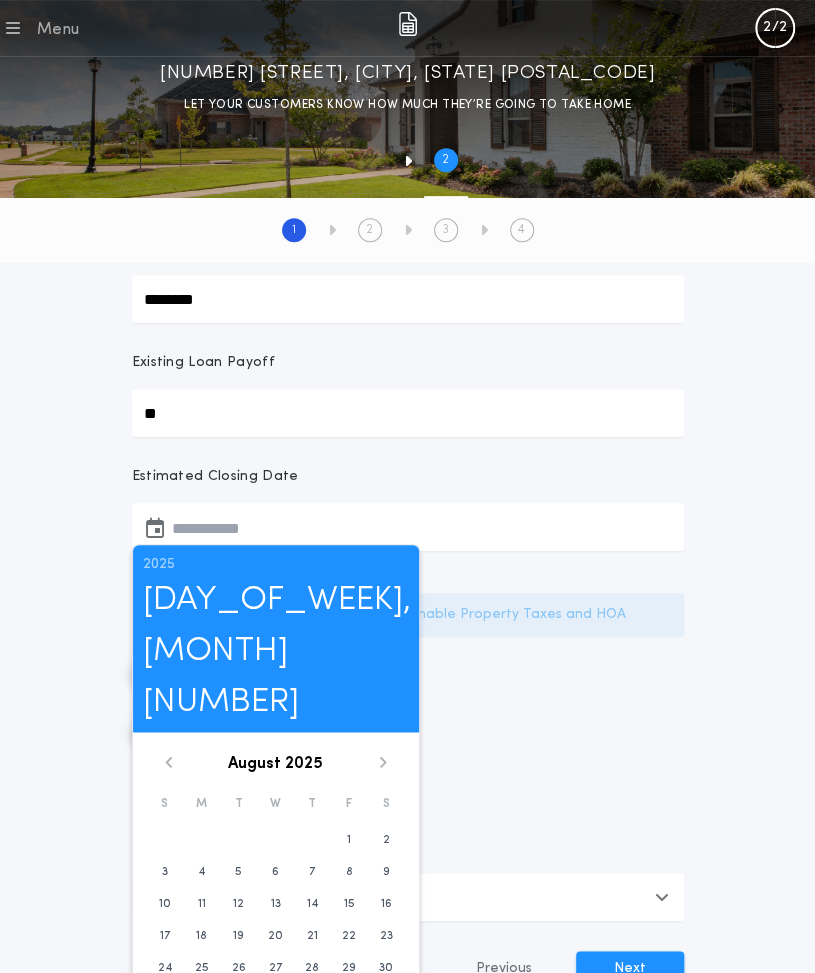 scroll, scrollTop: 198, scrollLeft: 0, axis: vertical 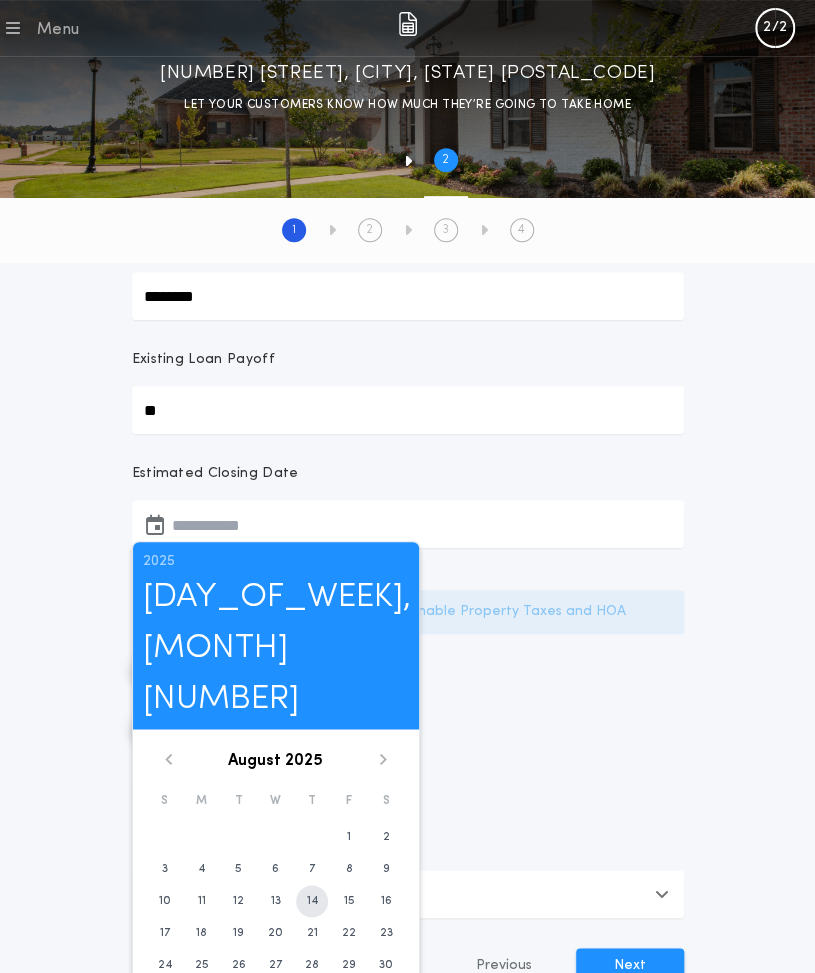 click on "14" at bounding box center (312, 901) 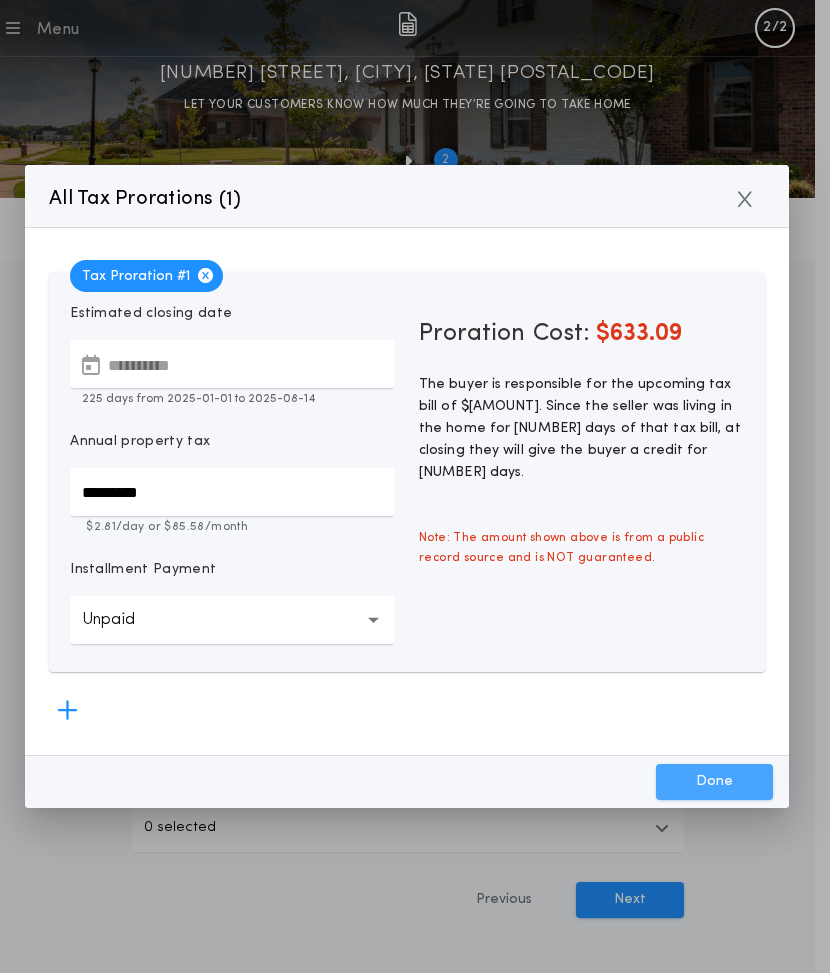 click on "Done" at bounding box center (714, 782) 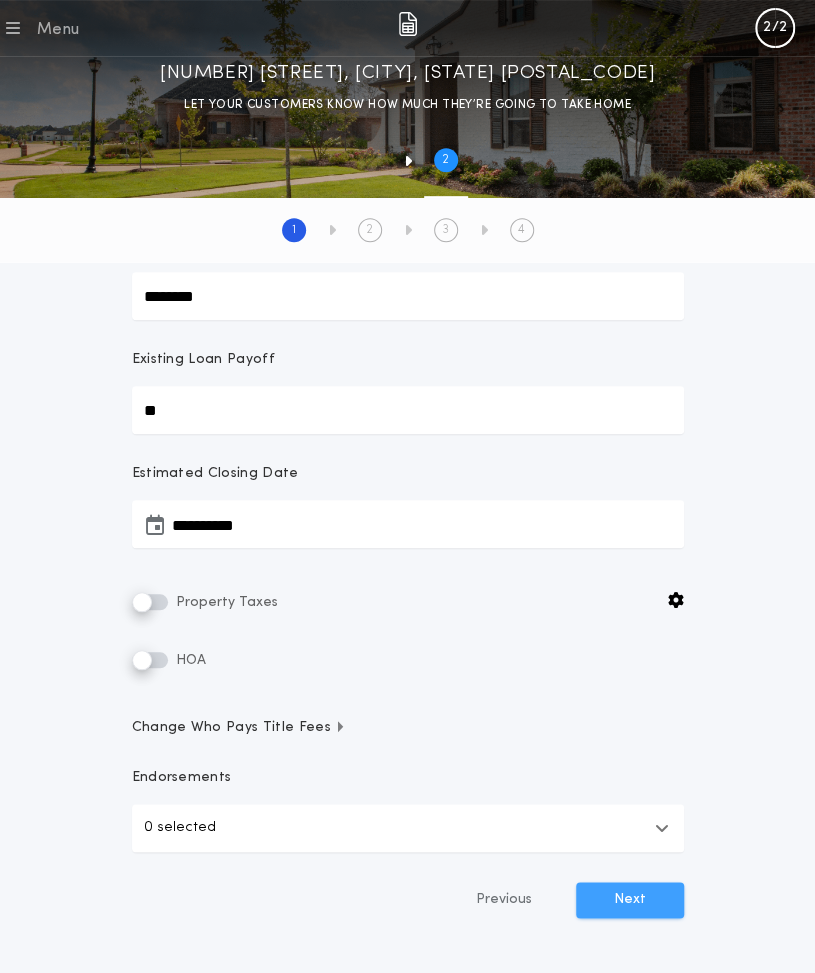 click on "Next" at bounding box center [630, 900] 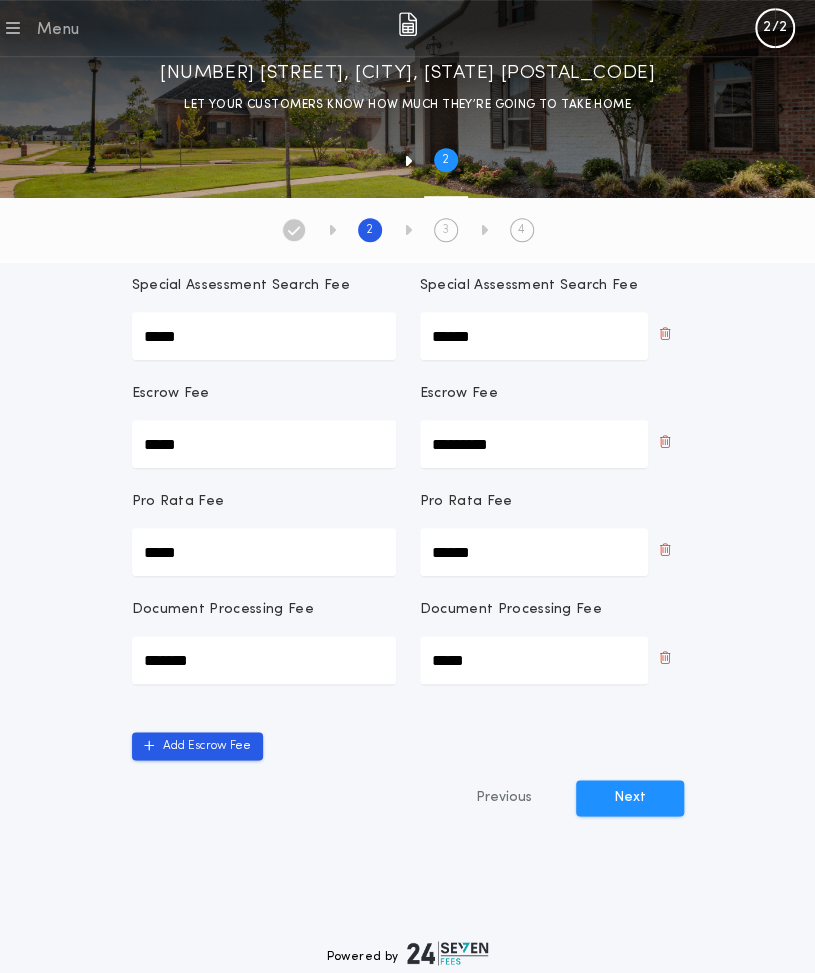 scroll, scrollTop: 315, scrollLeft: 0, axis: vertical 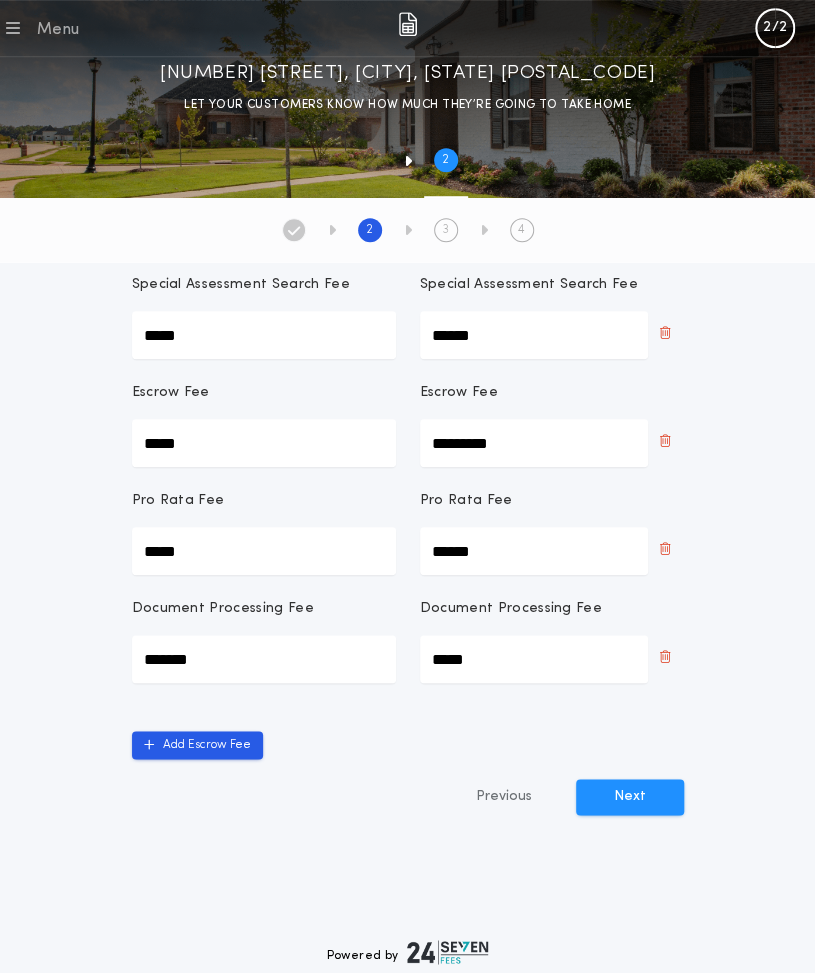 click on "*****" at bounding box center (534, 659) 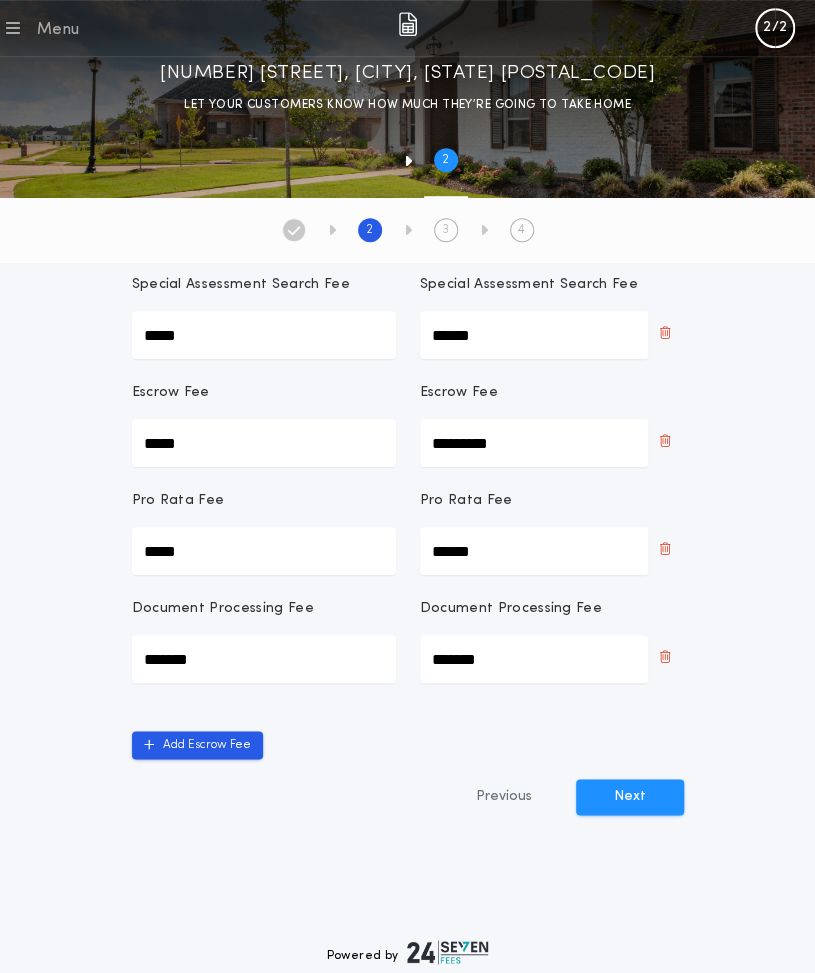 type on "*******" 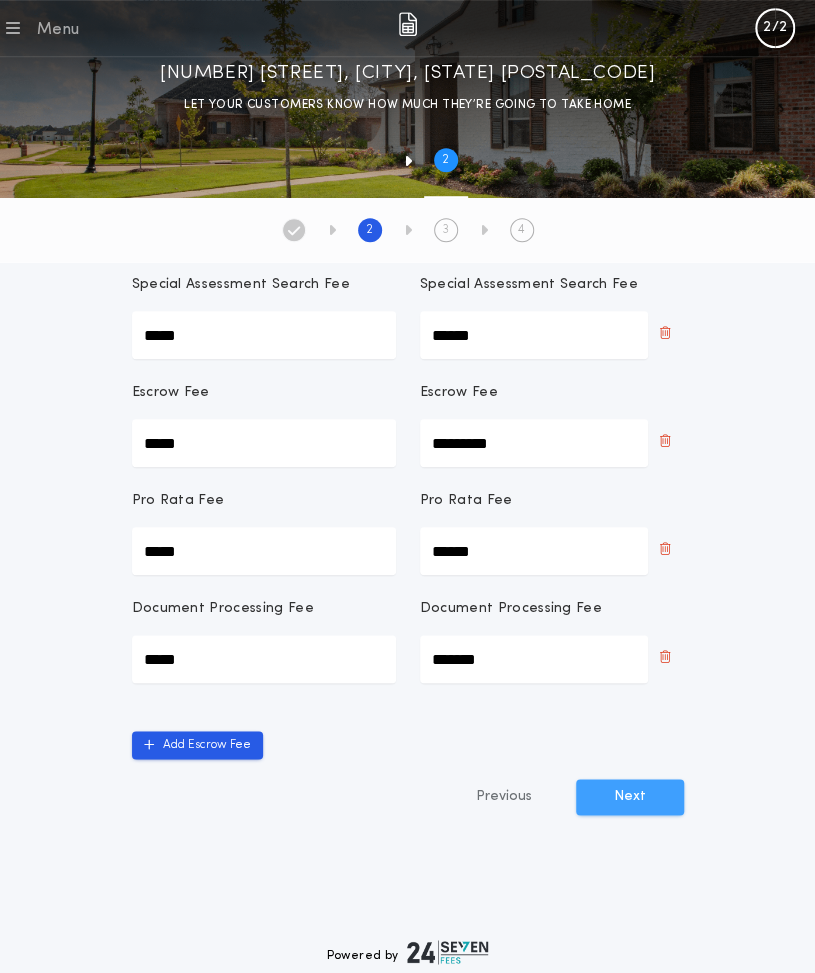type on "*****" 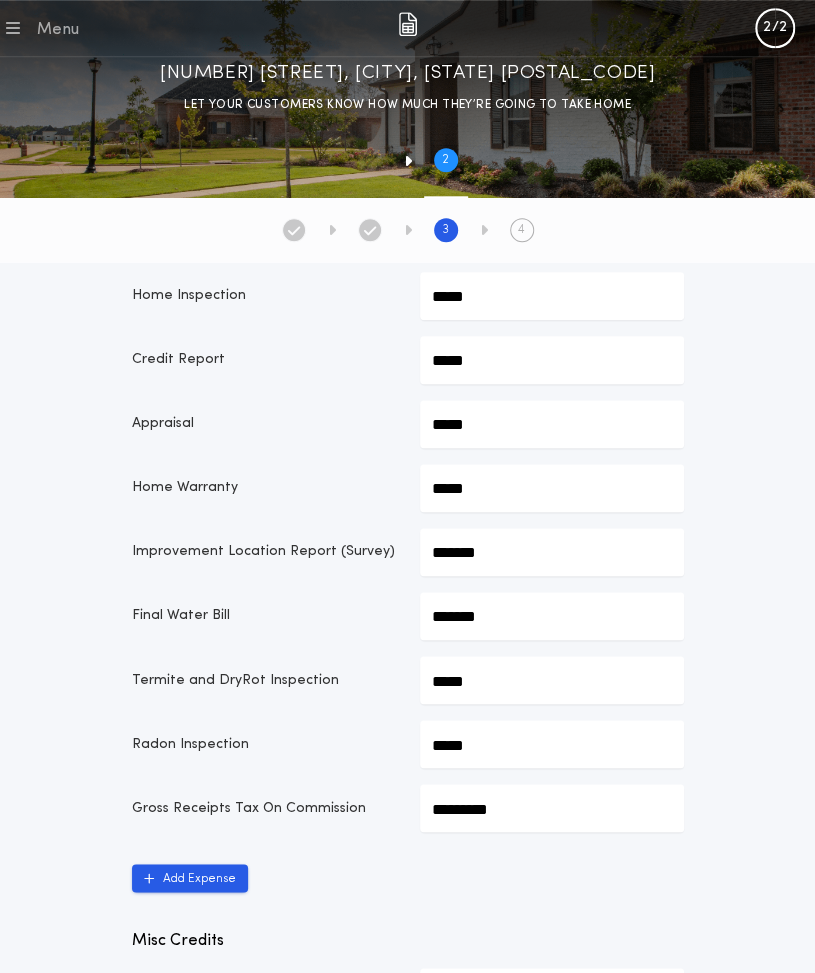 scroll, scrollTop: 545, scrollLeft: 0, axis: vertical 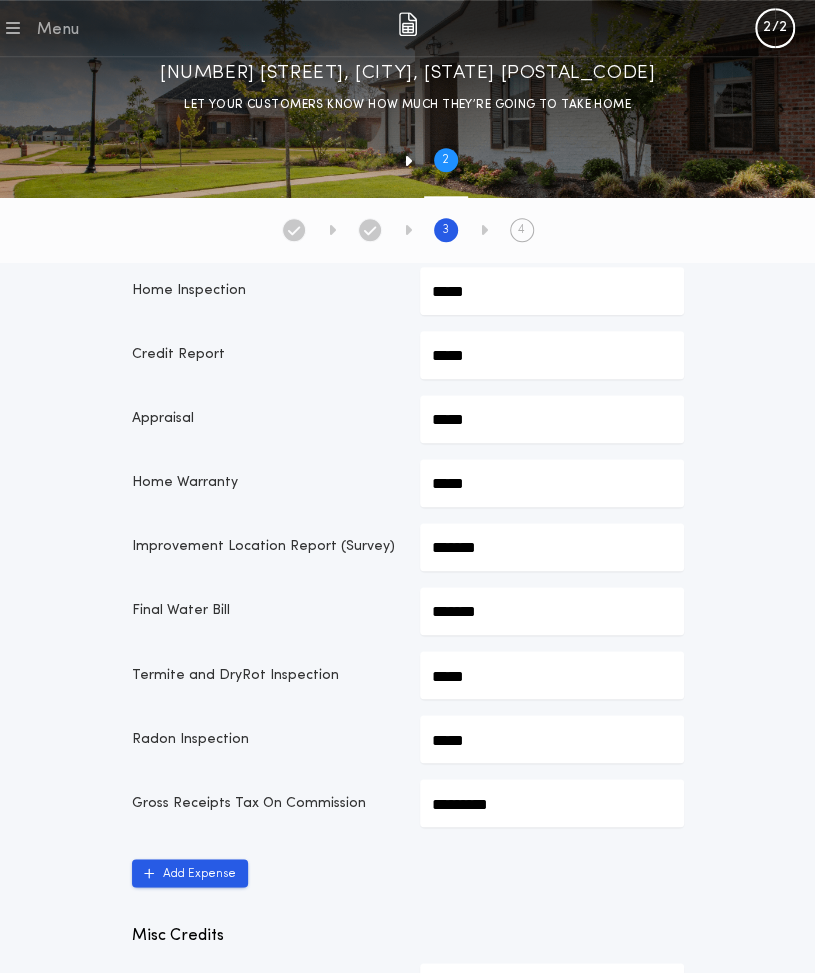 click on "*******" at bounding box center (552, -167) 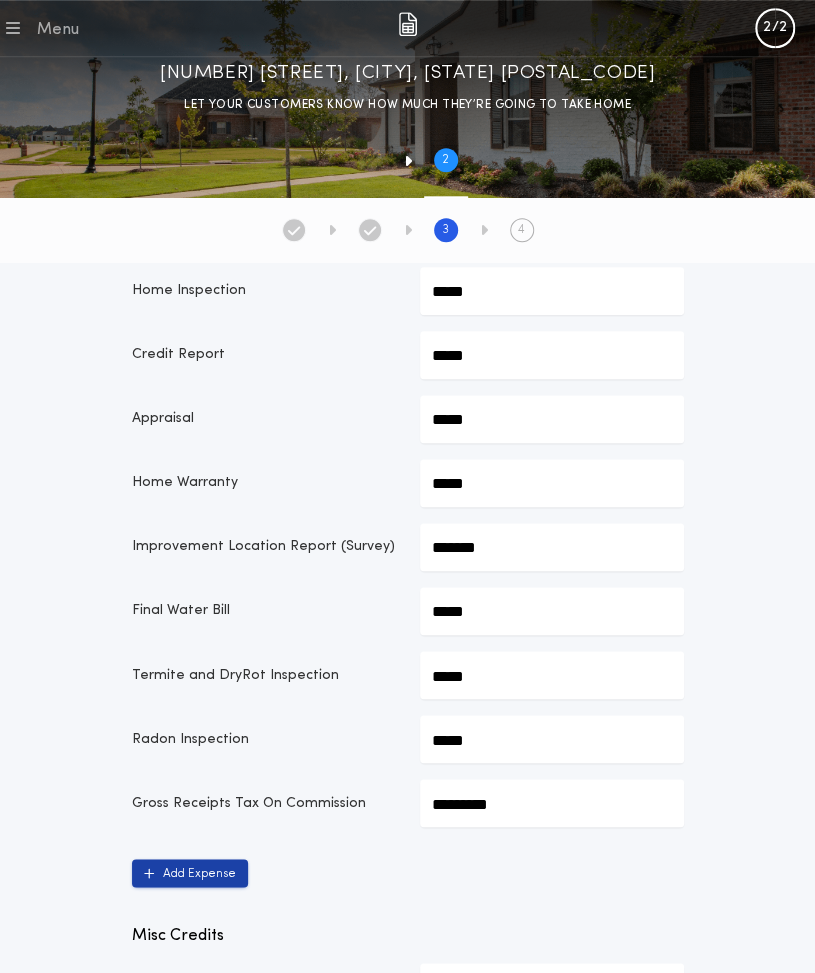 type on "*****" 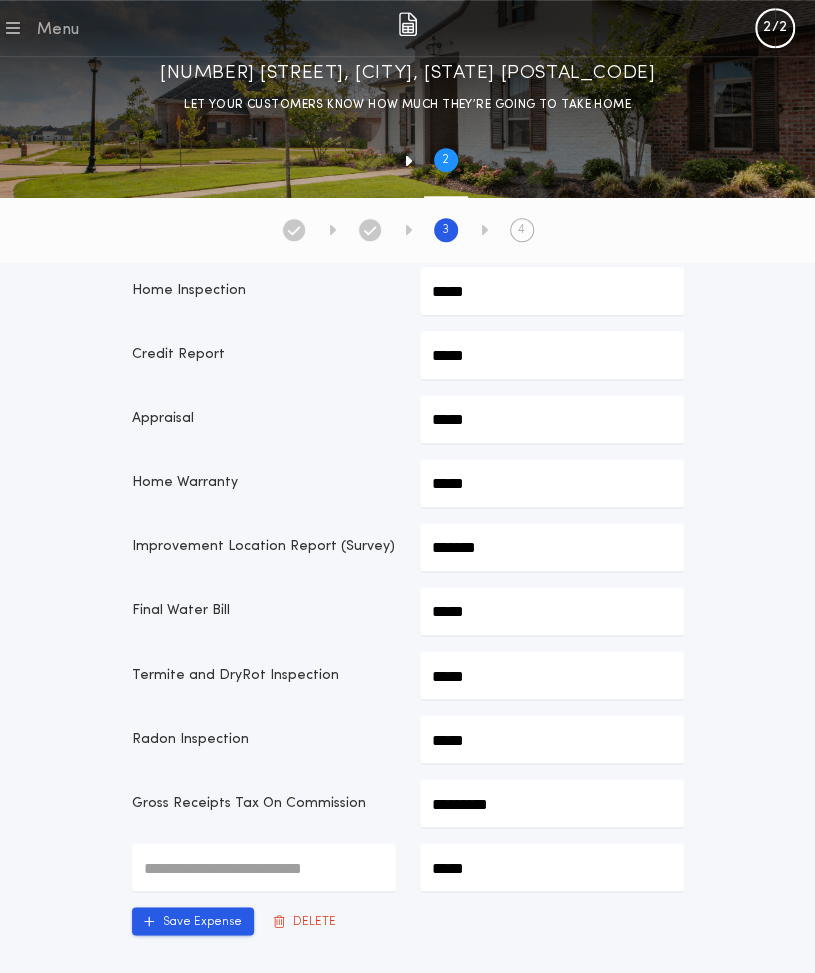 click at bounding box center [264, 867] 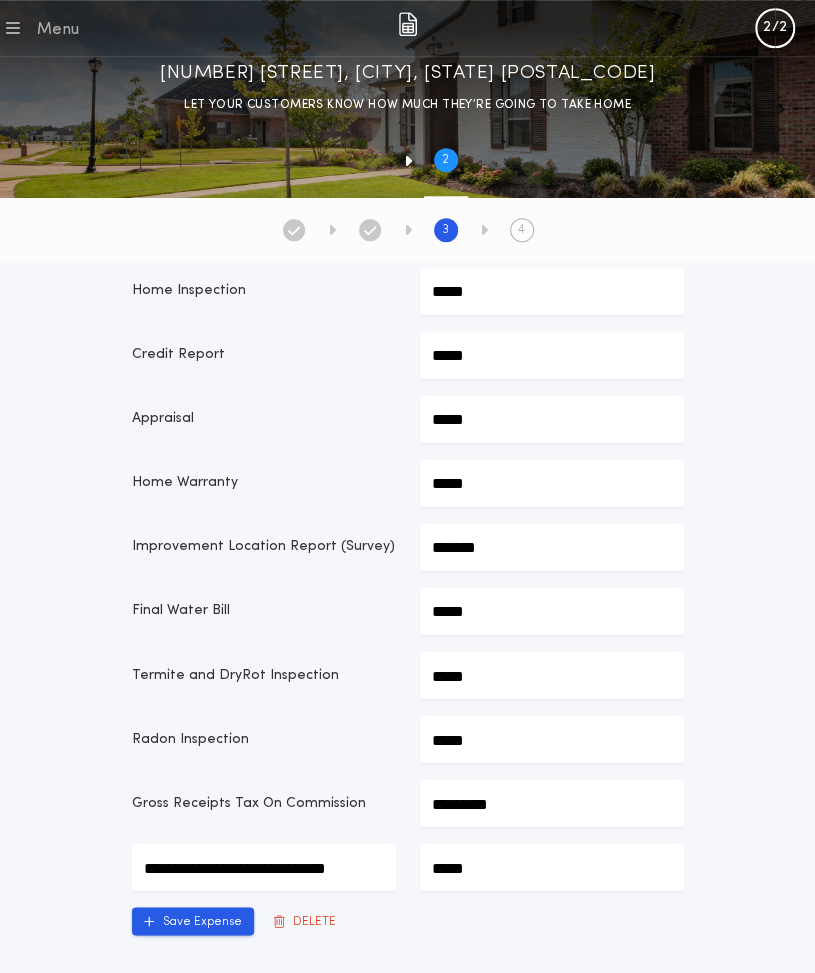 click on "*****" at bounding box center [264, 867] 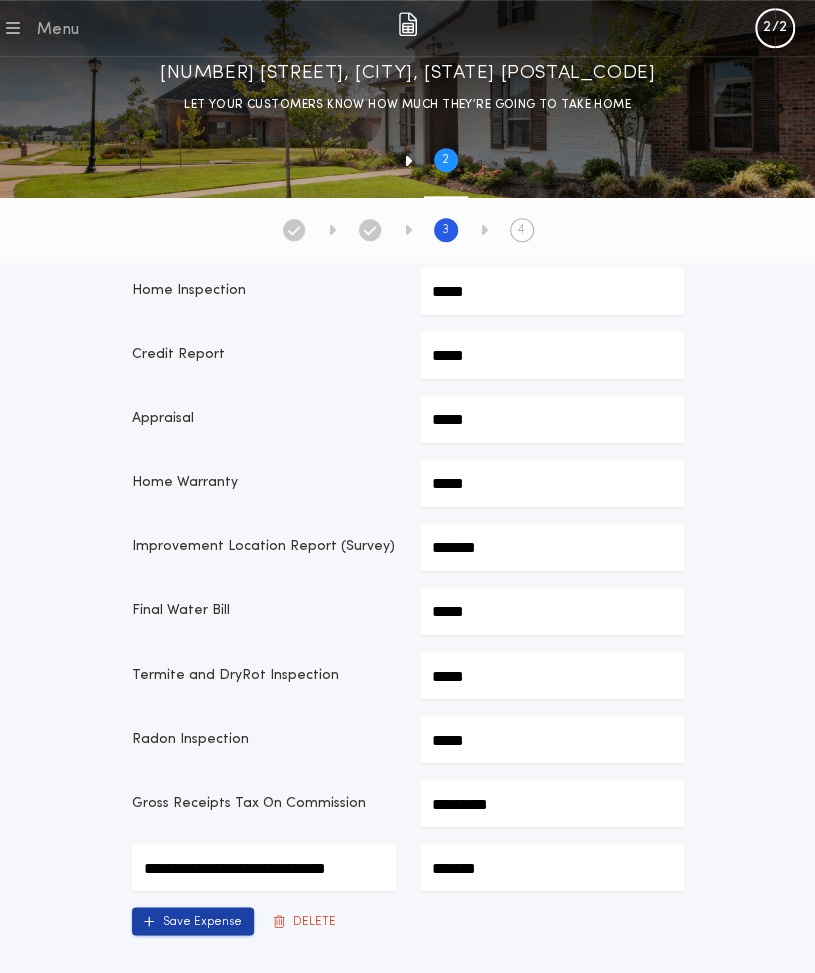 type on "*******" 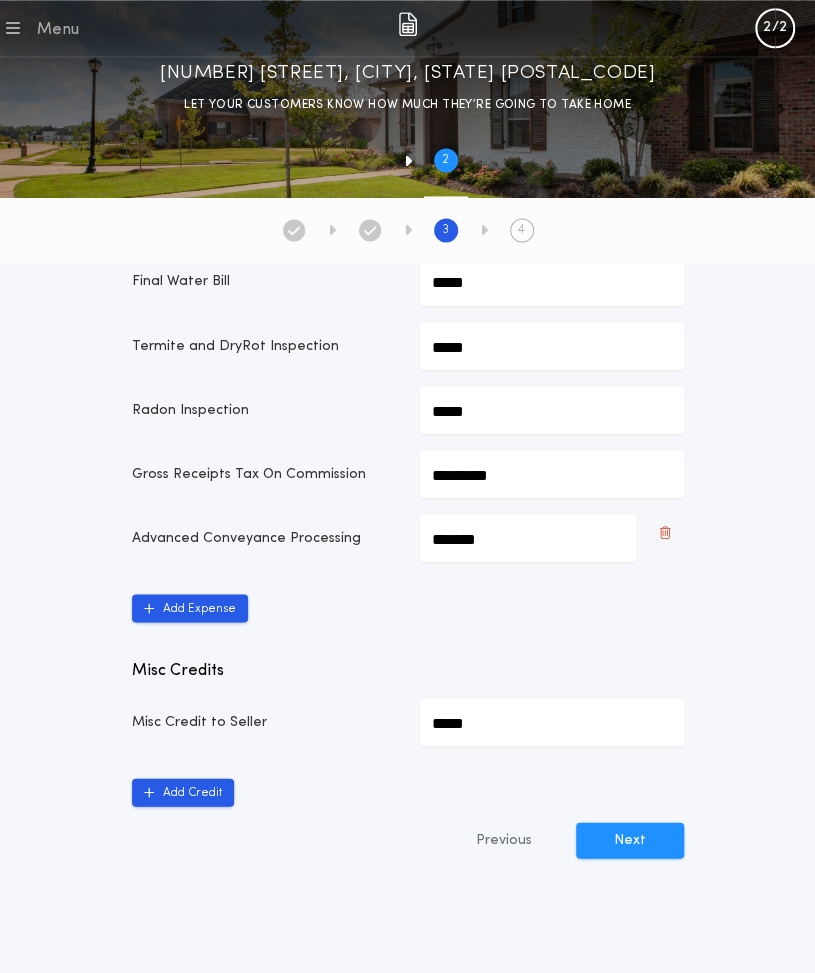scroll, scrollTop: 879, scrollLeft: 0, axis: vertical 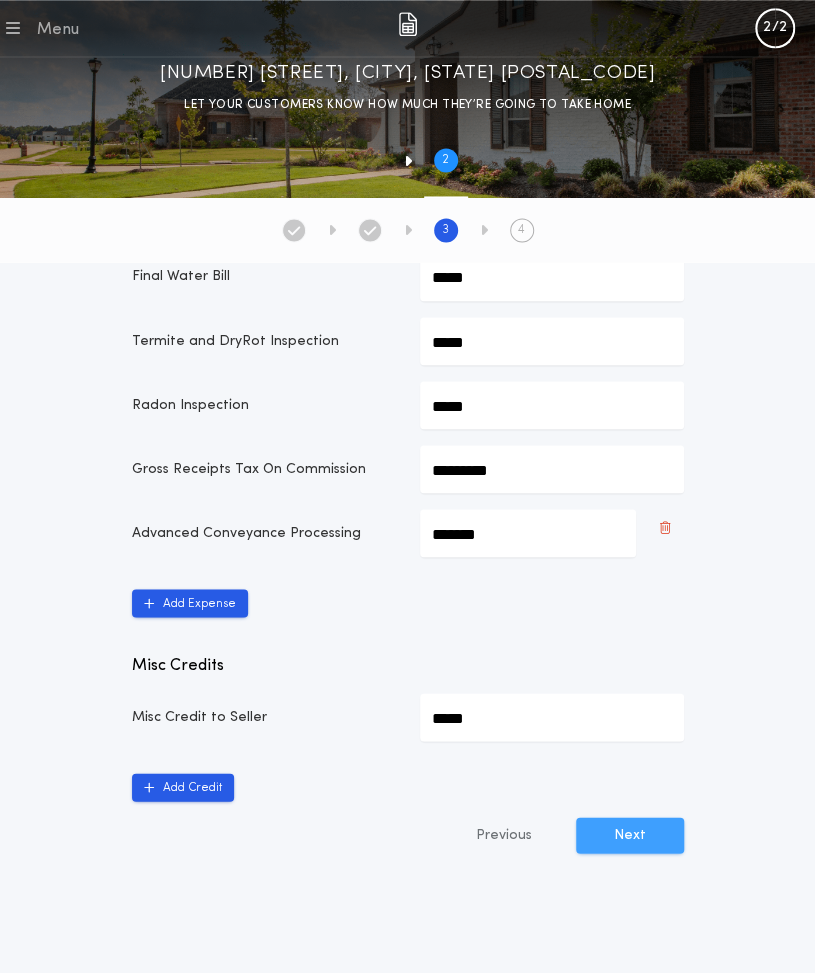 click on "Next" at bounding box center [630, 835] 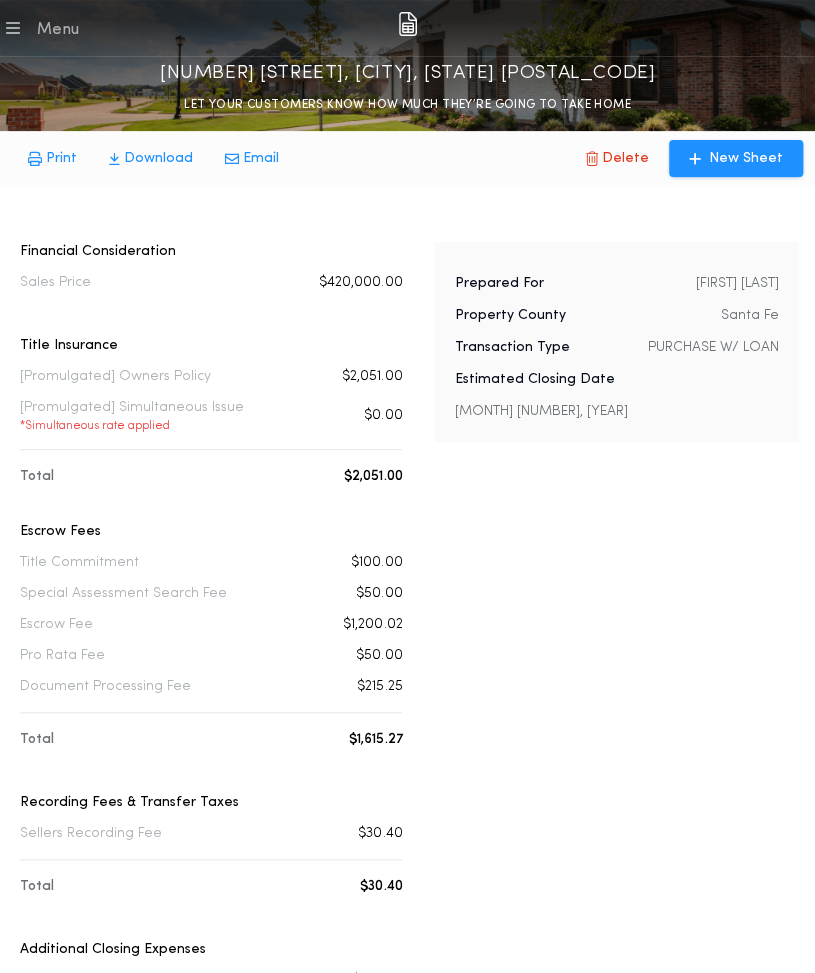 scroll, scrollTop: 0, scrollLeft: 0, axis: both 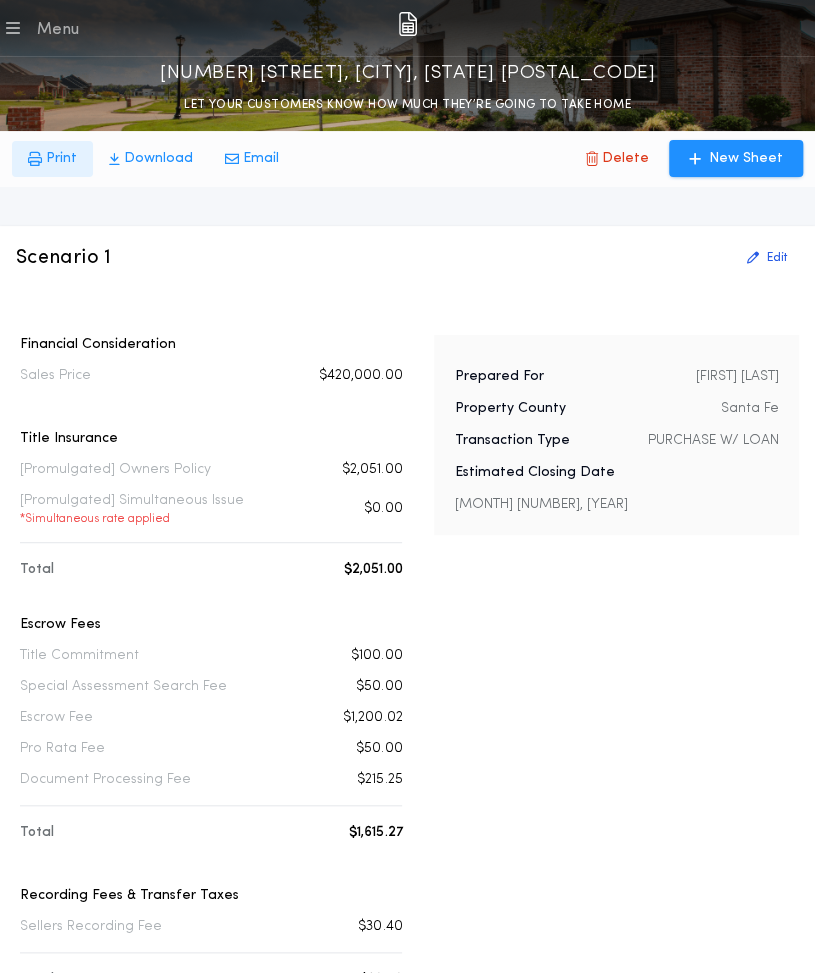 click on "Print" at bounding box center (61, 159) 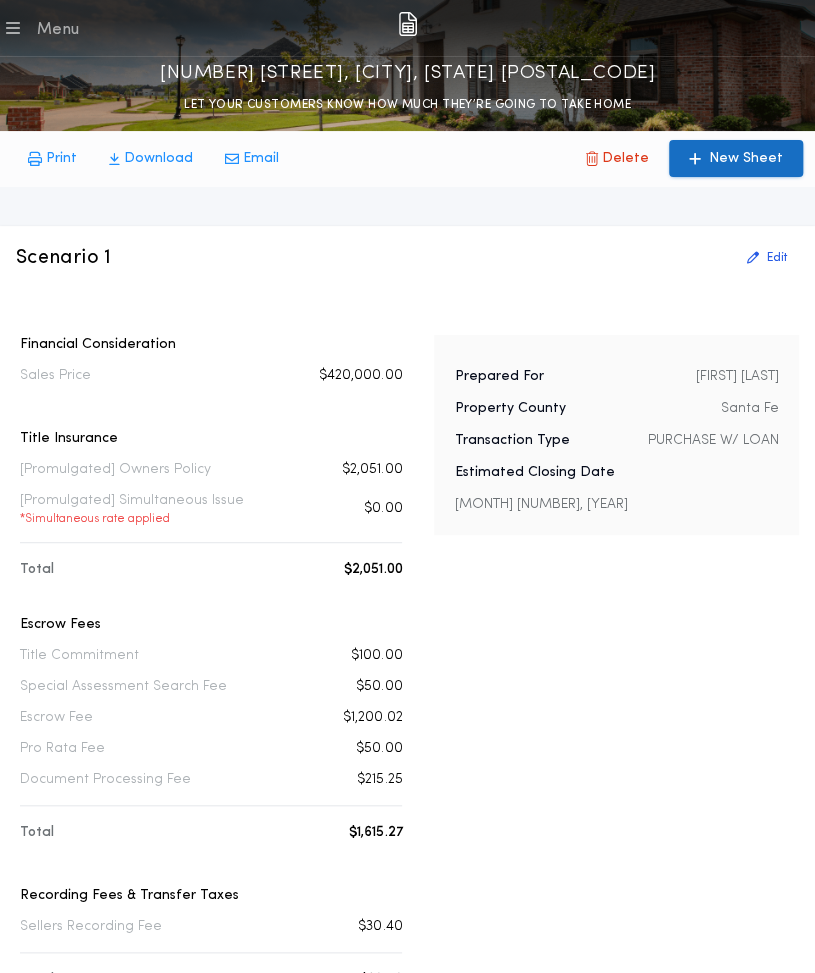 click on "New Sheet" at bounding box center (746, 159) 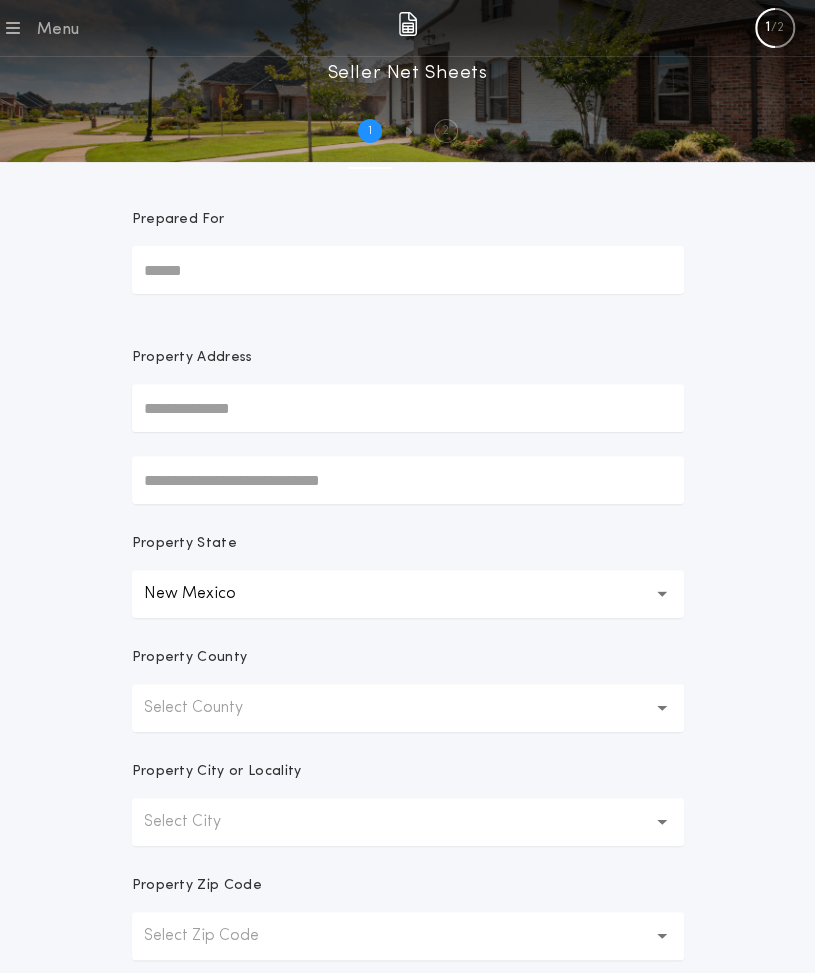 click on "Prepared For" at bounding box center [408, 270] 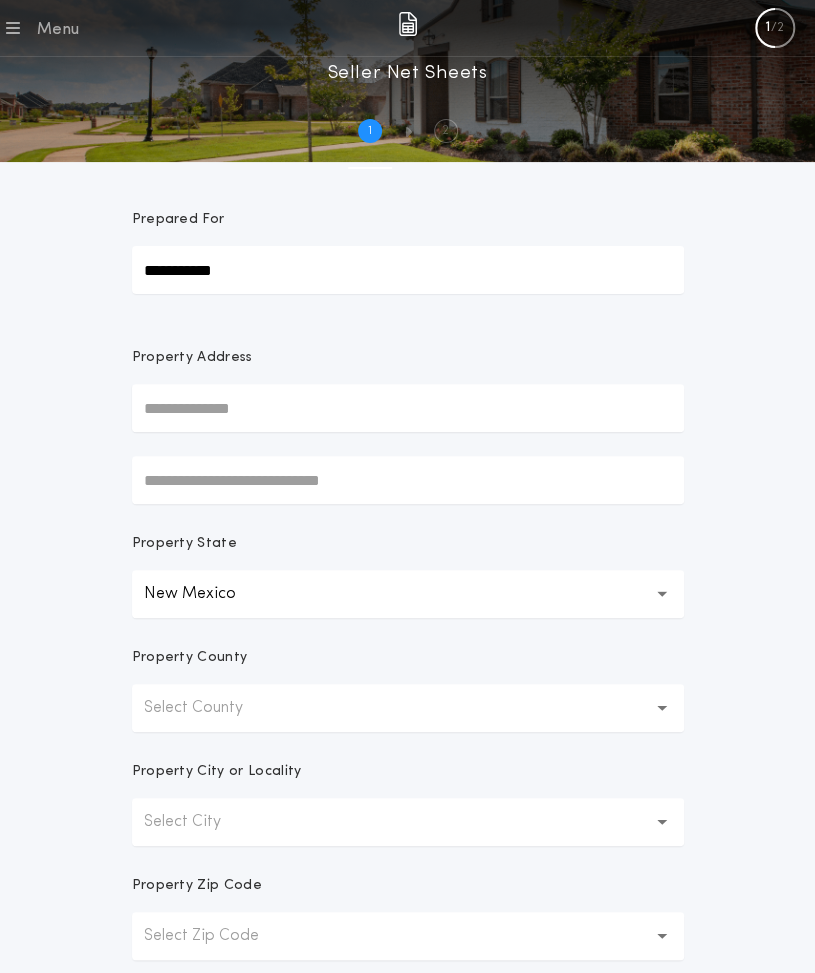 click at bounding box center [408, 408] 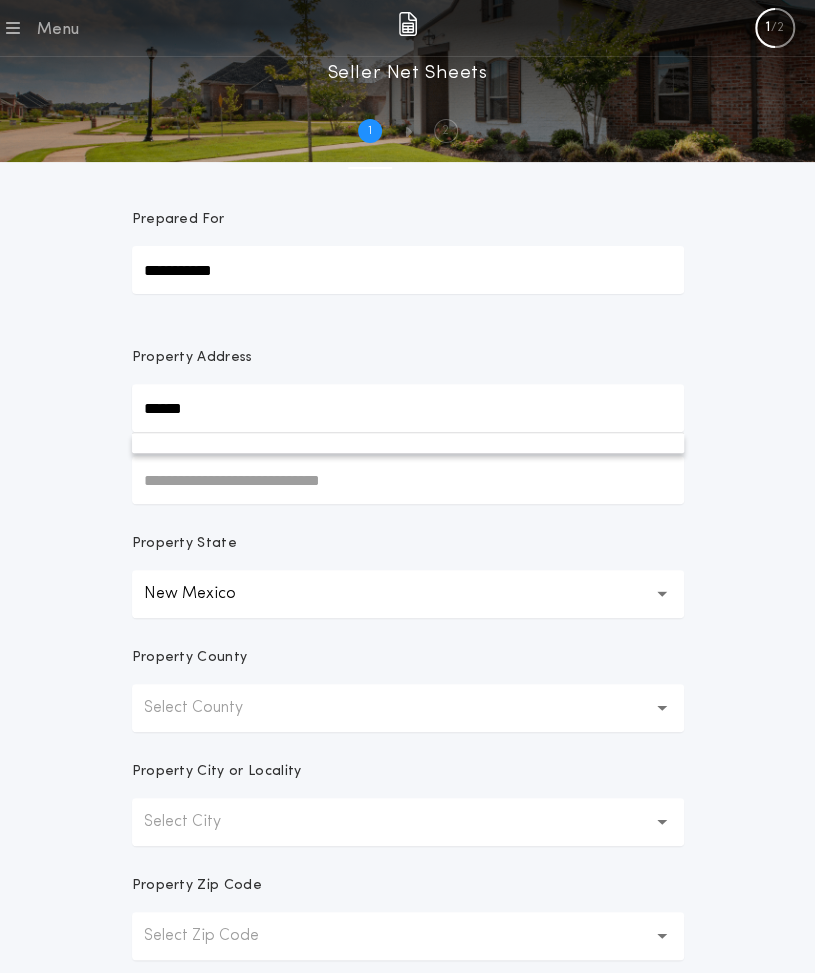 type on "**********" 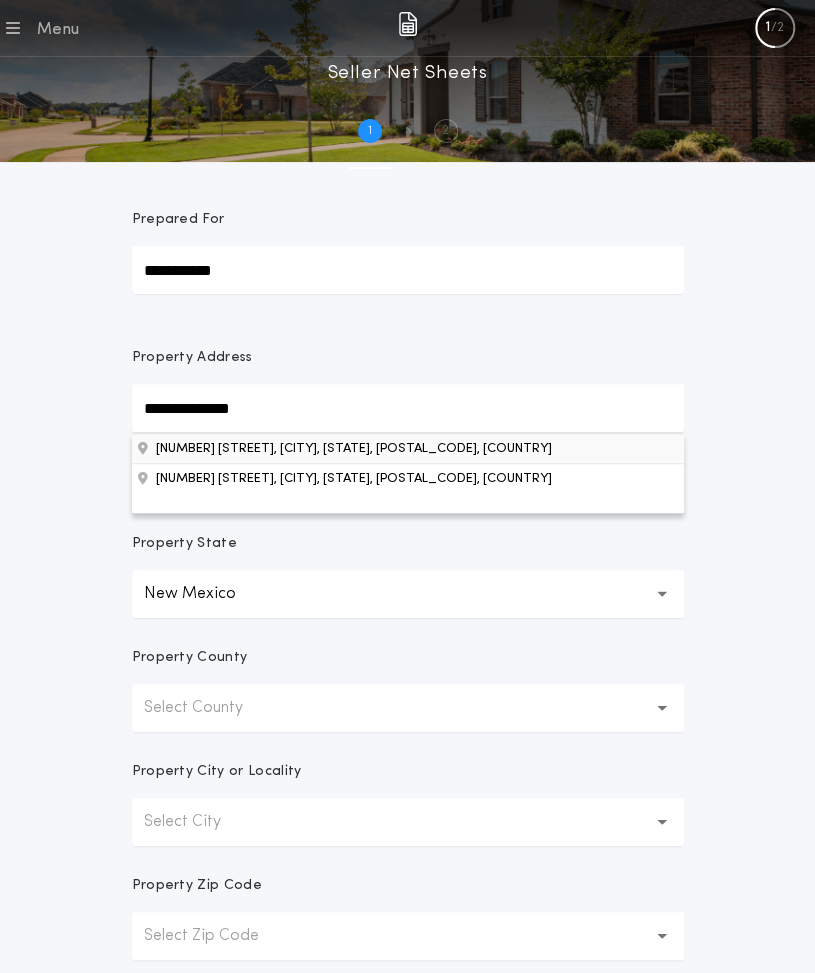 click on "5 Bachelor Trl, Edgewood, NM, 87015, USA" at bounding box center [408, 448] 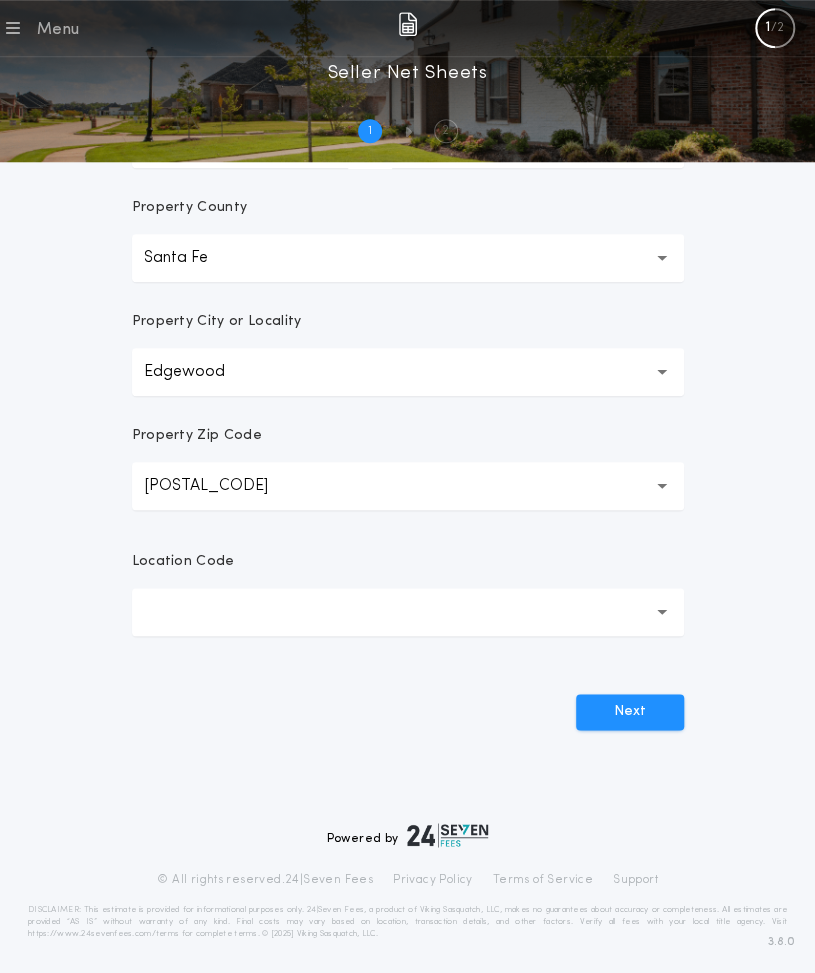 scroll, scrollTop: 455, scrollLeft: 0, axis: vertical 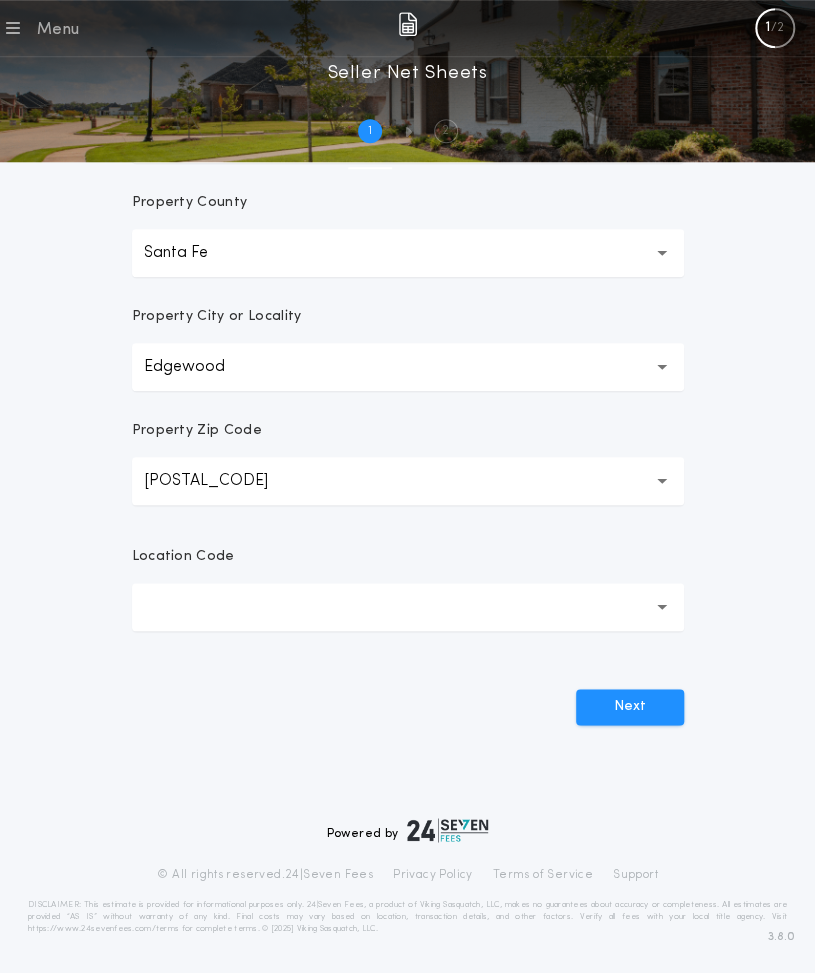 click at bounding box center (408, 607) 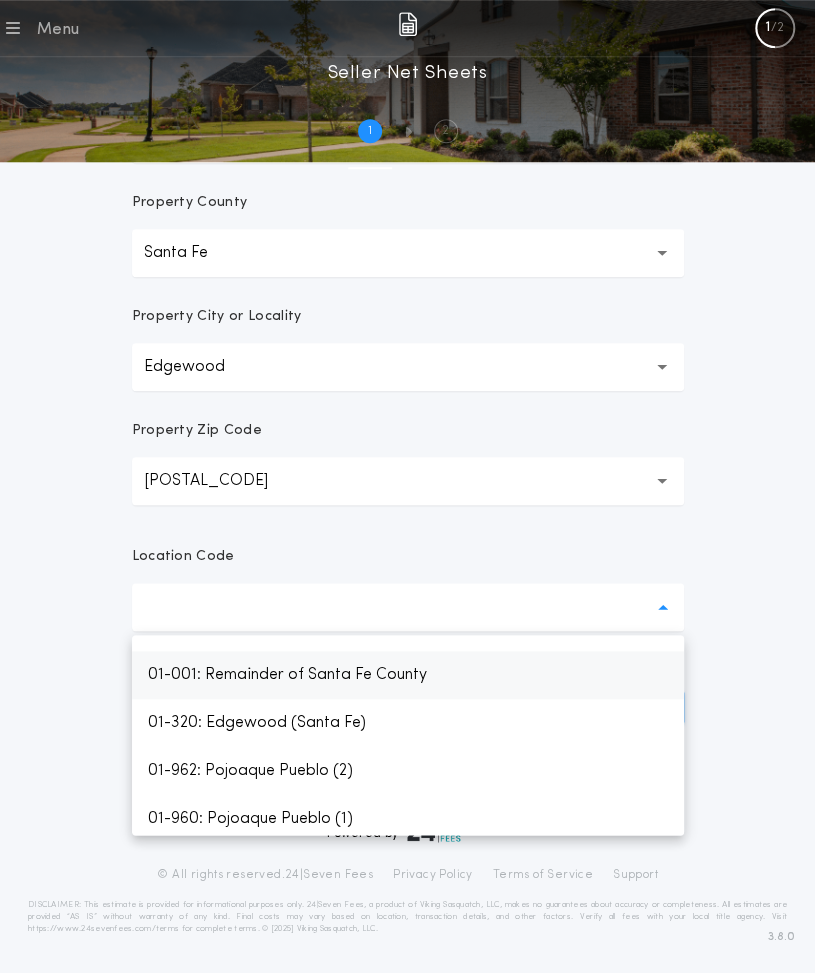 scroll, scrollTop: 801, scrollLeft: 0, axis: vertical 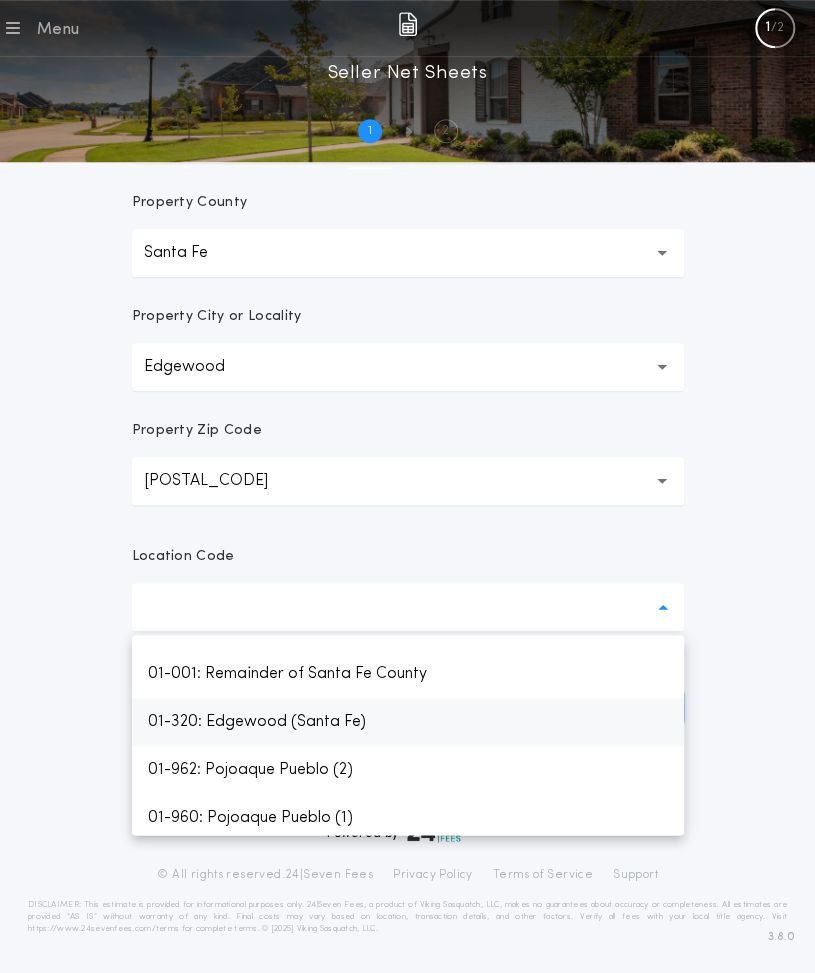 click on "01-320: Edgewood (Santa Fe)" at bounding box center (408, 722) 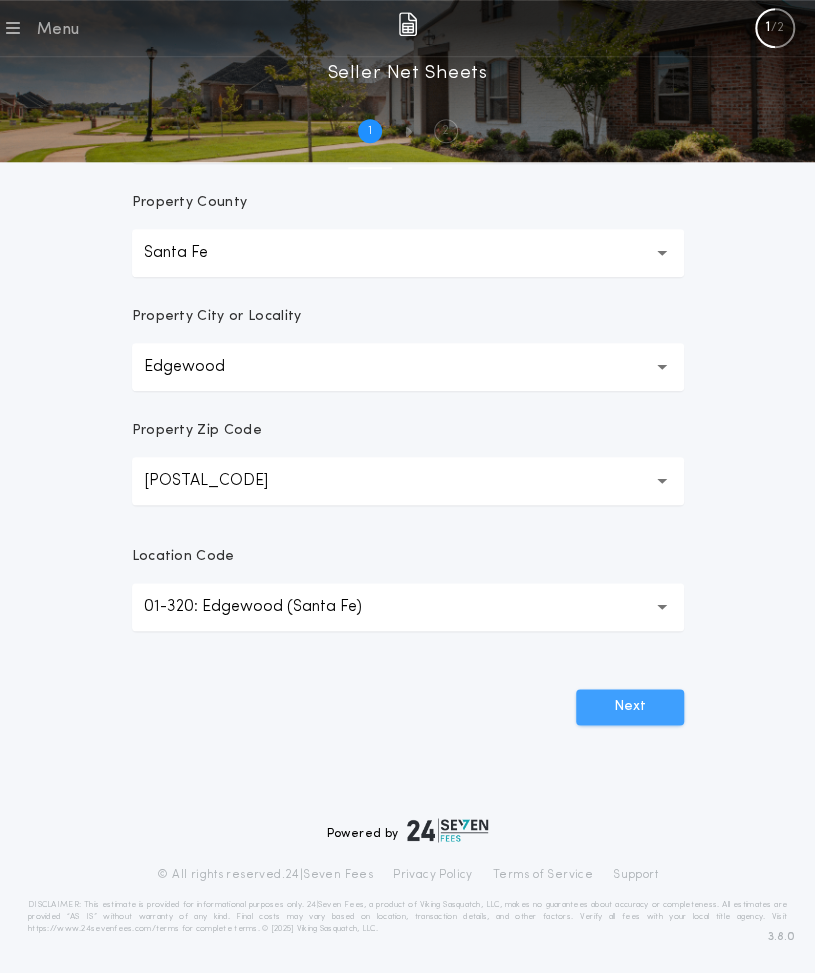 click on "Next" at bounding box center [630, 707] 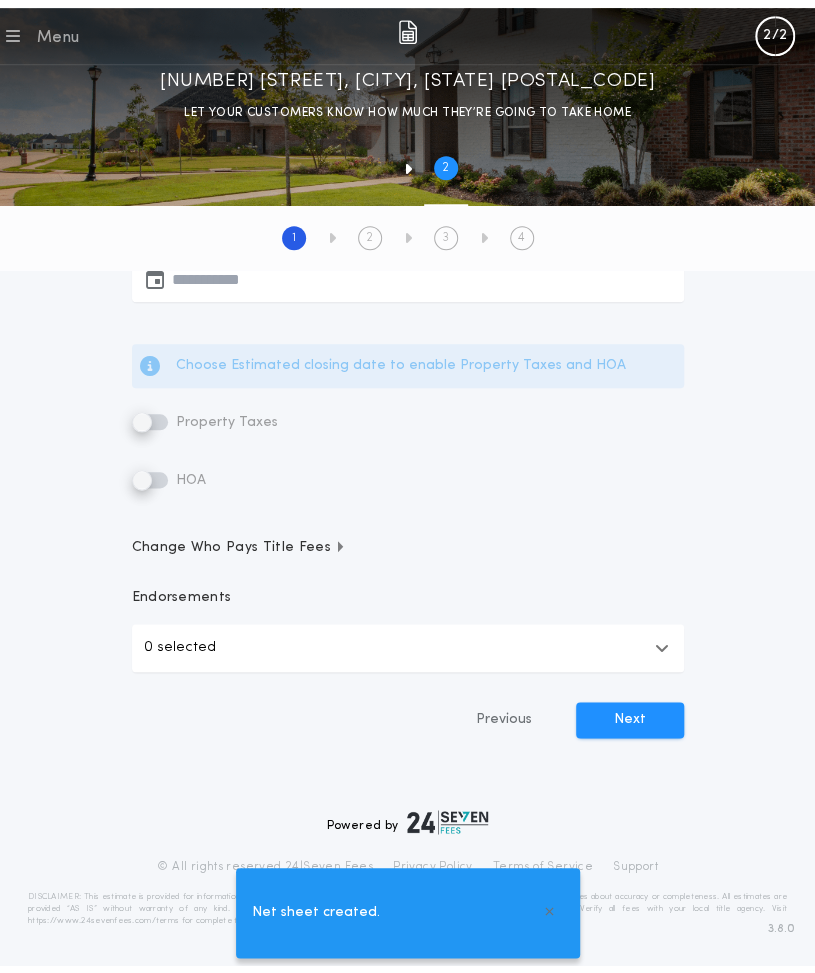 scroll, scrollTop: 0, scrollLeft: 0, axis: both 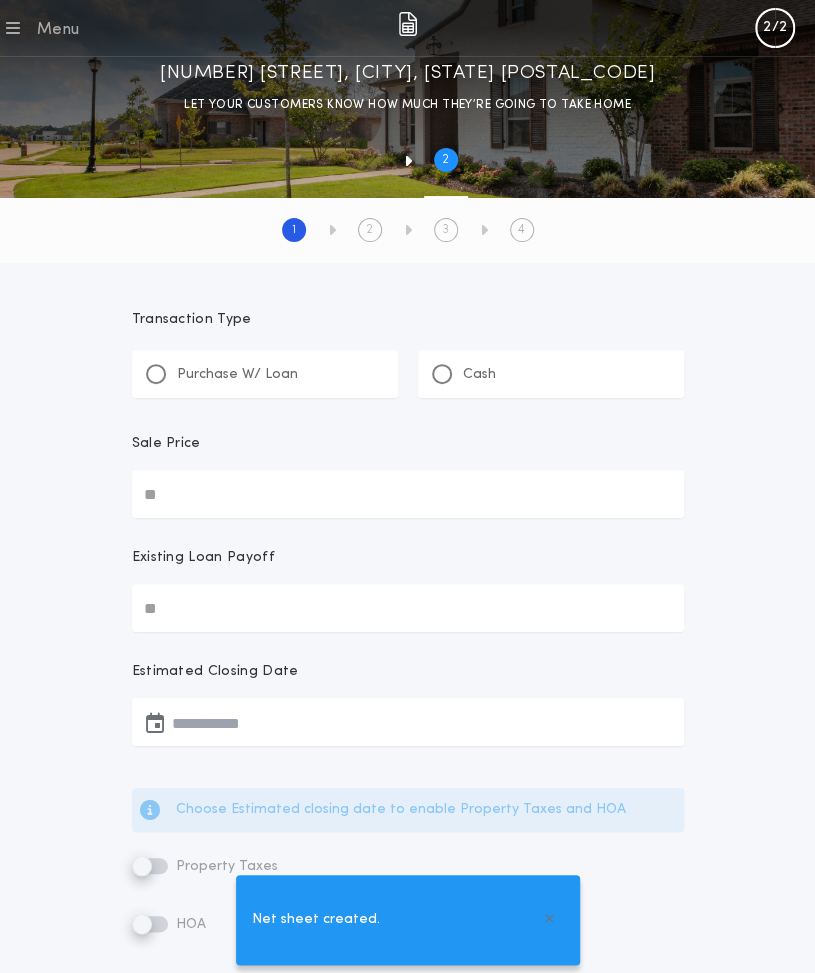click on "Purchase W/ Loan" at bounding box center (237, 375) 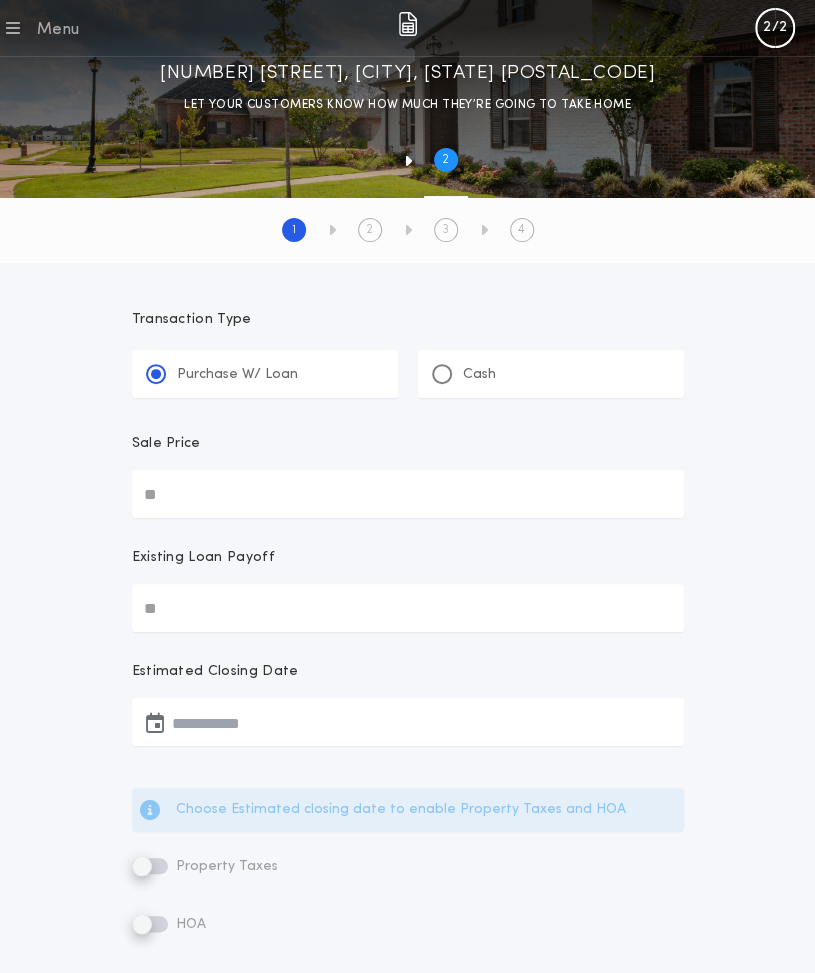 click on "Sale Price" at bounding box center [408, 494] 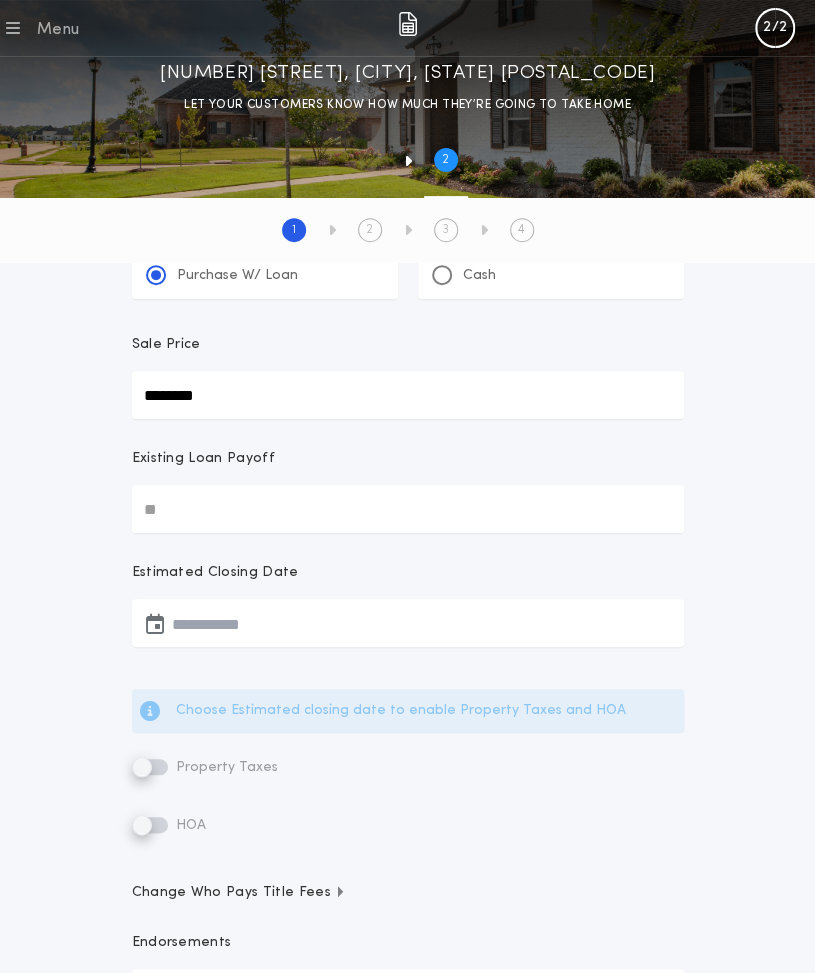 scroll, scrollTop: 115, scrollLeft: 0, axis: vertical 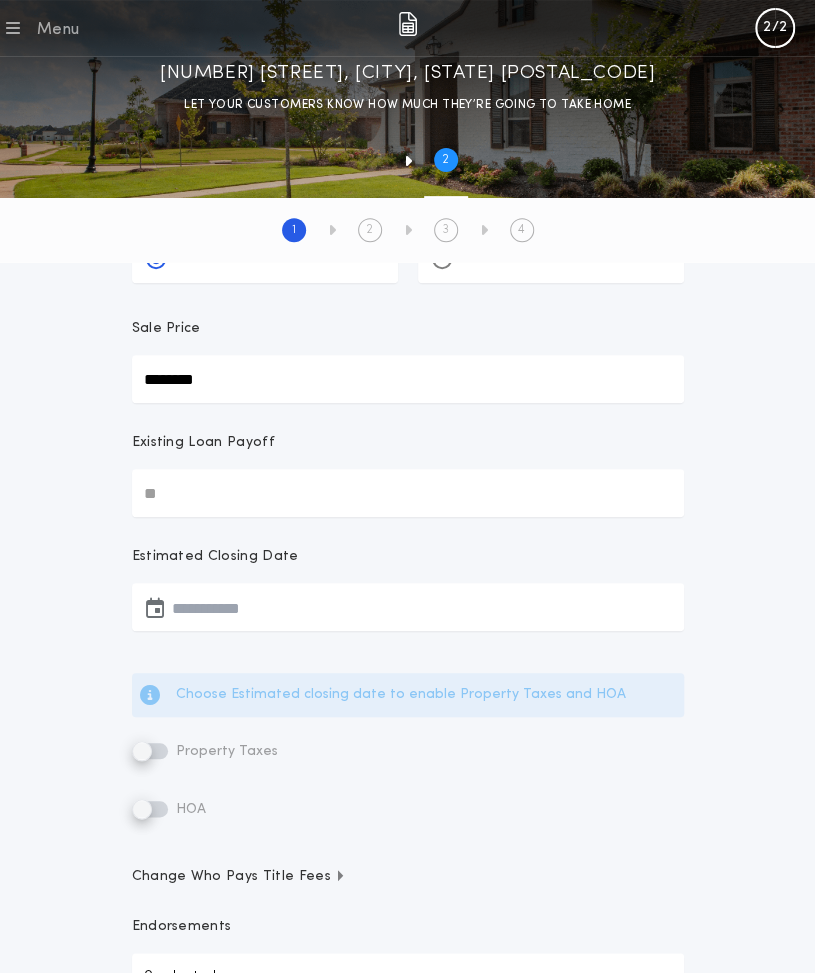 type on "********" 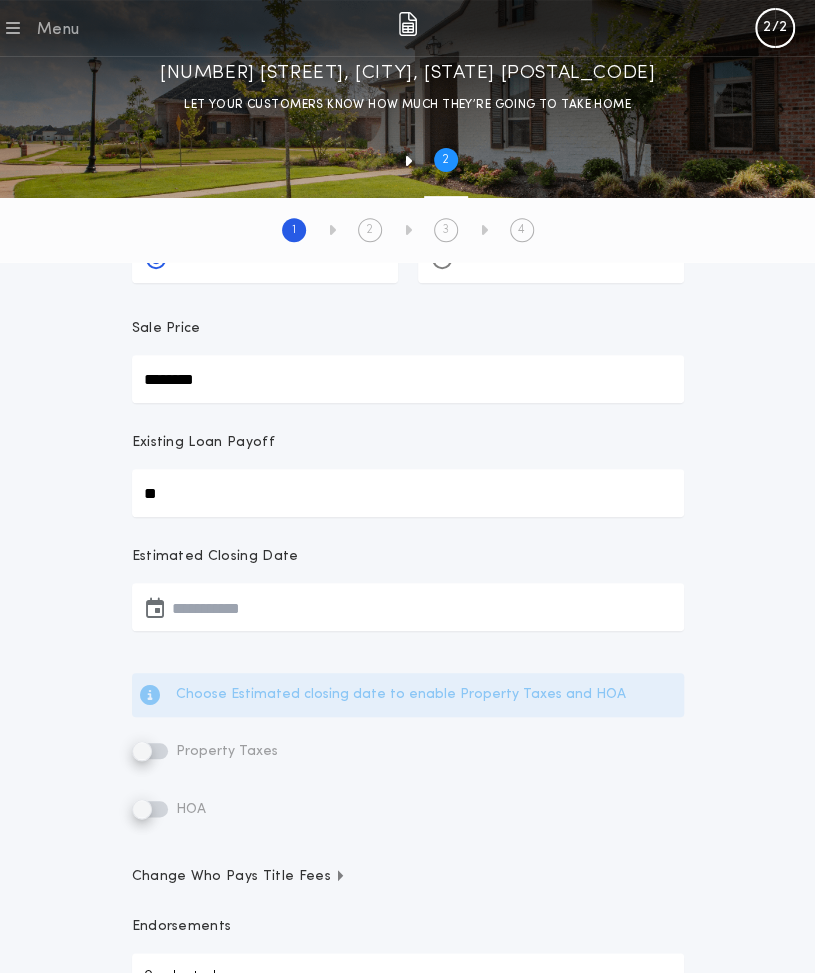 click at bounding box center (408, 607) 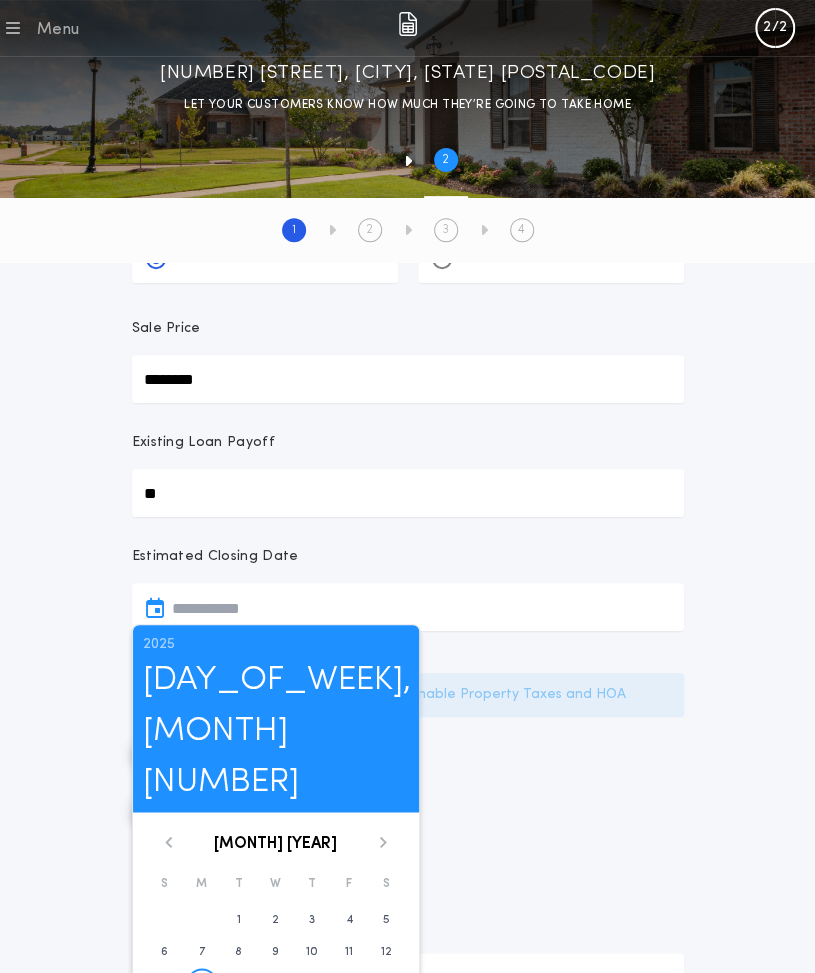click 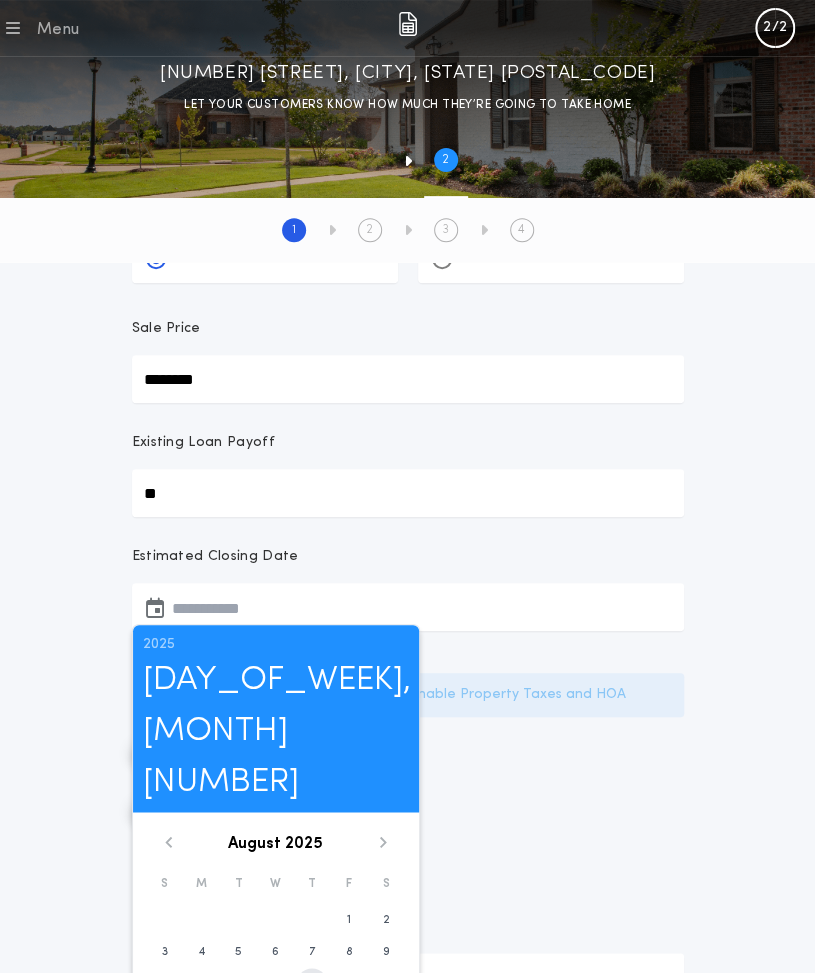 click on "14" at bounding box center (312, 984) 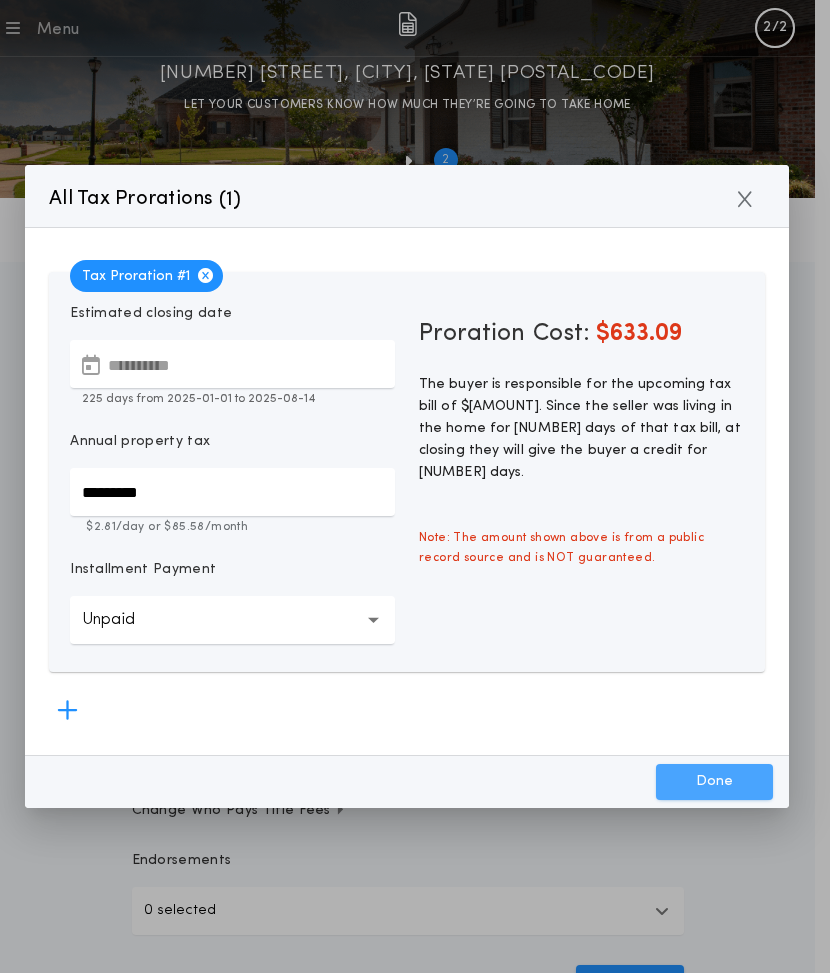 click on "Done" at bounding box center (714, 782) 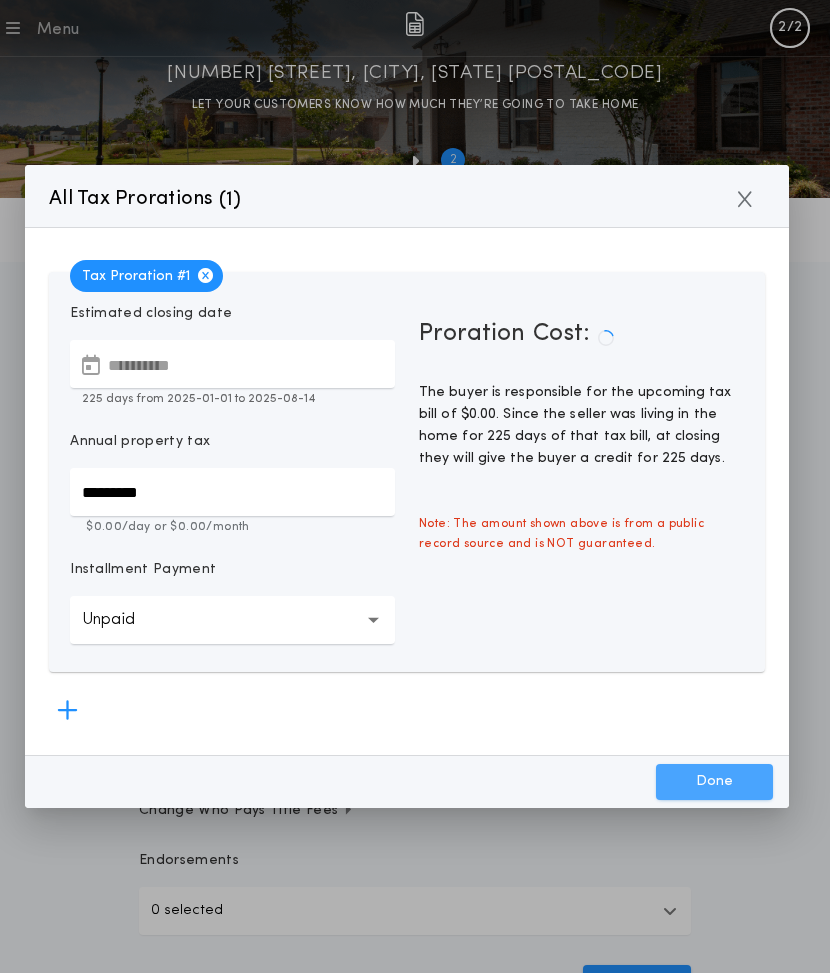 type on "*****" 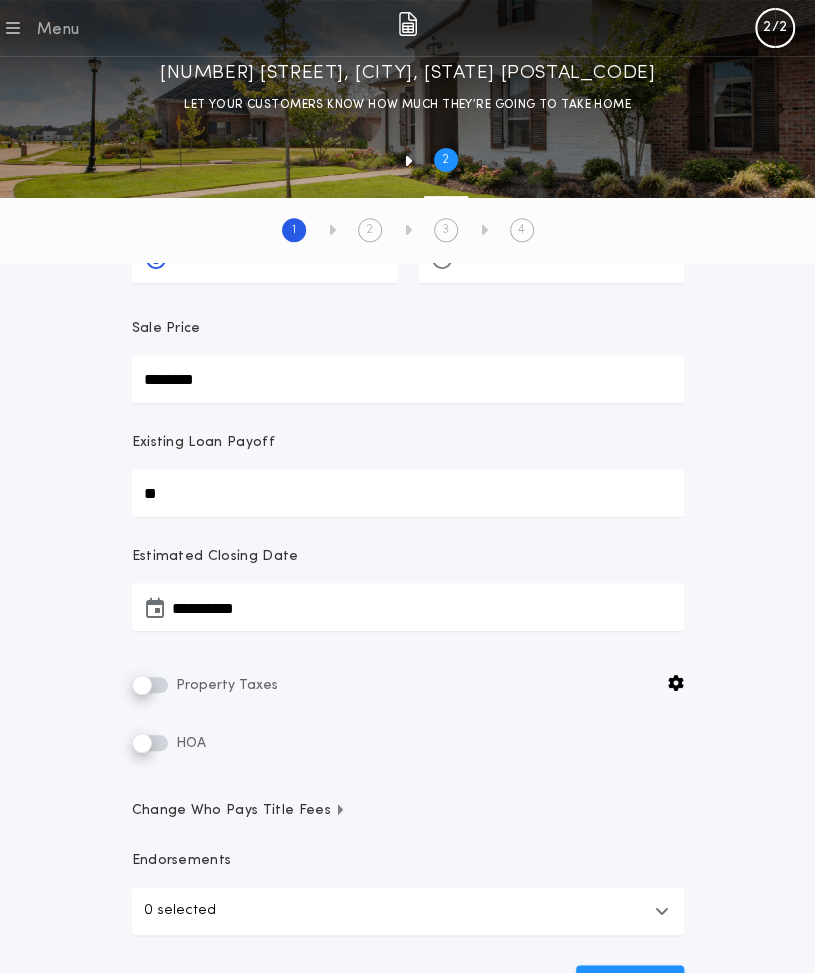 scroll, scrollTop: 370, scrollLeft: 0, axis: vertical 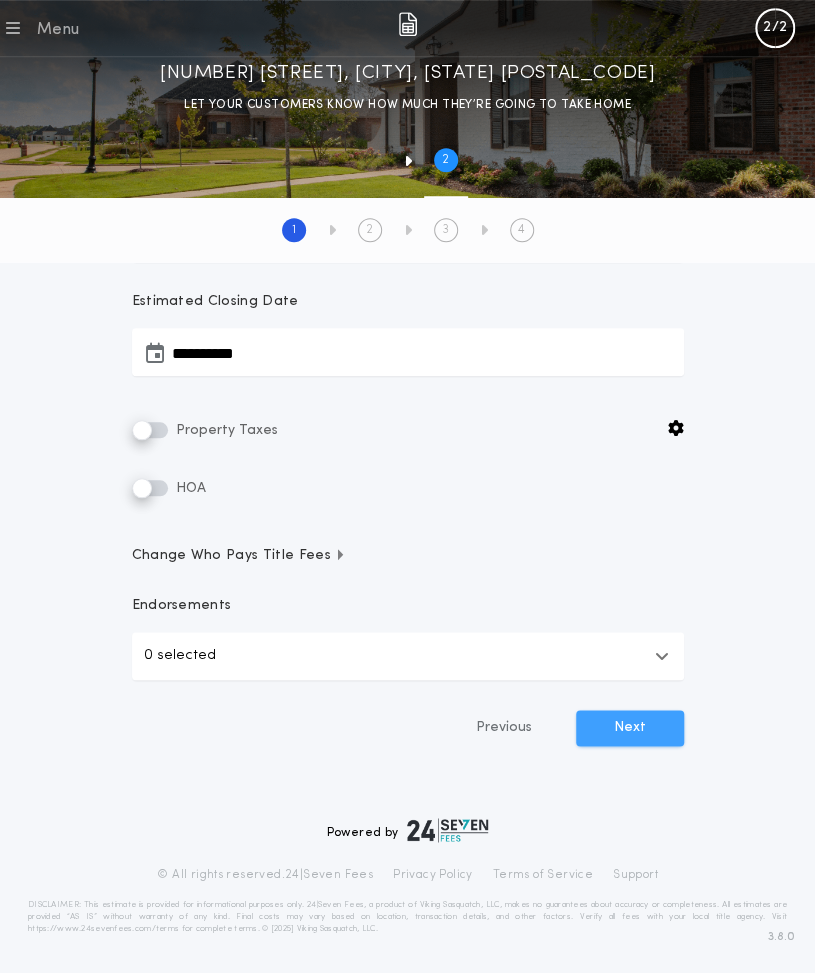 click on "Next" at bounding box center [630, 728] 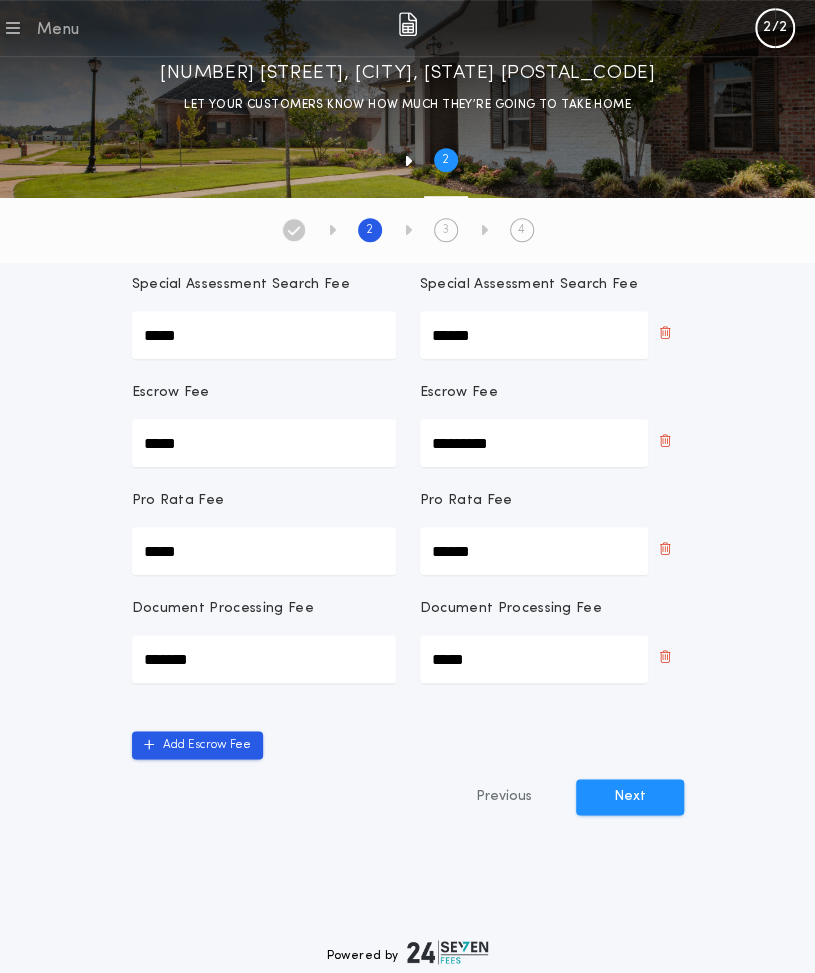 scroll, scrollTop: 322, scrollLeft: 0, axis: vertical 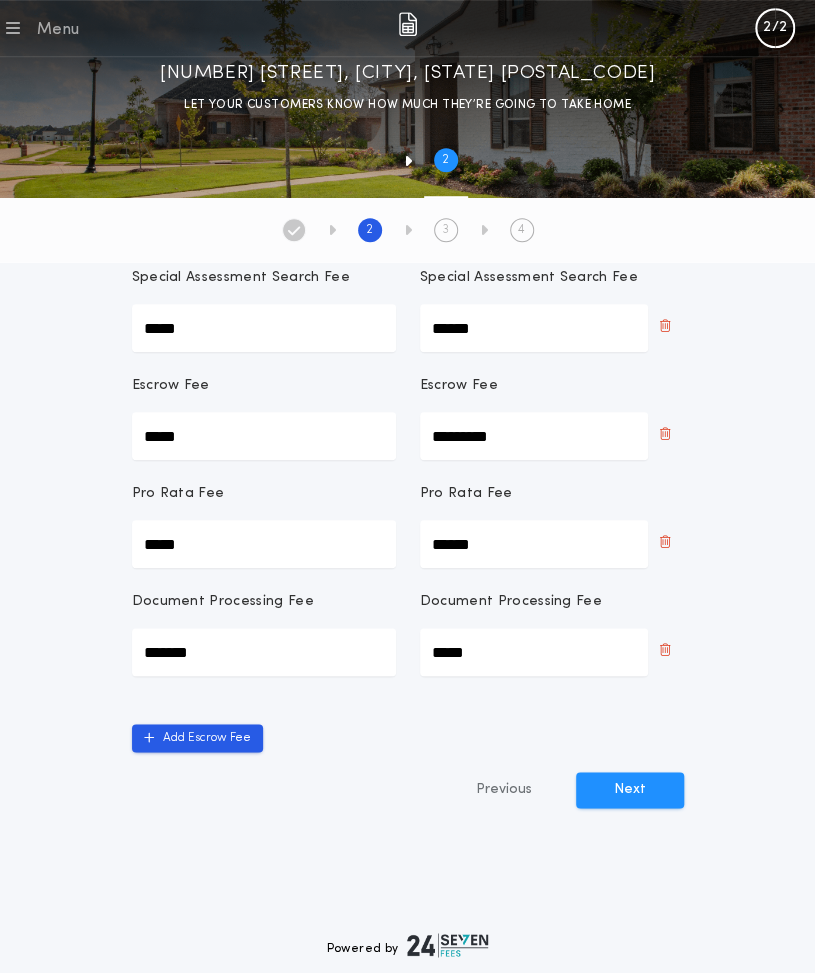 click on "*****" at bounding box center [534, 652] 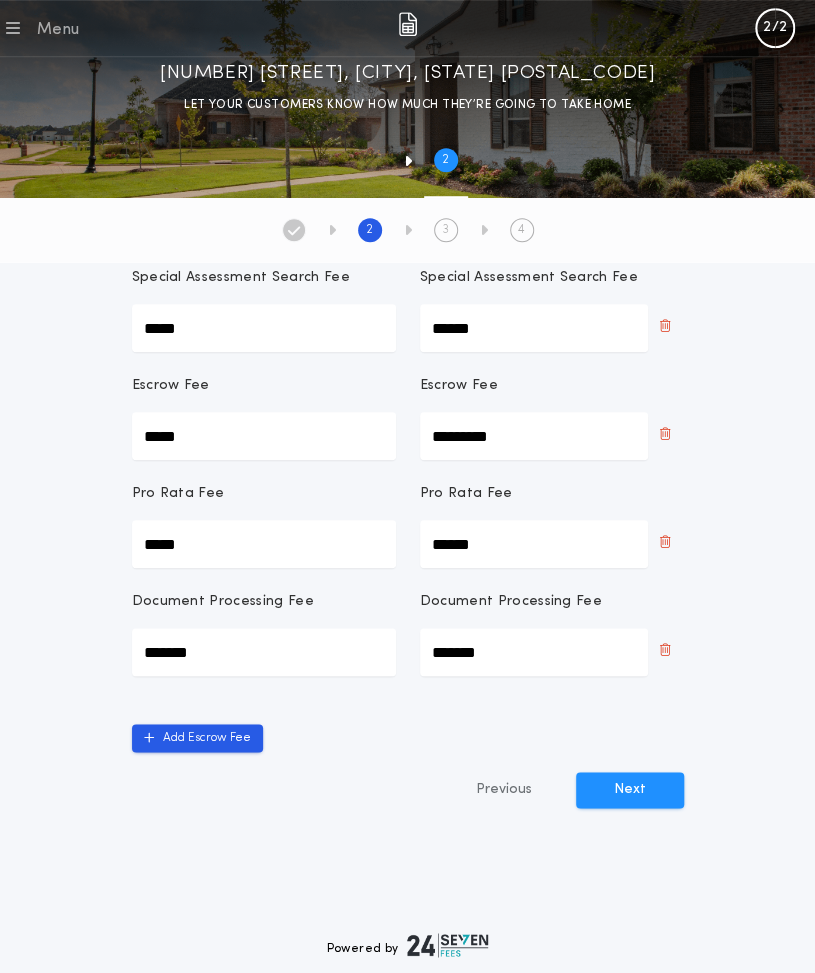 type on "*******" 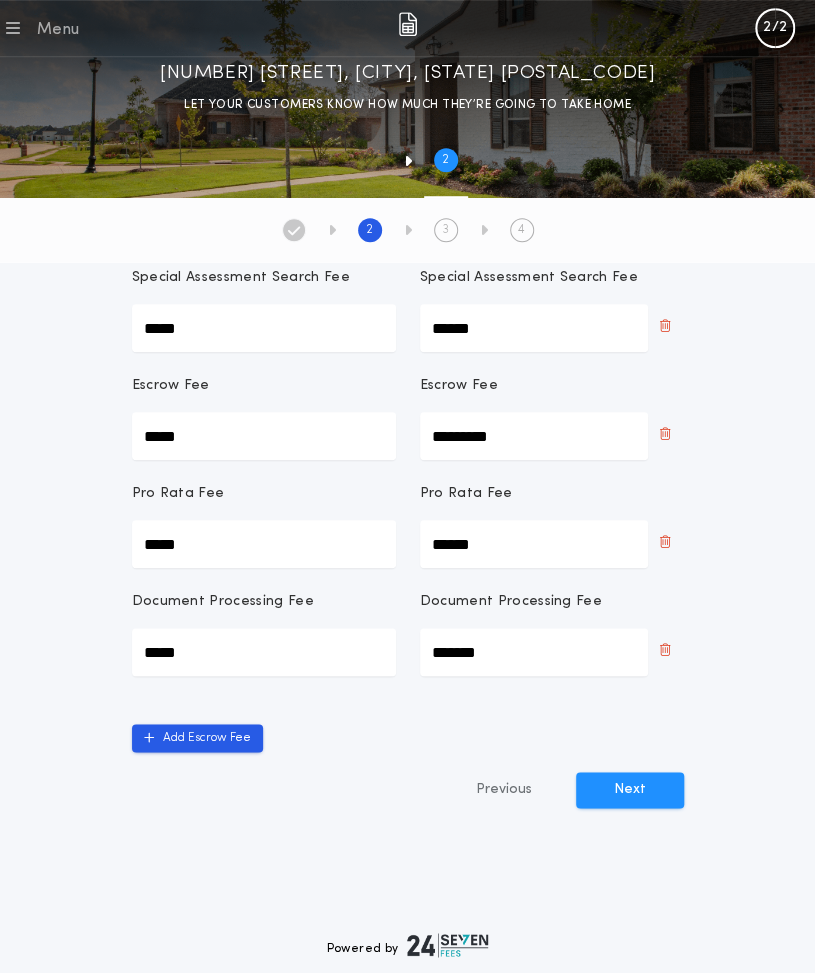 type on "*****" 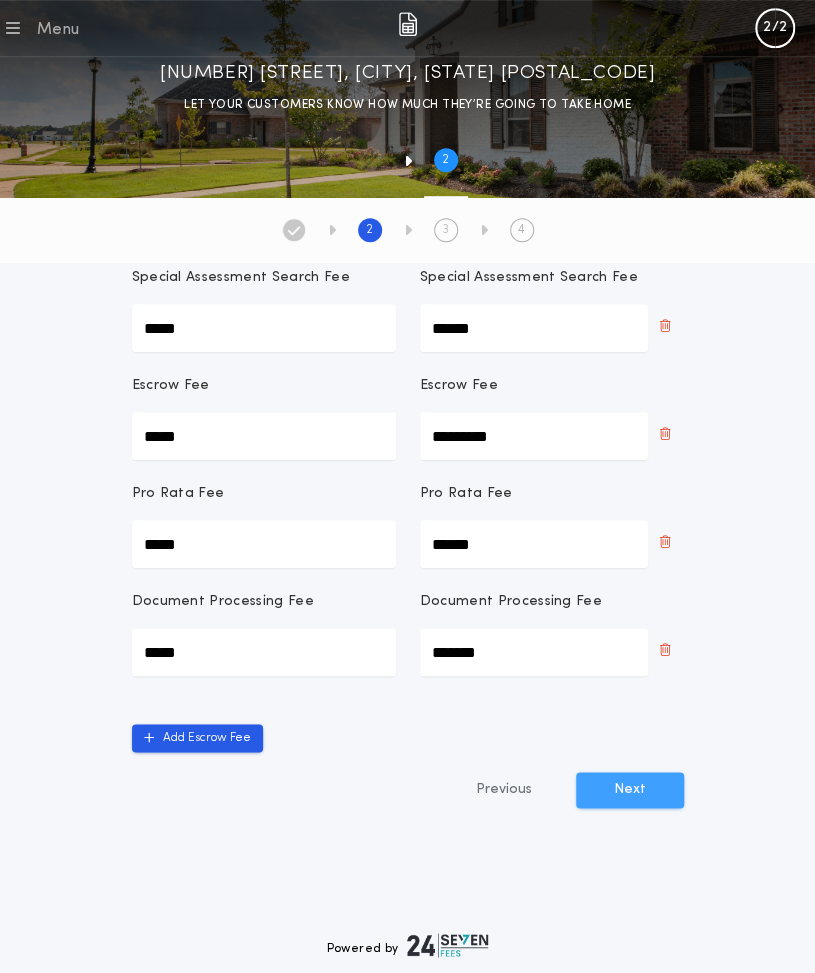 click on "Next" at bounding box center (630, 790) 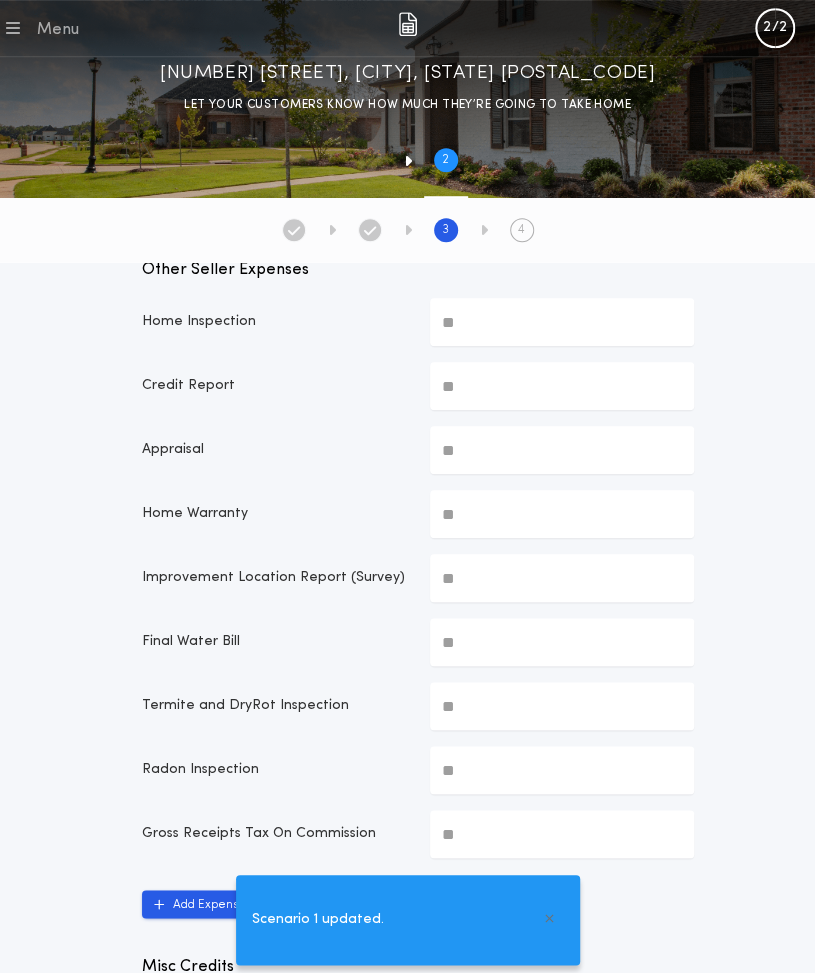type on "*****" 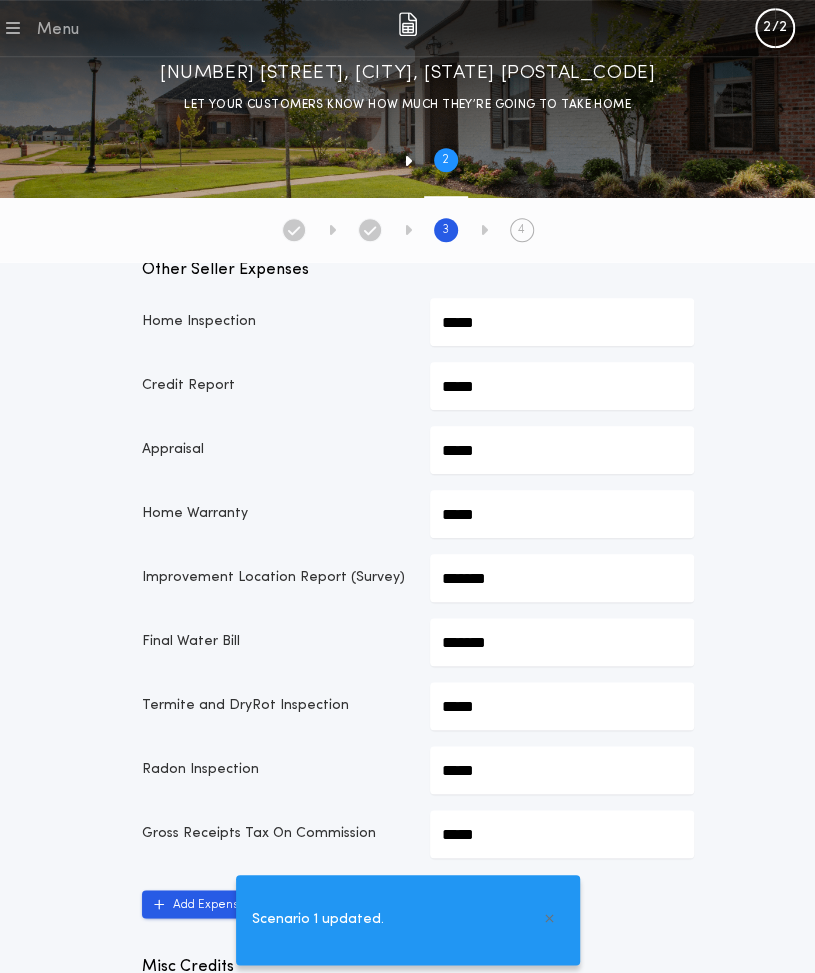 scroll, scrollTop: 0, scrollLeft: 0, axis: both 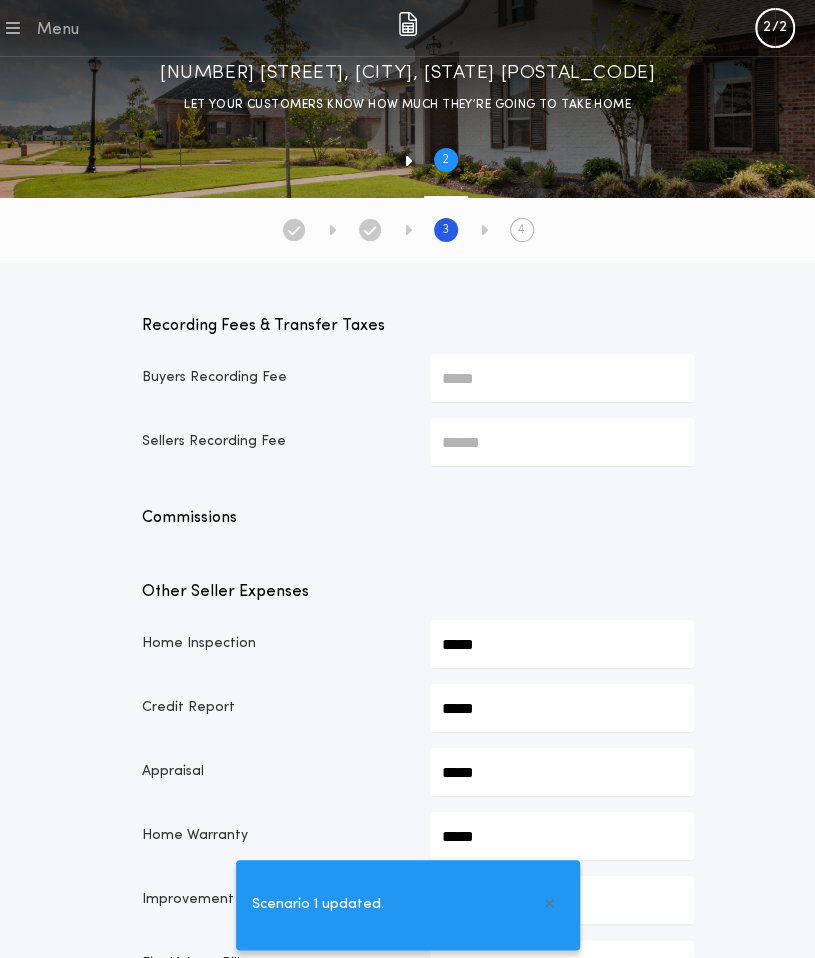 type on "*********" 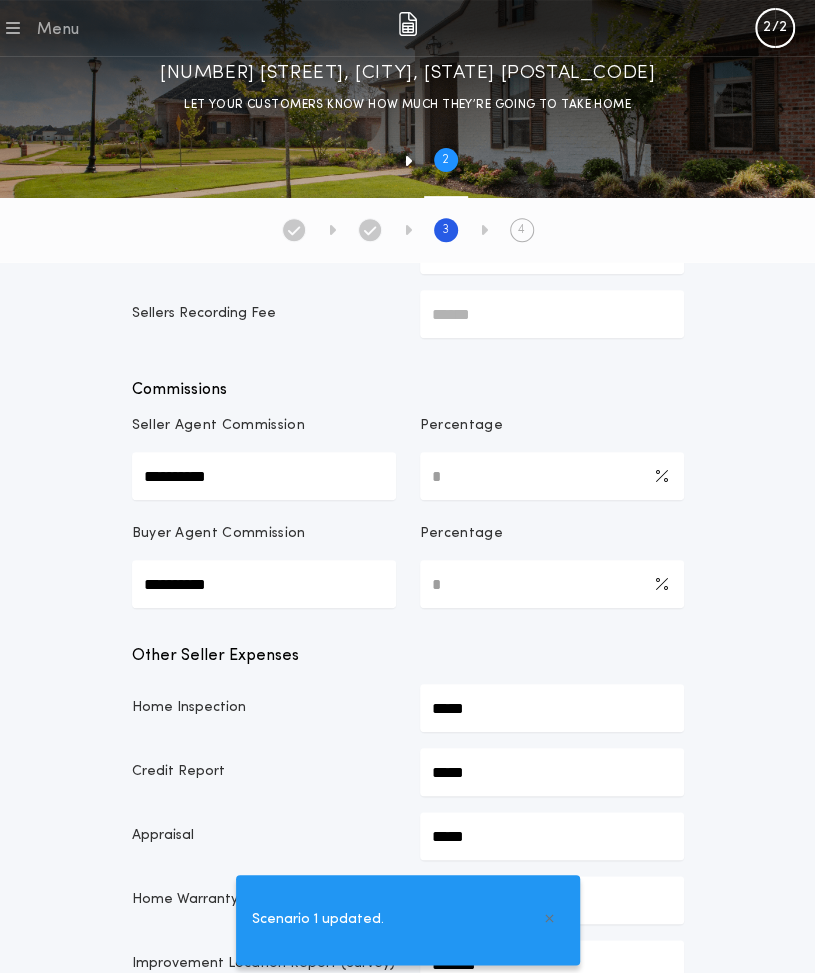 scroll, scrollTop: 129, scrollLeft: 0, axis: vertical 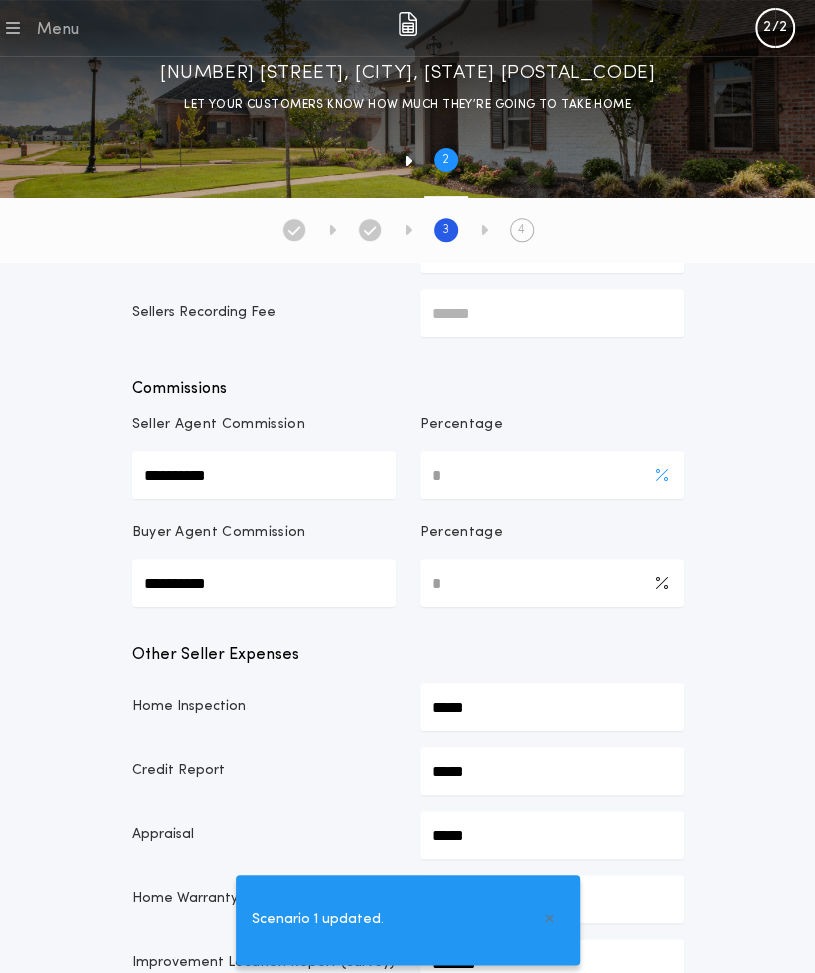 click on "*" at bounding box center (552, 475) 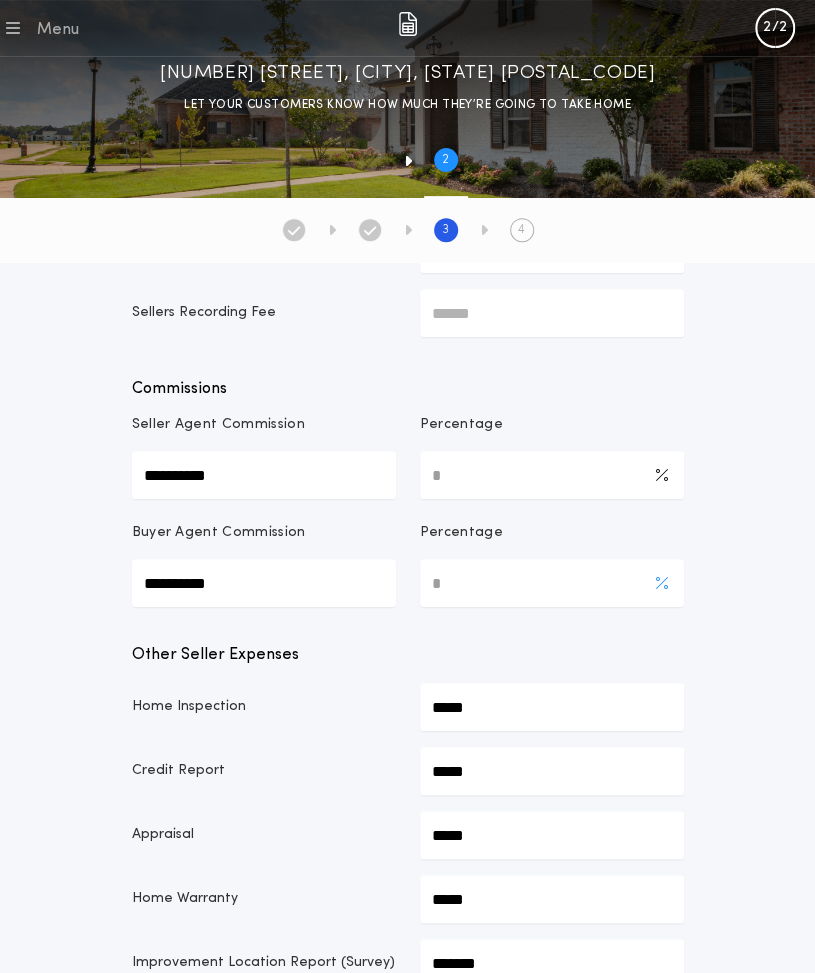 type on "*" 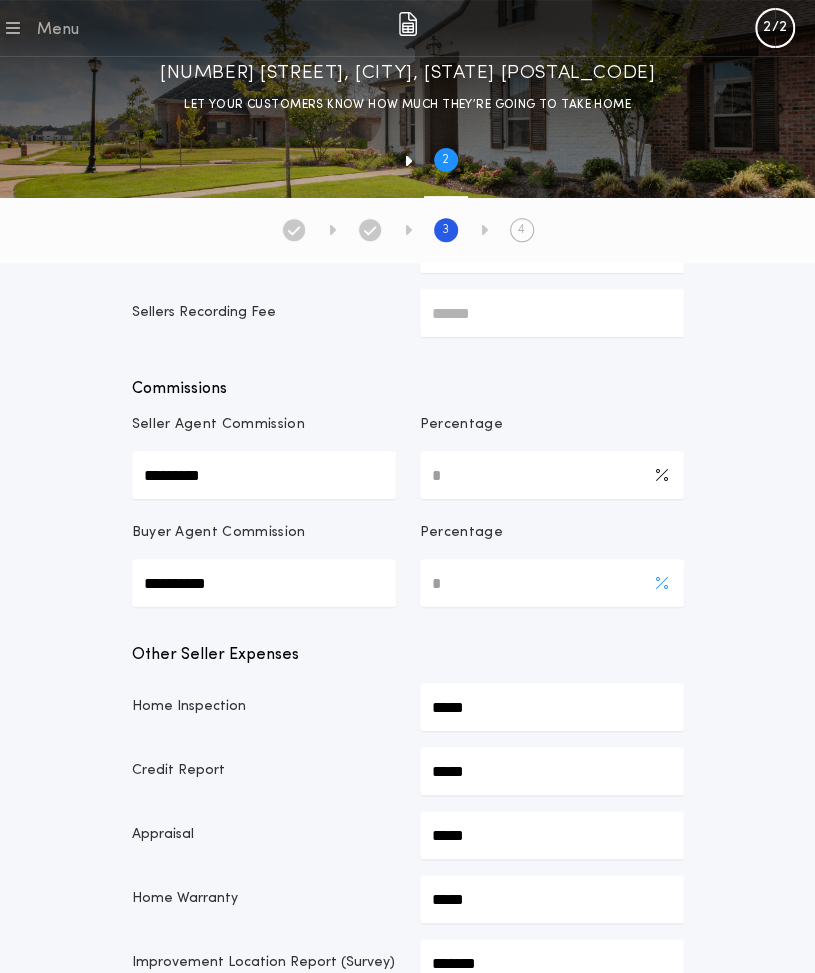 click on "*" at bounding box center [552, 583] 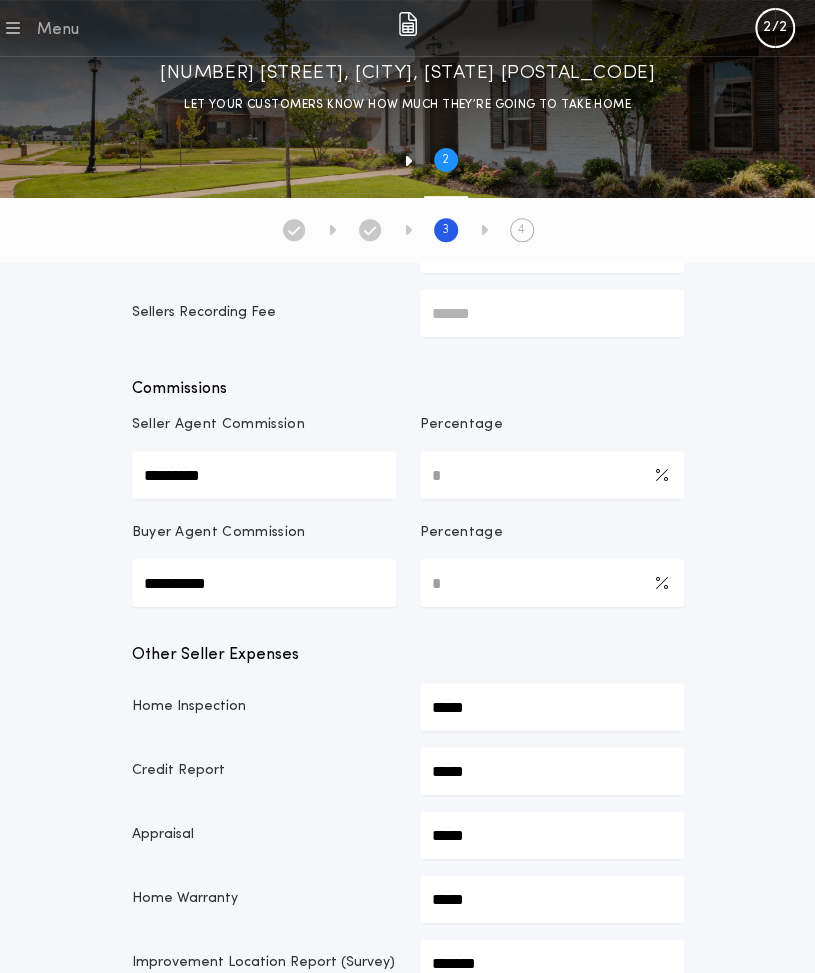 type on "*" 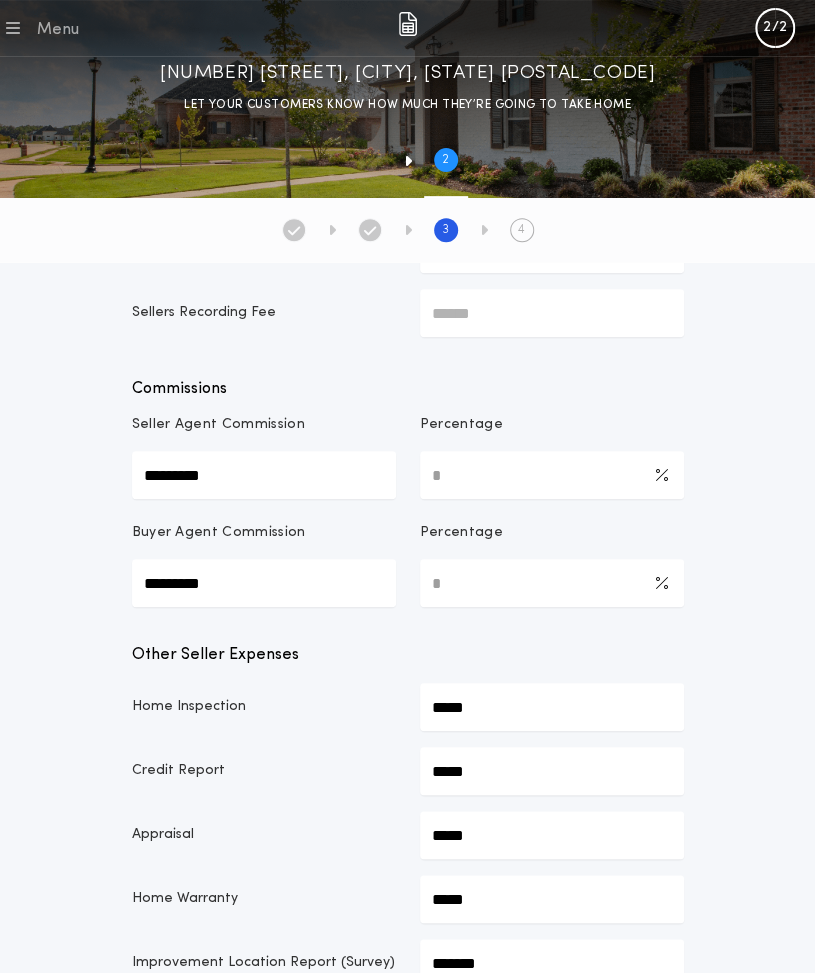 click on "Recording Fees & Transfer Taxes Buyers Recording Fee ***** Sellers Recording Fee ****** Commissions Seller Agent Commission ********* Percentage * Buyer Agent Commission ********* Percentage * Other Seller Expenses Home Inspection ***** Credit Report ***** Appraisal ***** Home Warranty ***** Improvement Location Report (Survey) ******* Final Water Bill ******* Termite and DryRot Inspection ***** Radon Inspection ***** Gross Receipts Tax On Commission ********* Add Expense Misc Credits Misc Credit to Seller ***** Add Credit Previous  Next" at bounding box center [408, 908] 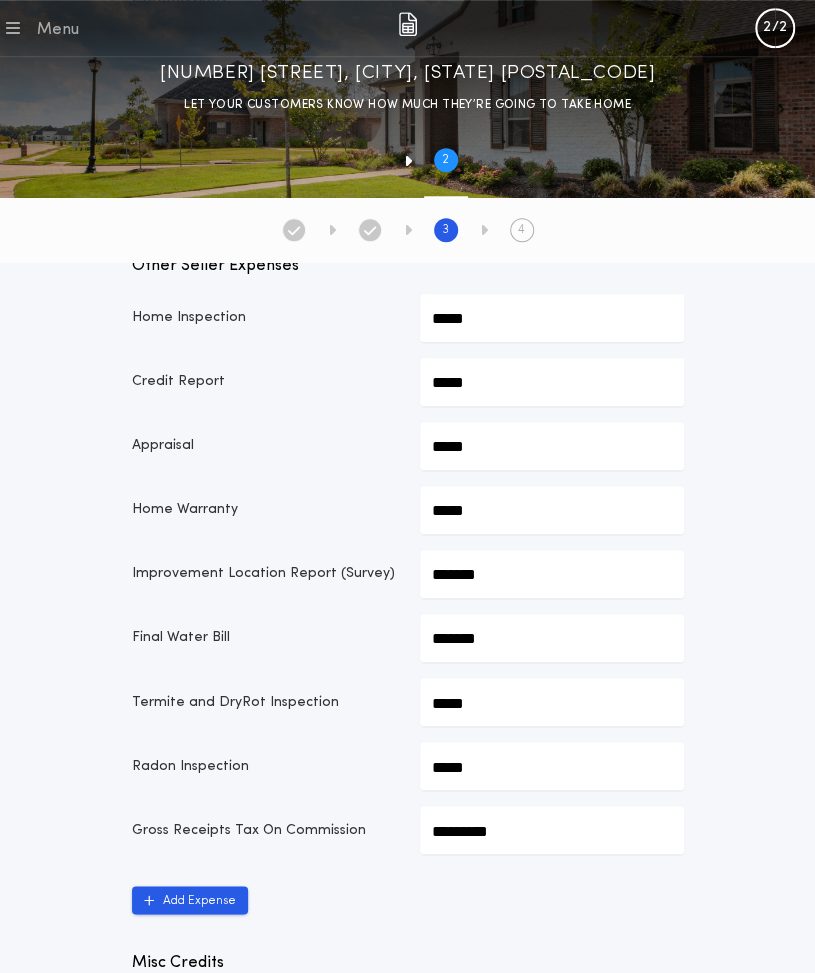 scroll, scrollTop: 524, scrollLeft: 0, axis: vertical 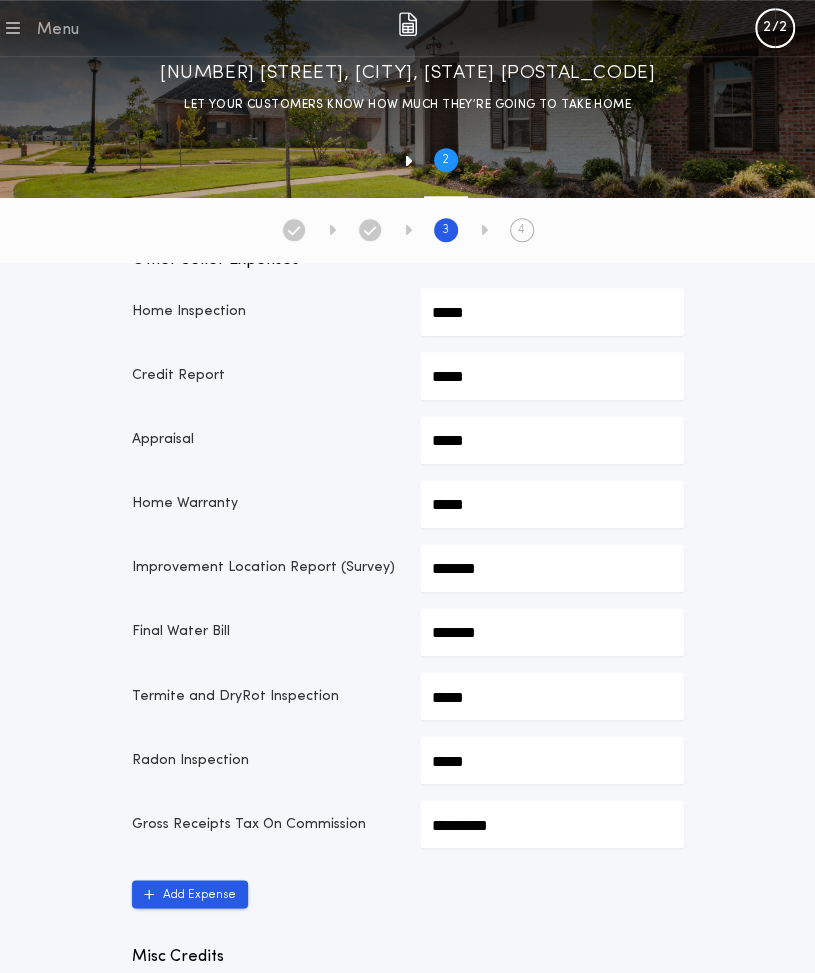 click on "*******" at bounding box center [552, -146] 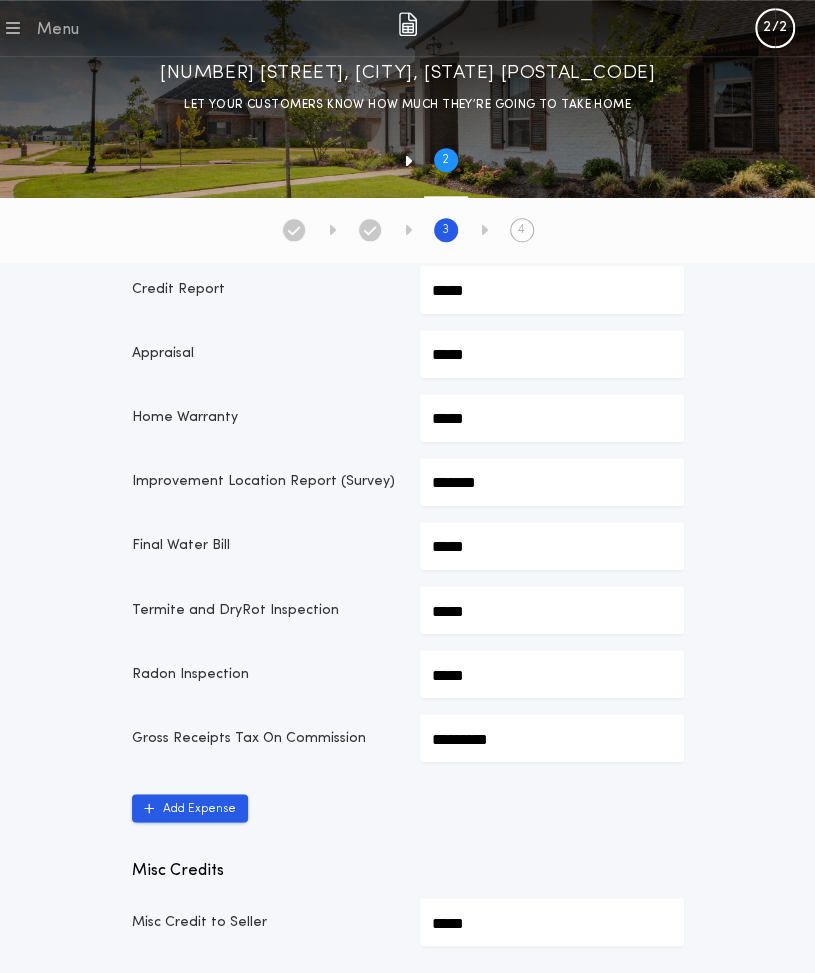 scroll, scrollTop: 636, scrollLeft: 0, axis: vertical 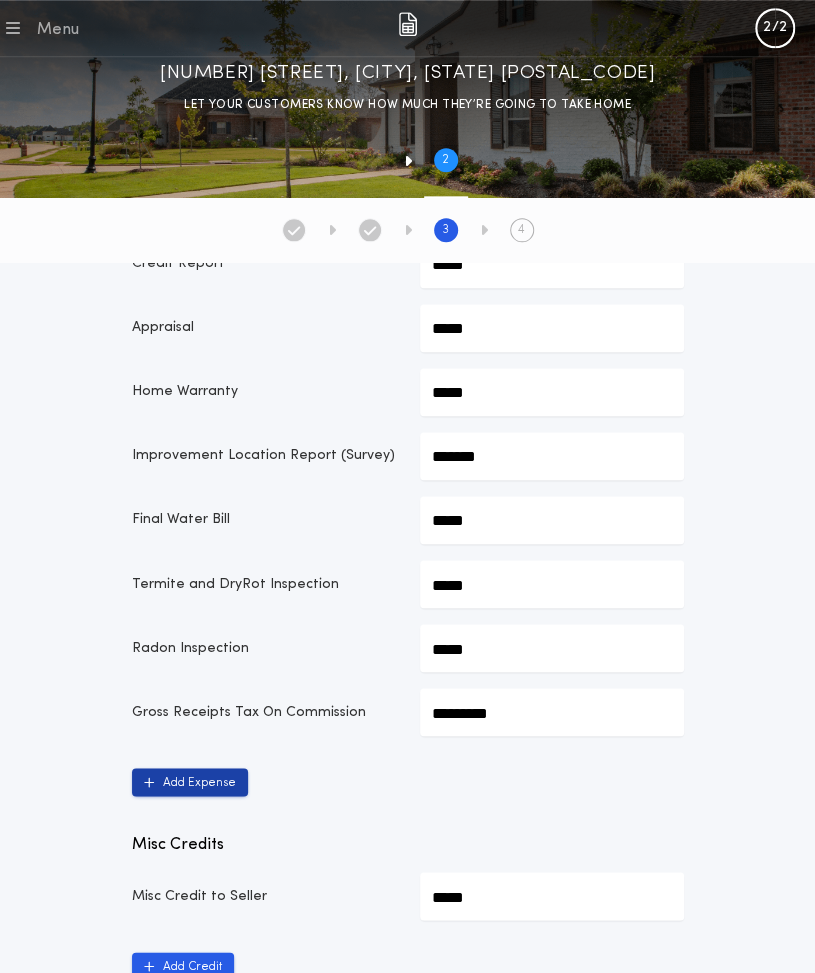 type on "*****" 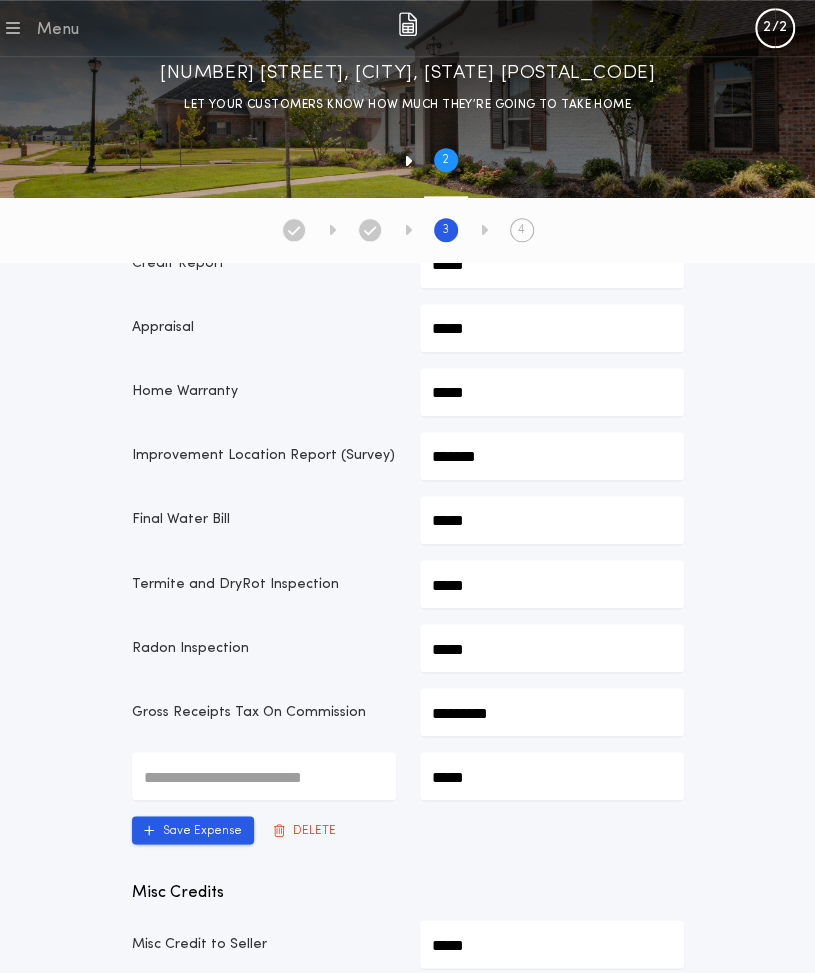 click at bounding box center (264, 776) 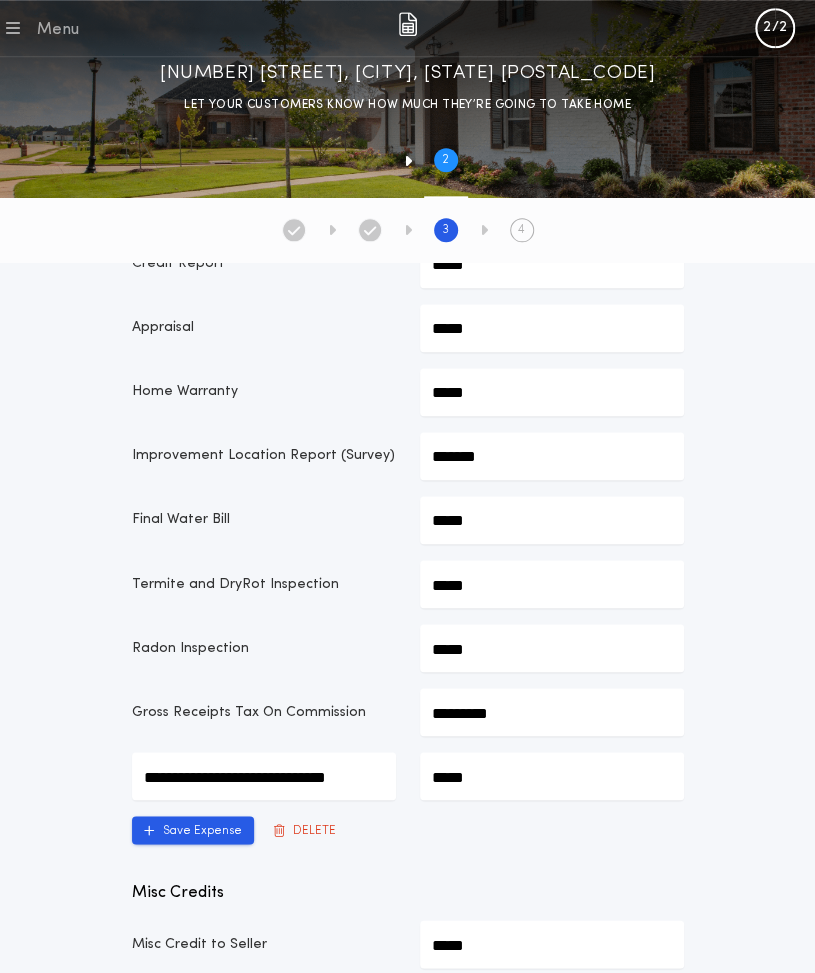 click on "*****" at bounding box center (264, 776) 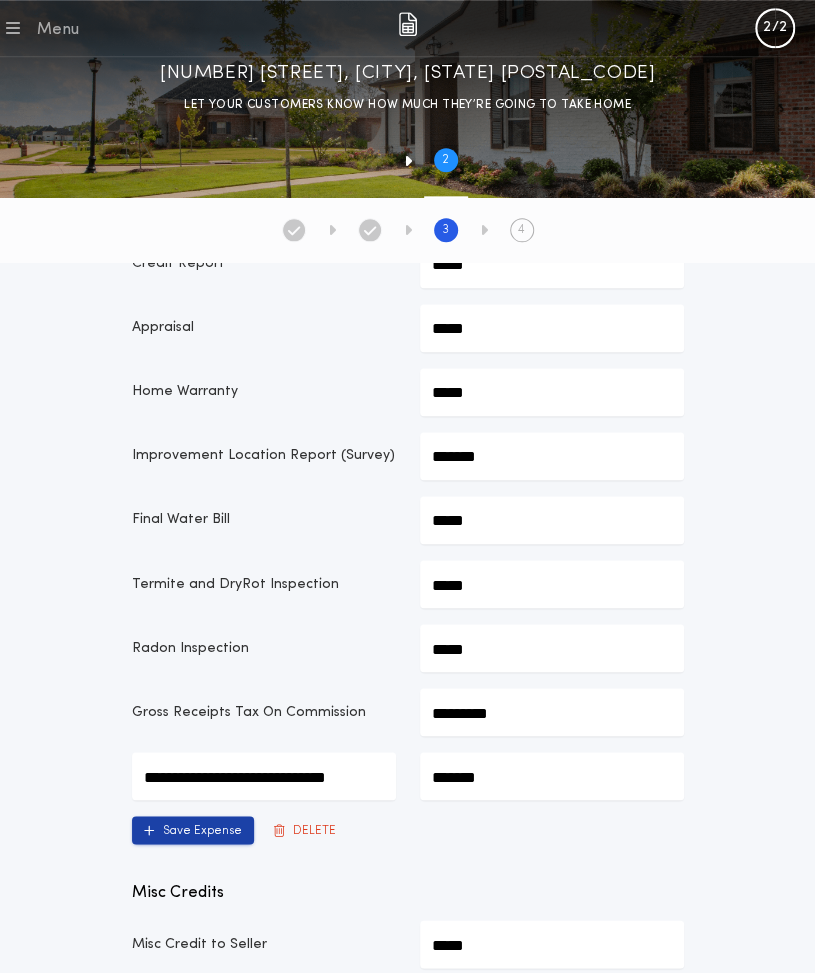 type on "*******" 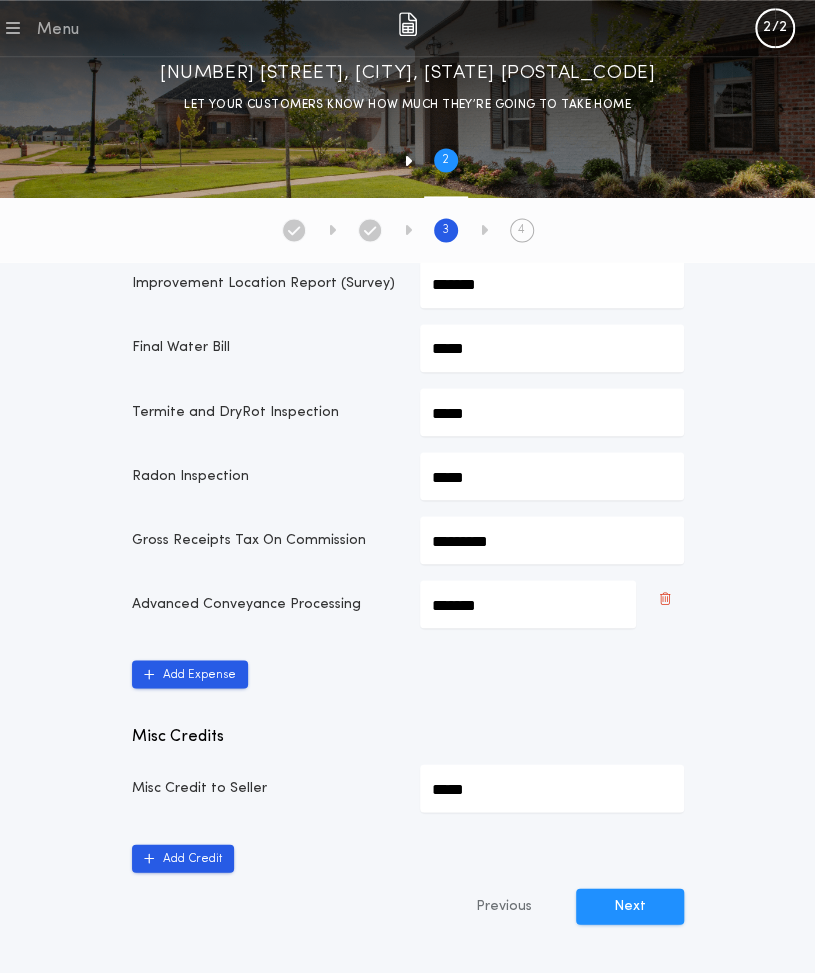 scroll, scrollTop: 809, scrollLeft: 0, axis: vertical 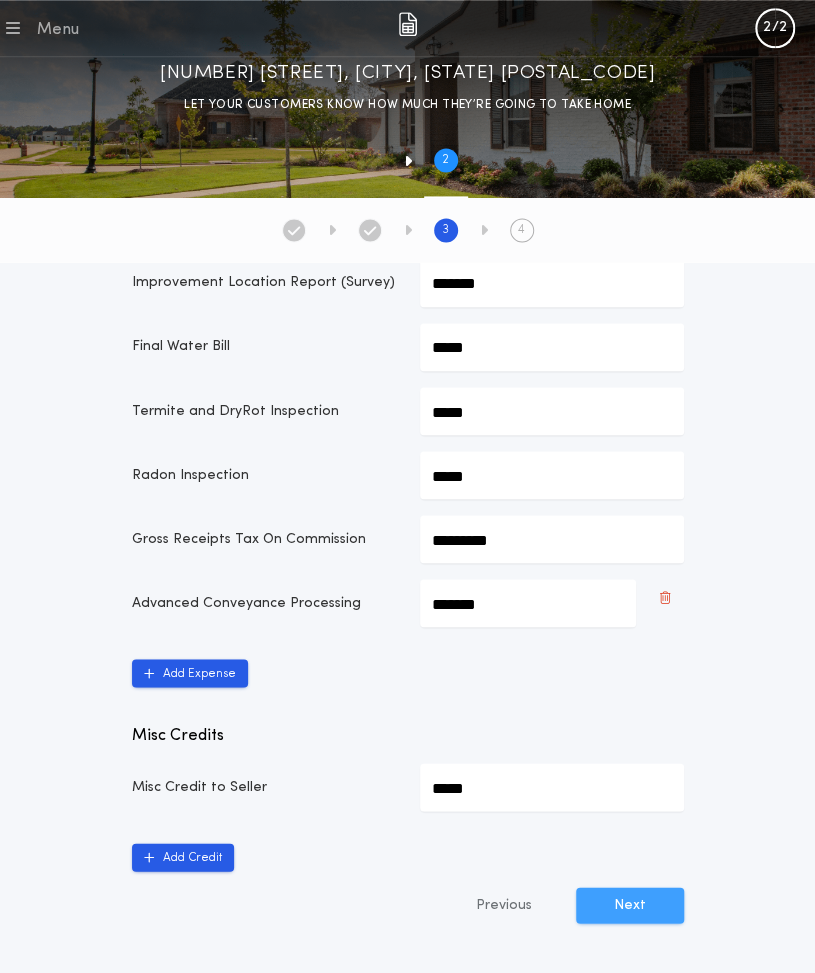 click on "Next" at bounding box center (630, 905) 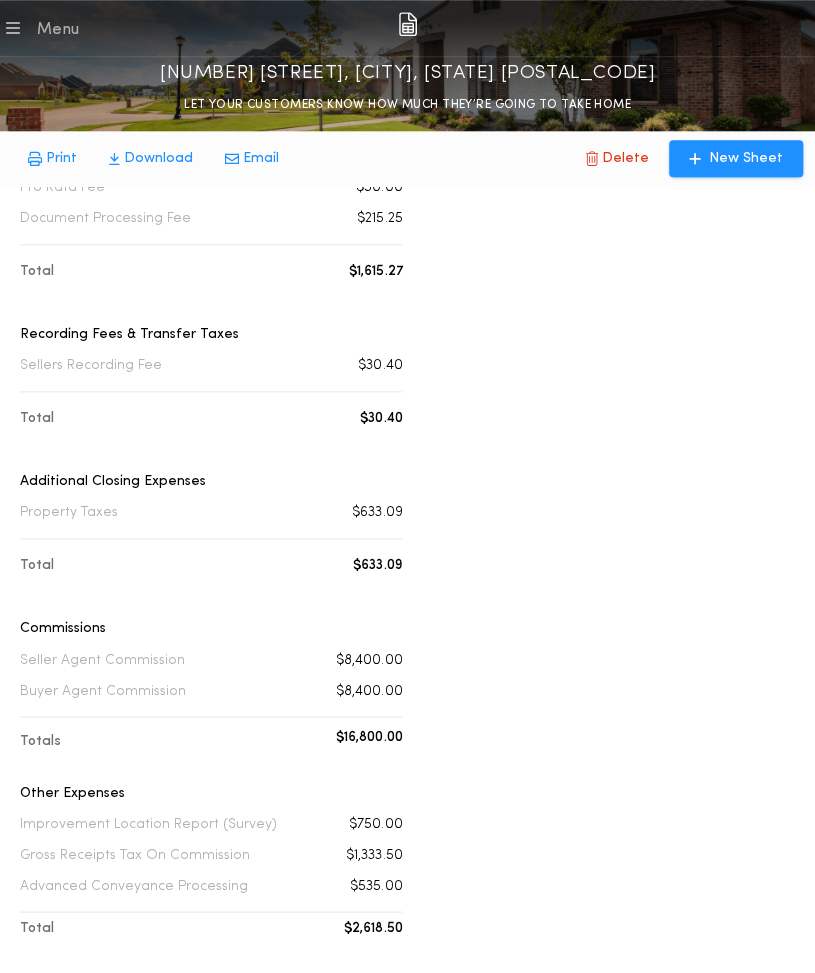 scroll, scrollTop: 0, scrollLeft: 0, axis: both 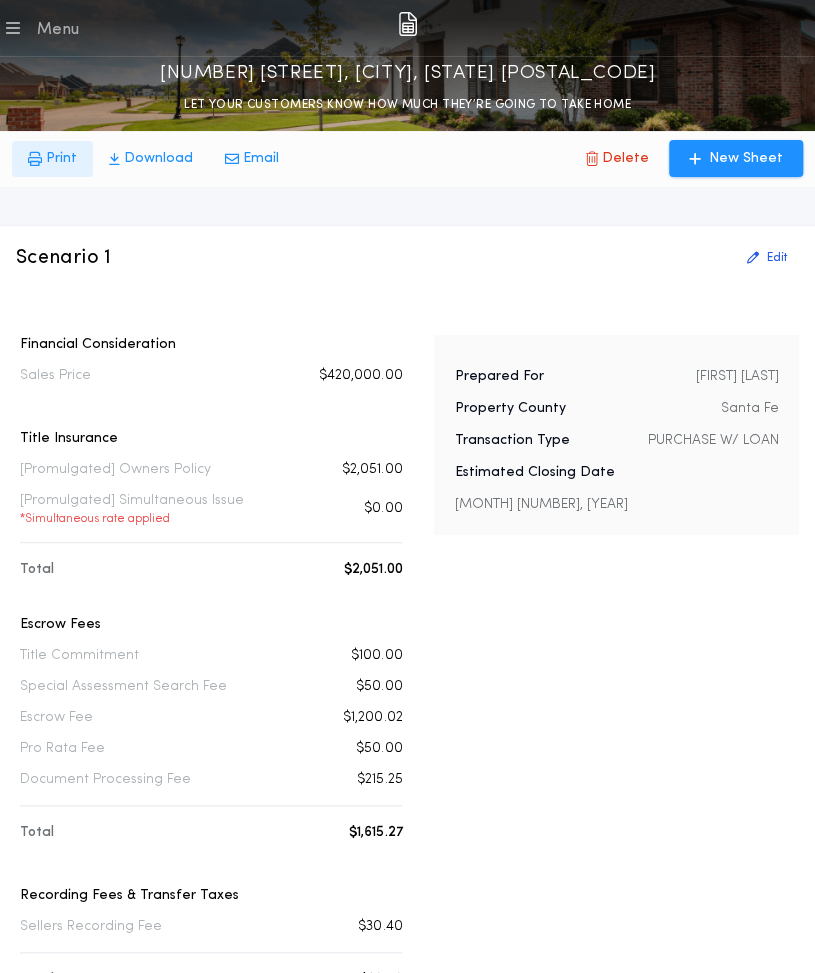 click on "Print" at bounding box center (61, 159) 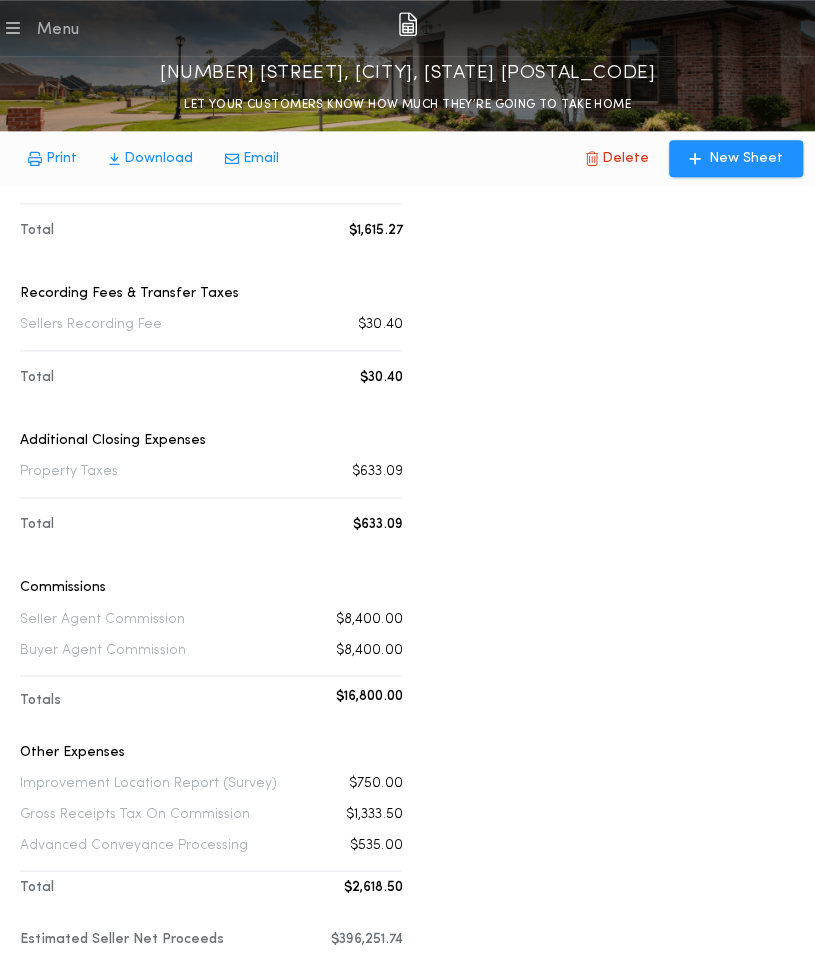 scroll, scrollTop: 0, scrollLeft: 0, axis: both 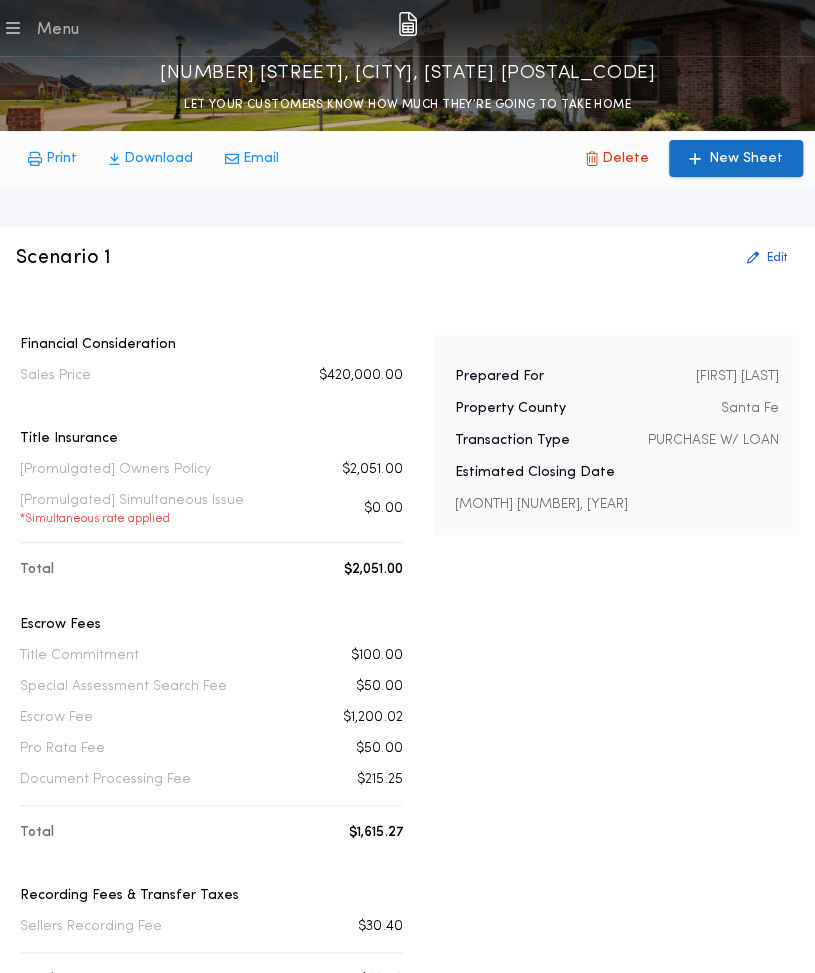 click on "New Sheet" at bounding box center [746, 159] 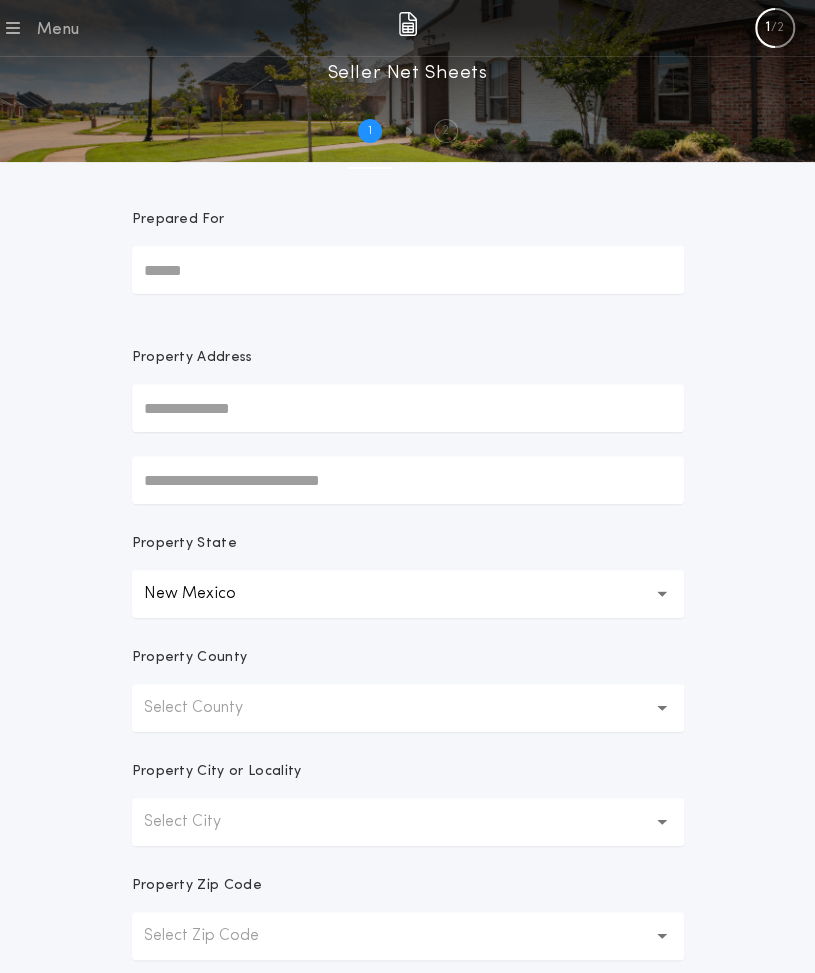 click on "Prepared For" at bounding box center [408, 270] 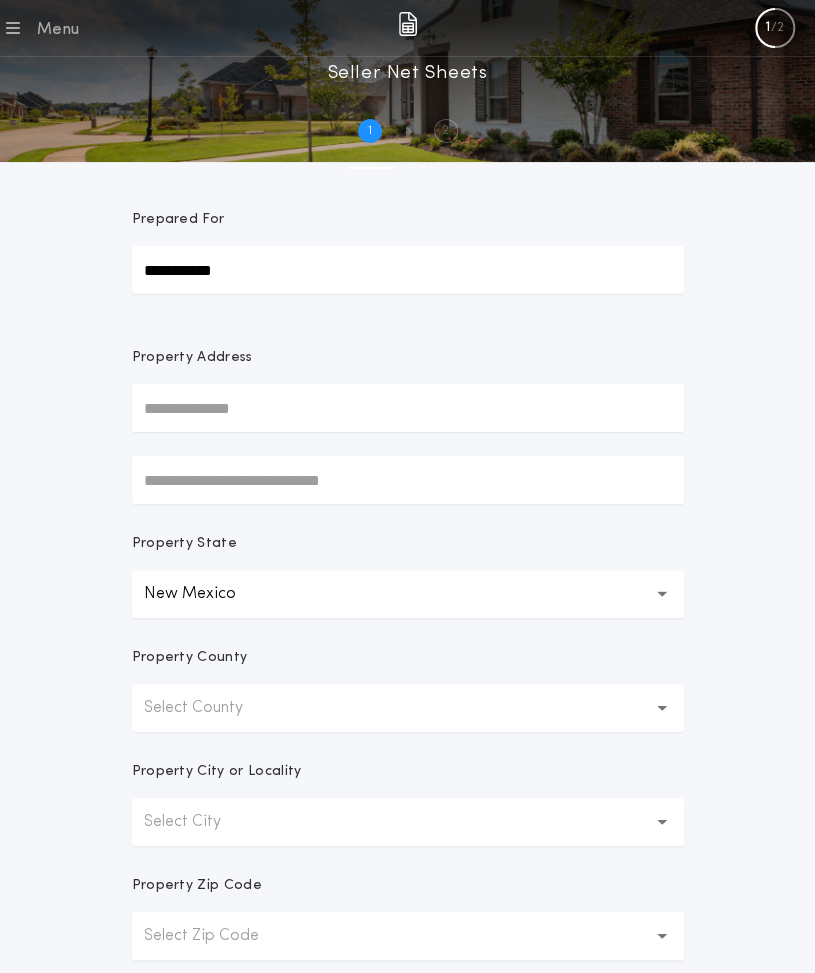click on "Property Address" at bounding box center (408, 426) 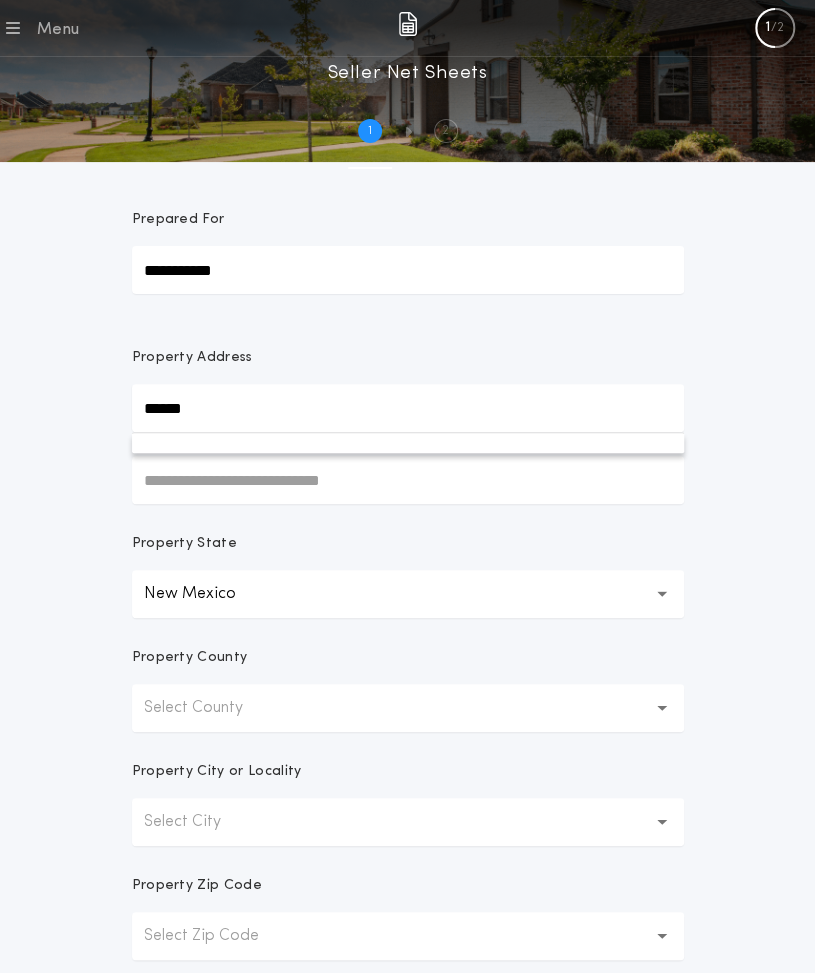 type on "**********" 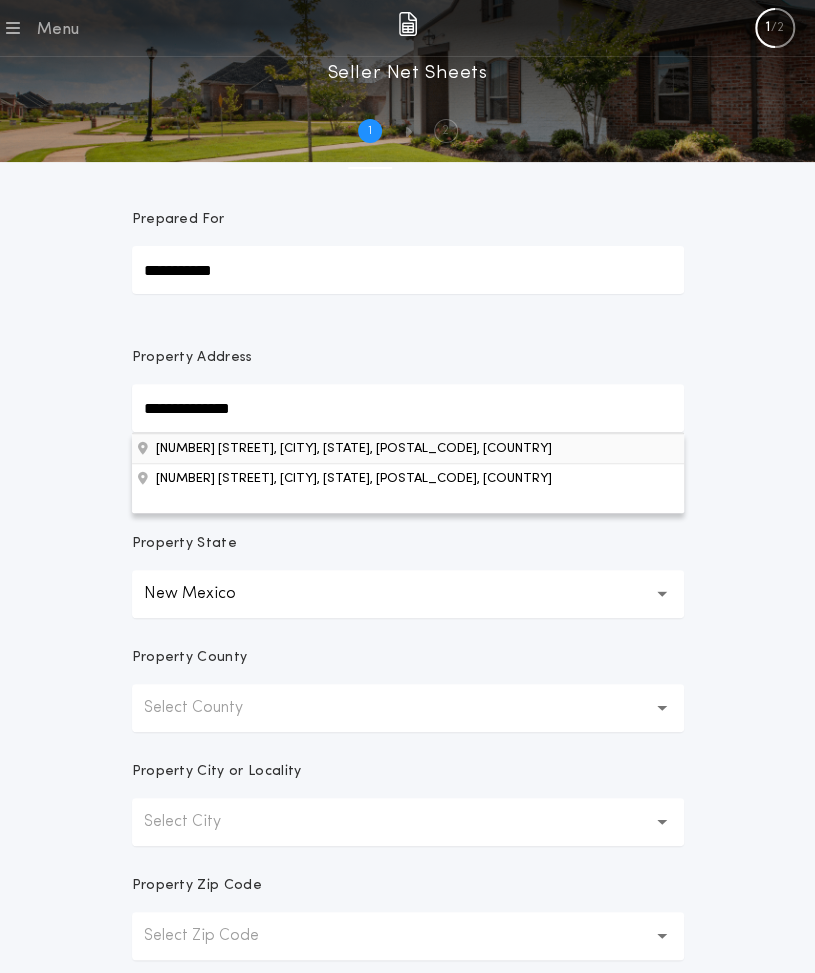 click on "5 Bachelor Trl, Edgewood, NM, 87015, USA" at bounding box center (408, 448) 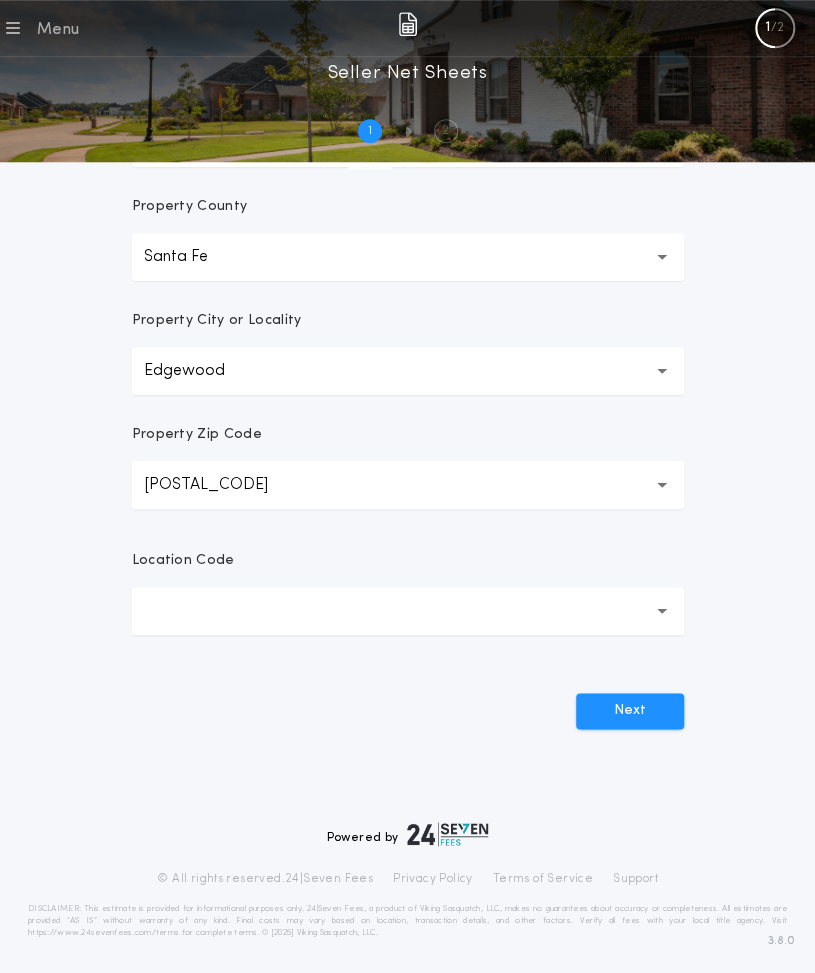 scroll, scrollTop: 456, scrollLeft: 0, axis: vertical 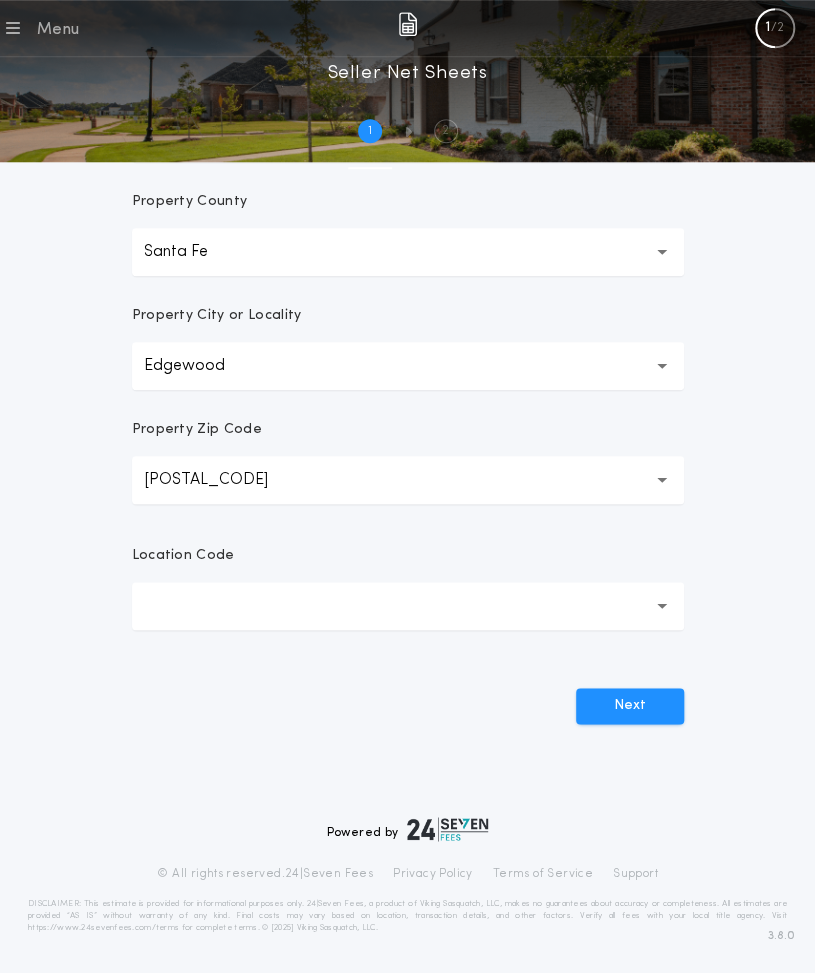 click at bounding box center [408, 606] 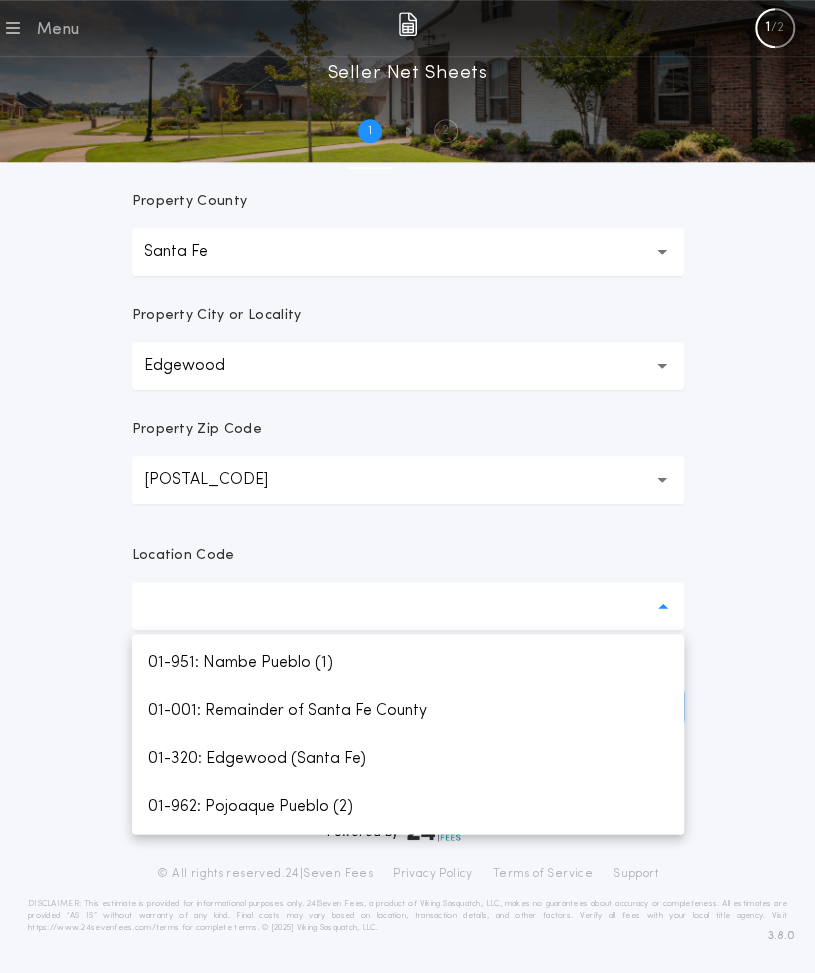 scroll, scrollTop: 798, scrollLeft: 0, axis: vertical 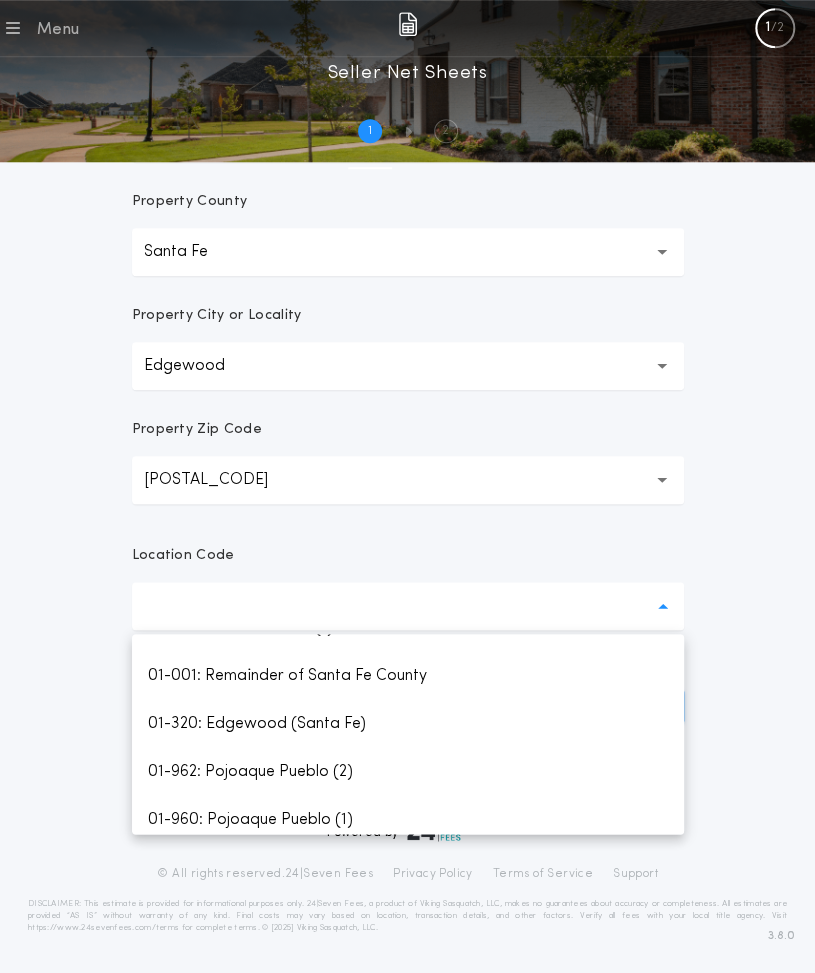 click on "01-320: Edgewood (Santa Fe)" at bounding box center [408, 724] 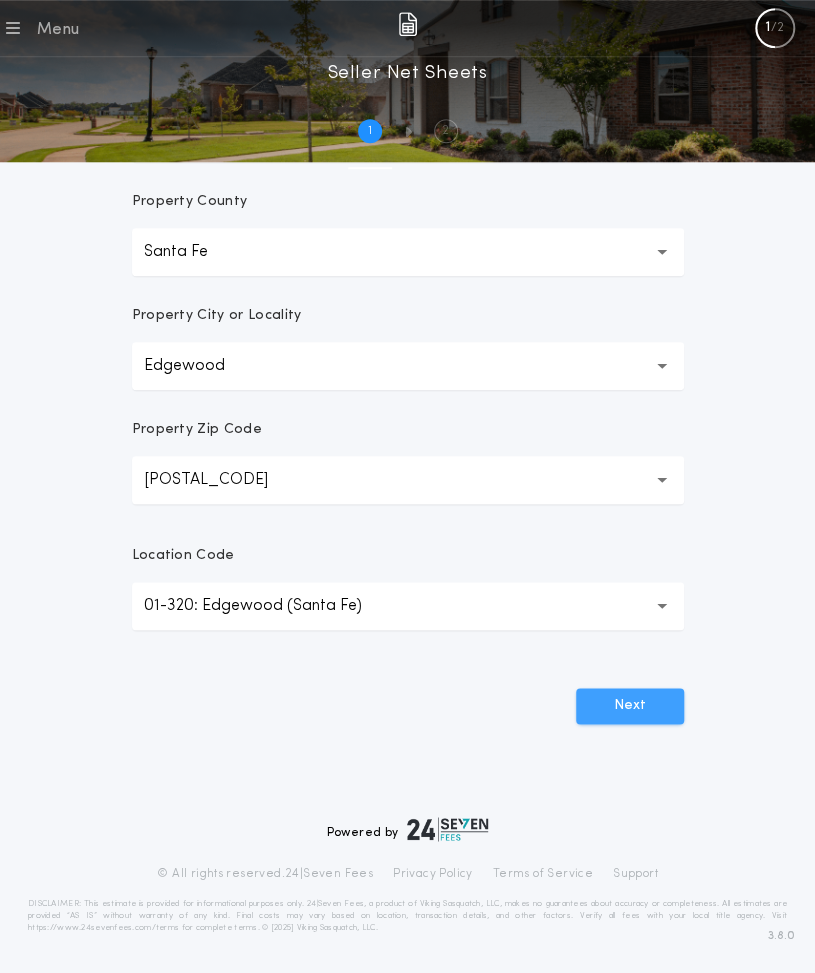 click on "Next" at bounding box center [630, 706] 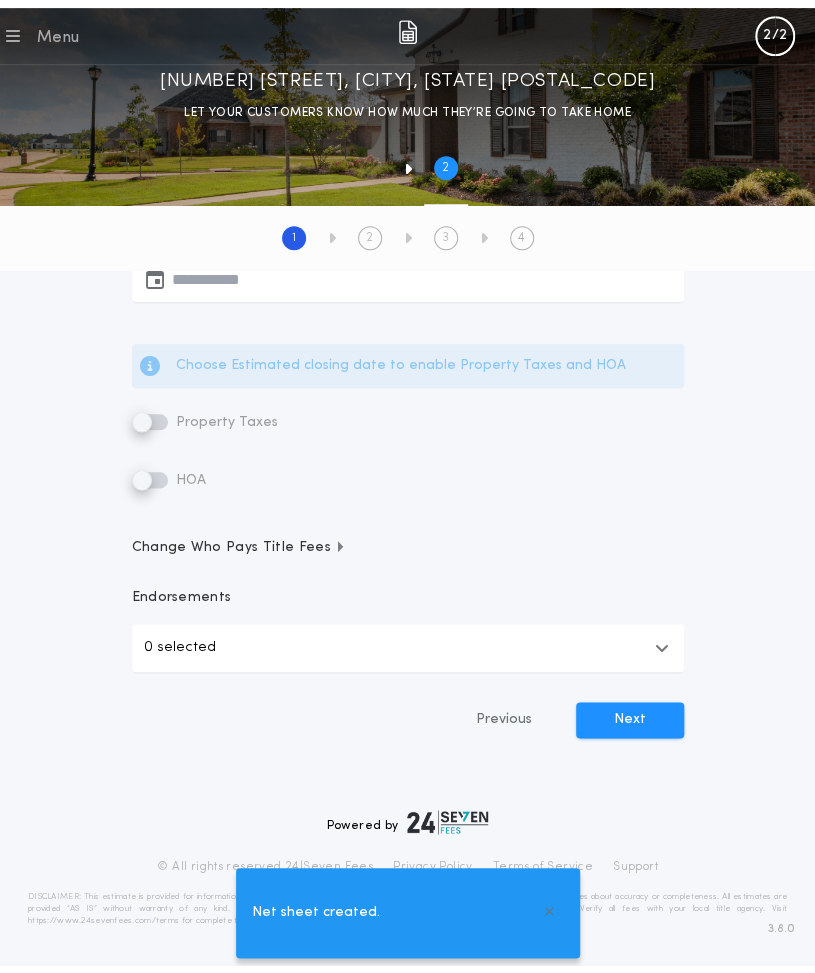 scroll, scrollTop: 0, scrollLeft: 0, axis: both 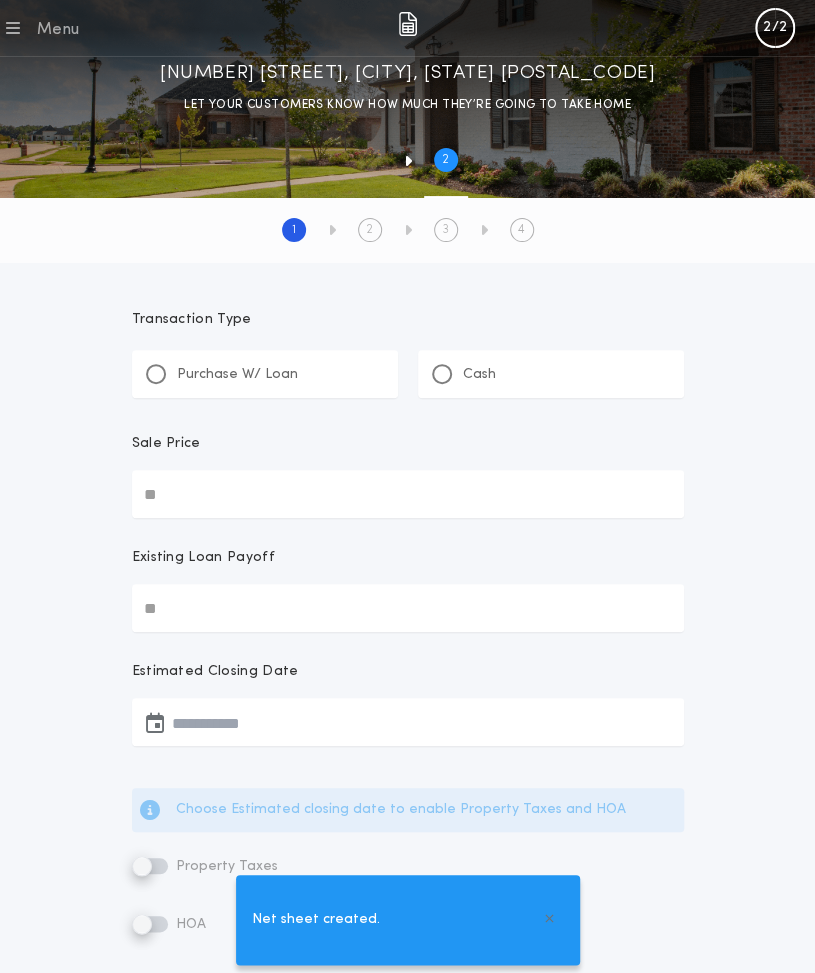 click on "Purchase W/ Loan" at bounding box center [237, 375] 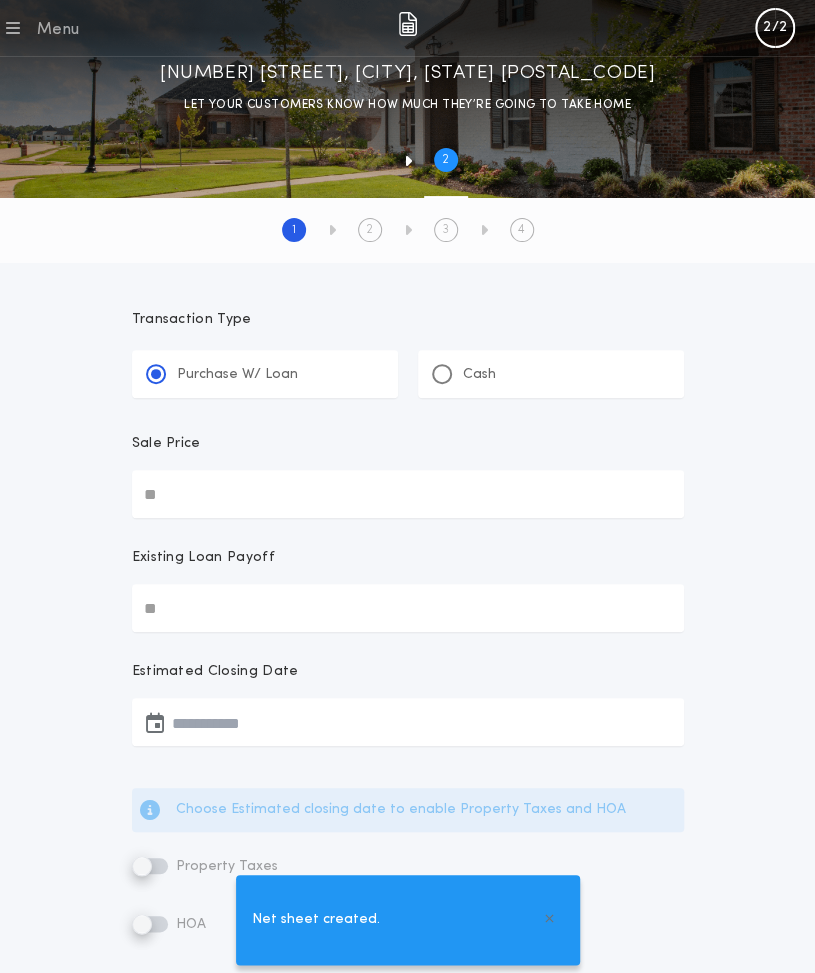 click on "Sale Price" at bounding box center (408, 494) 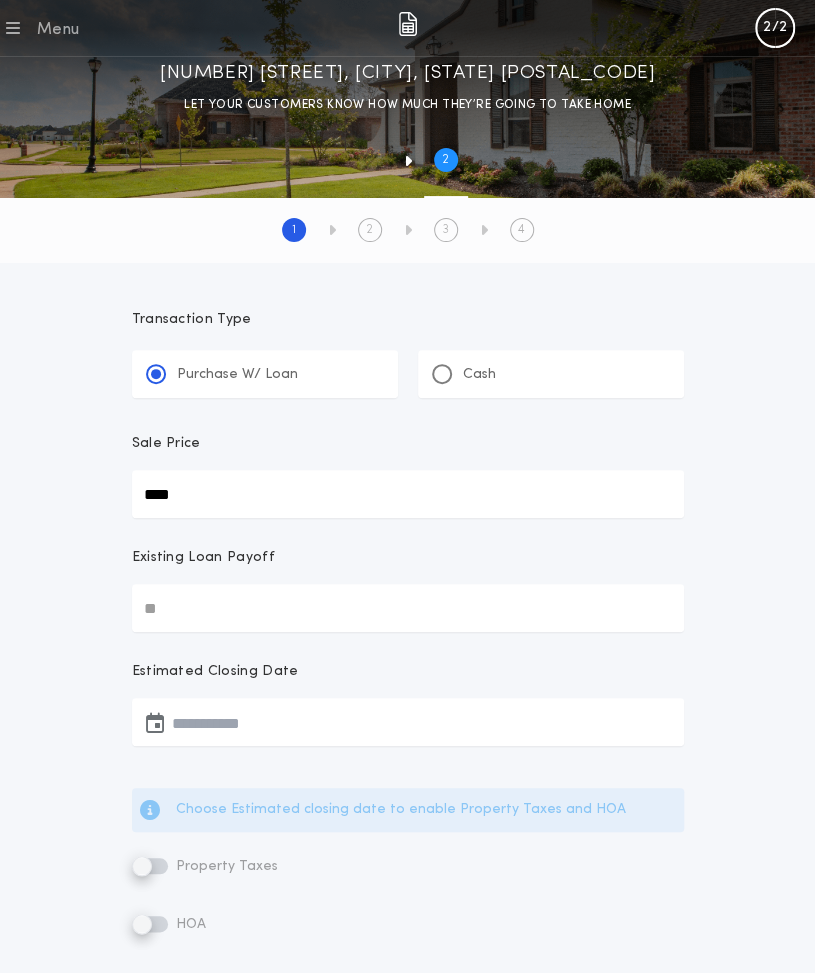 type on "********" 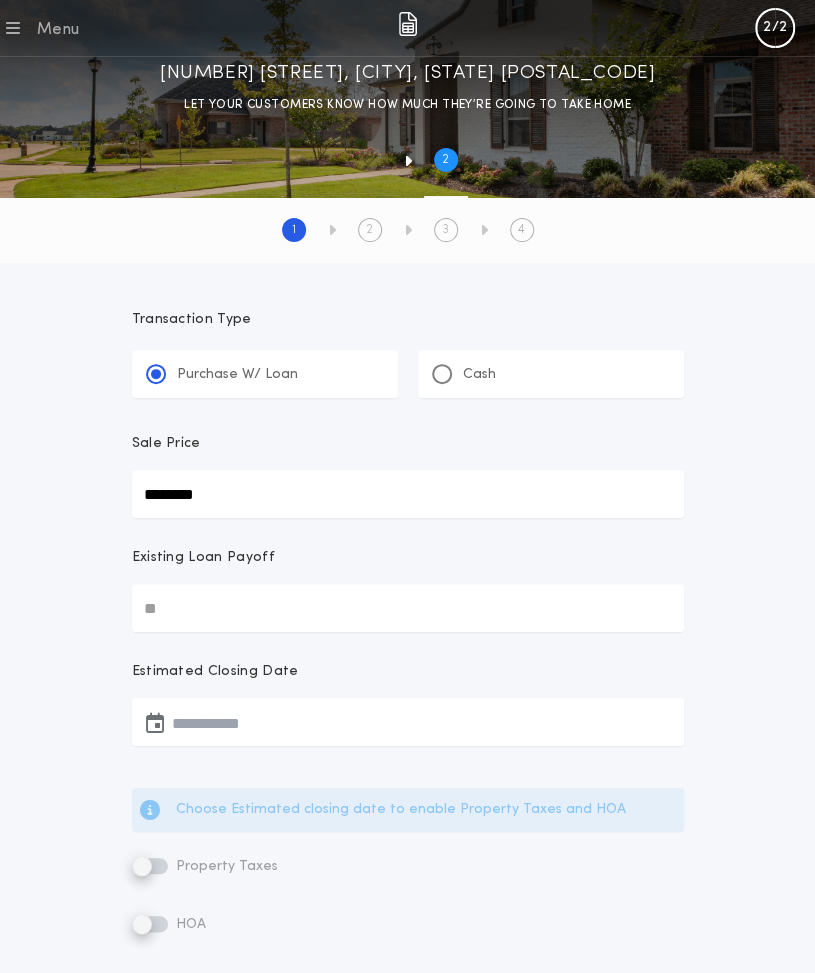 click on "Existing Loan Payoff" at bounding box center [408, 608] 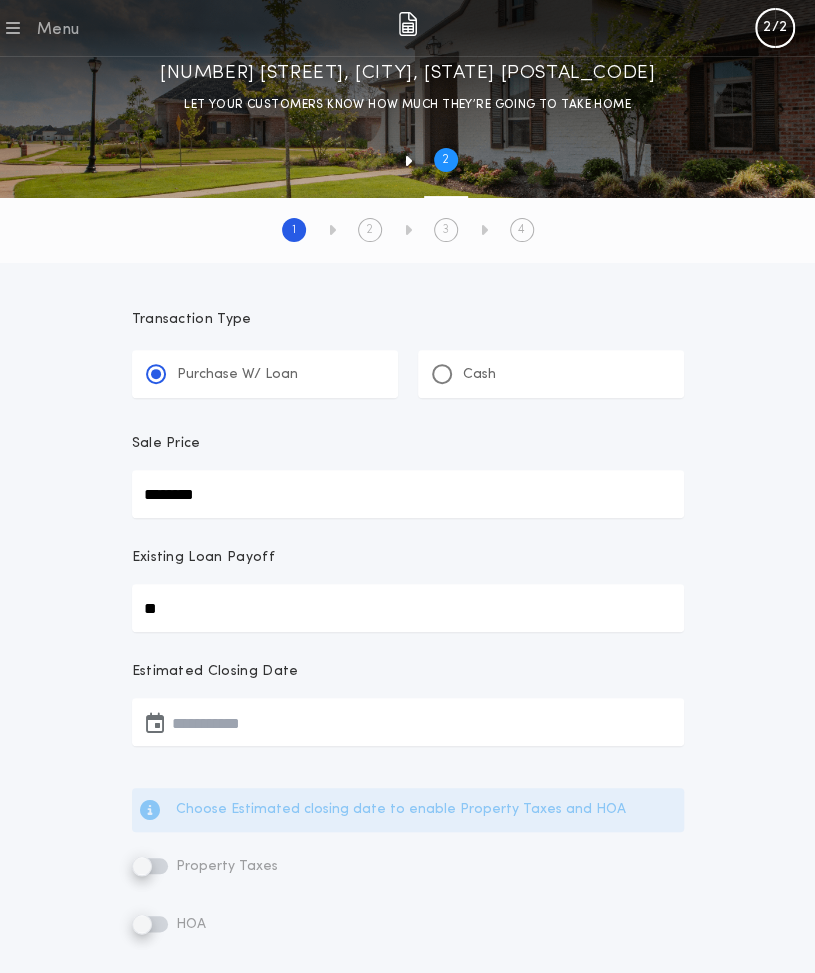 type on "**" 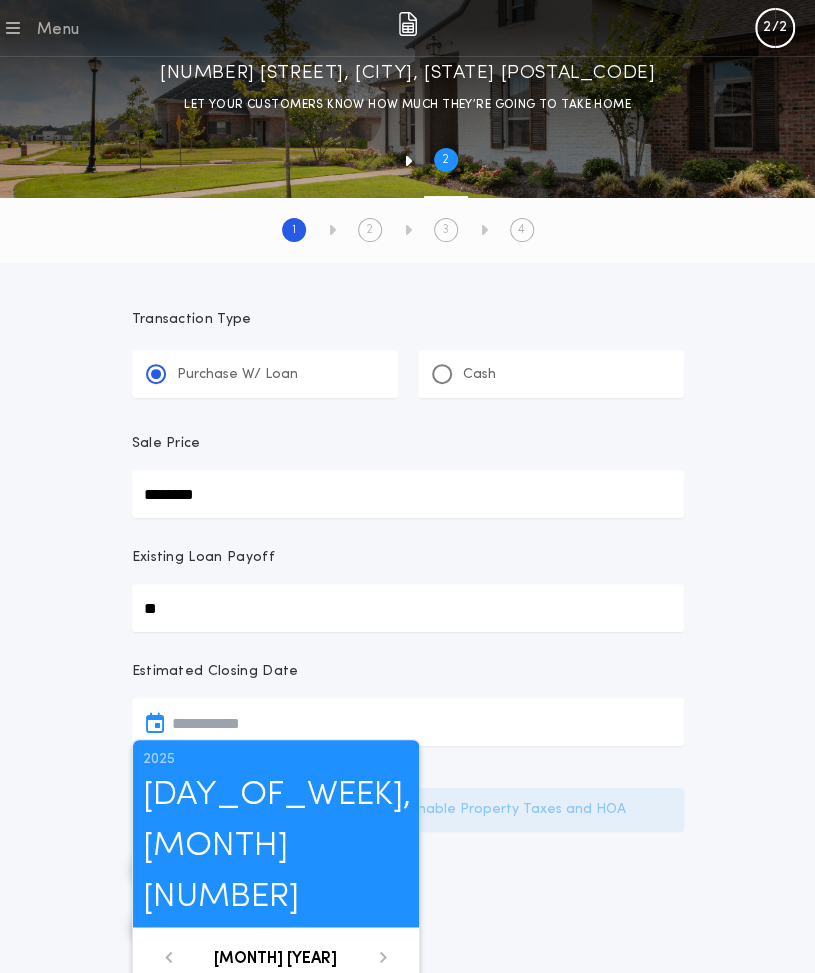click at bounding box center [408, 722] 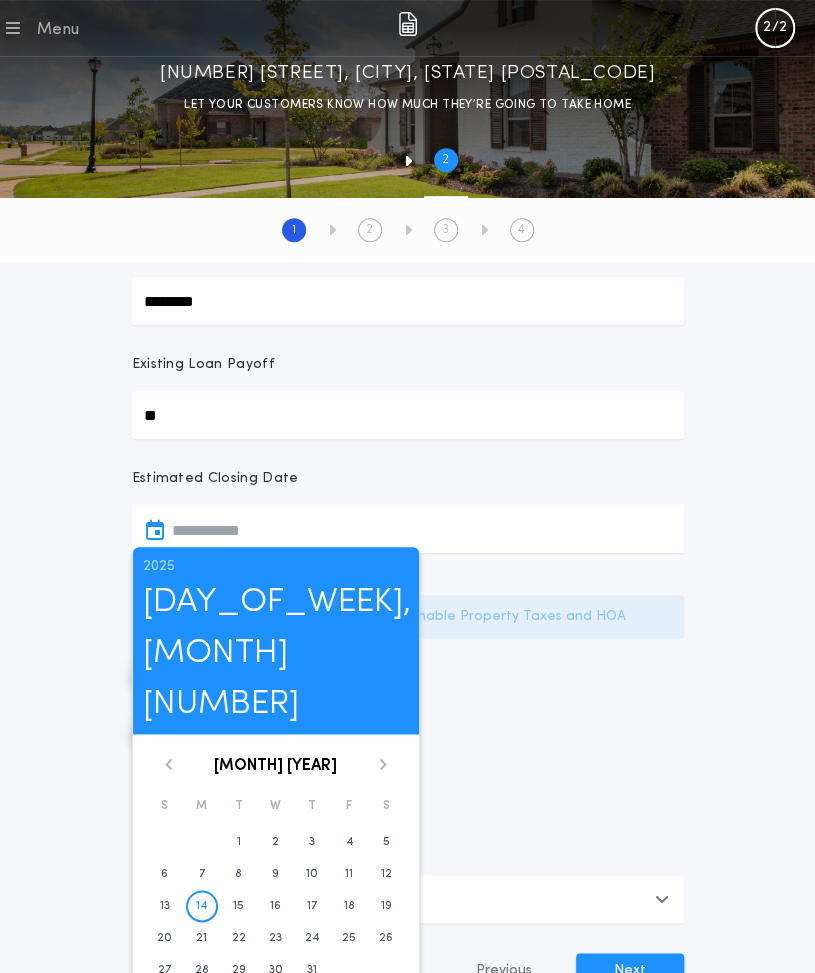 scroll, scrollTop: 196, scrollLeft: 0, axis: vertical 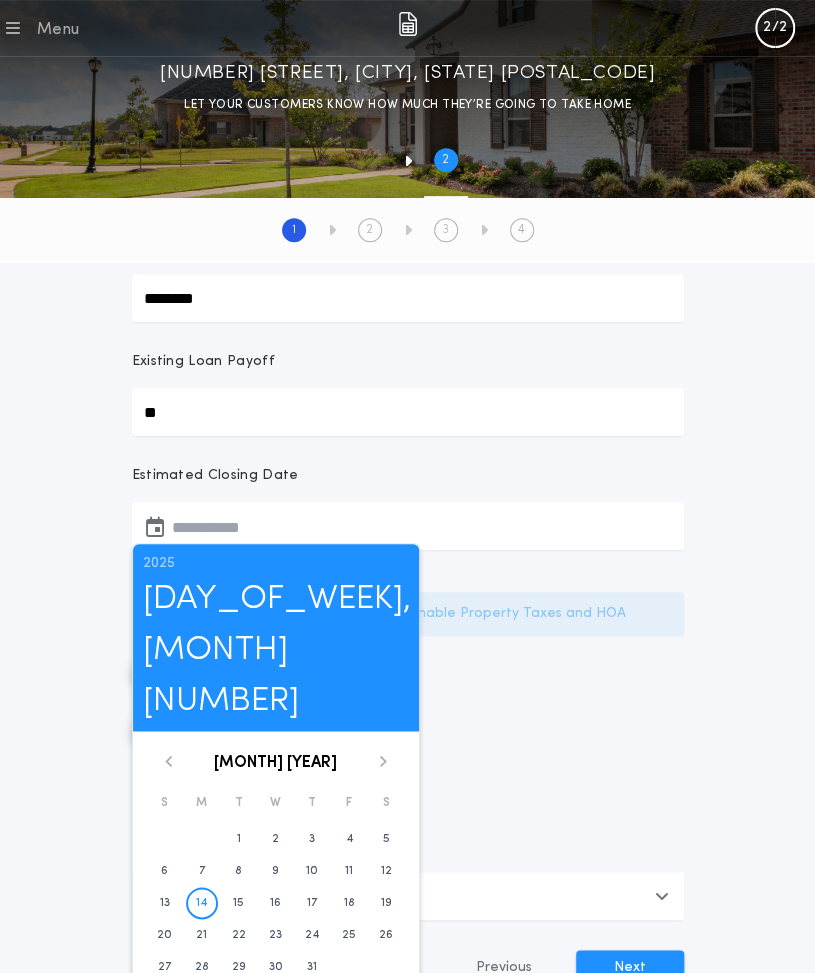 click 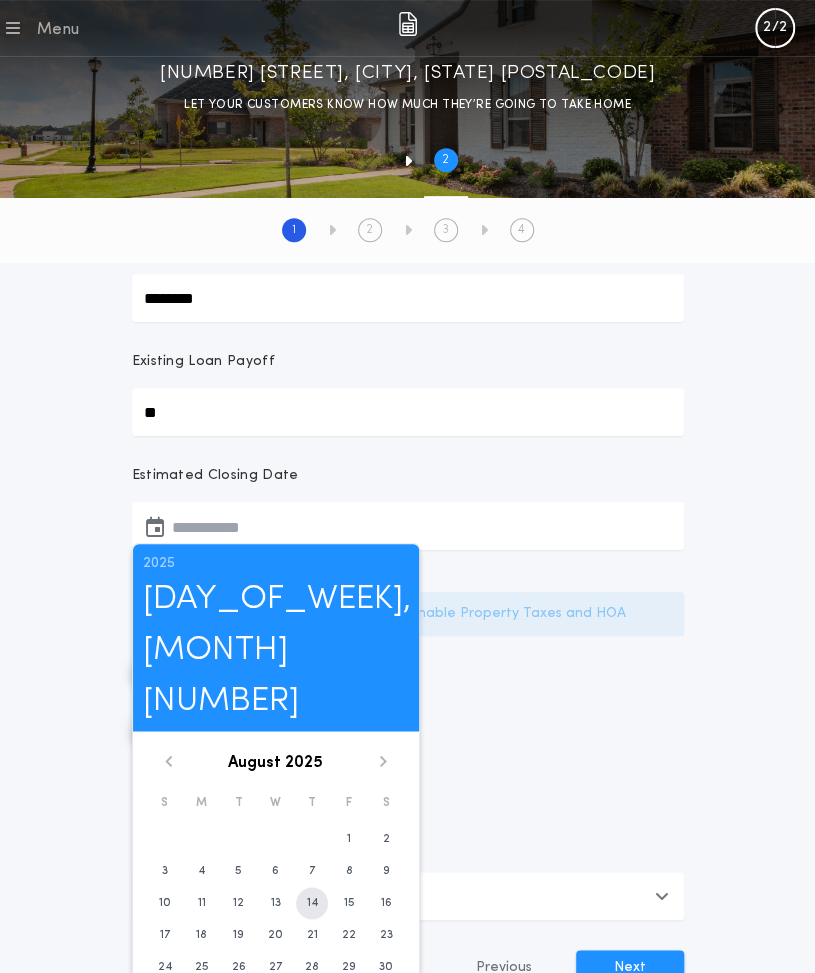 click on "14" at bounding box center [312, 903] 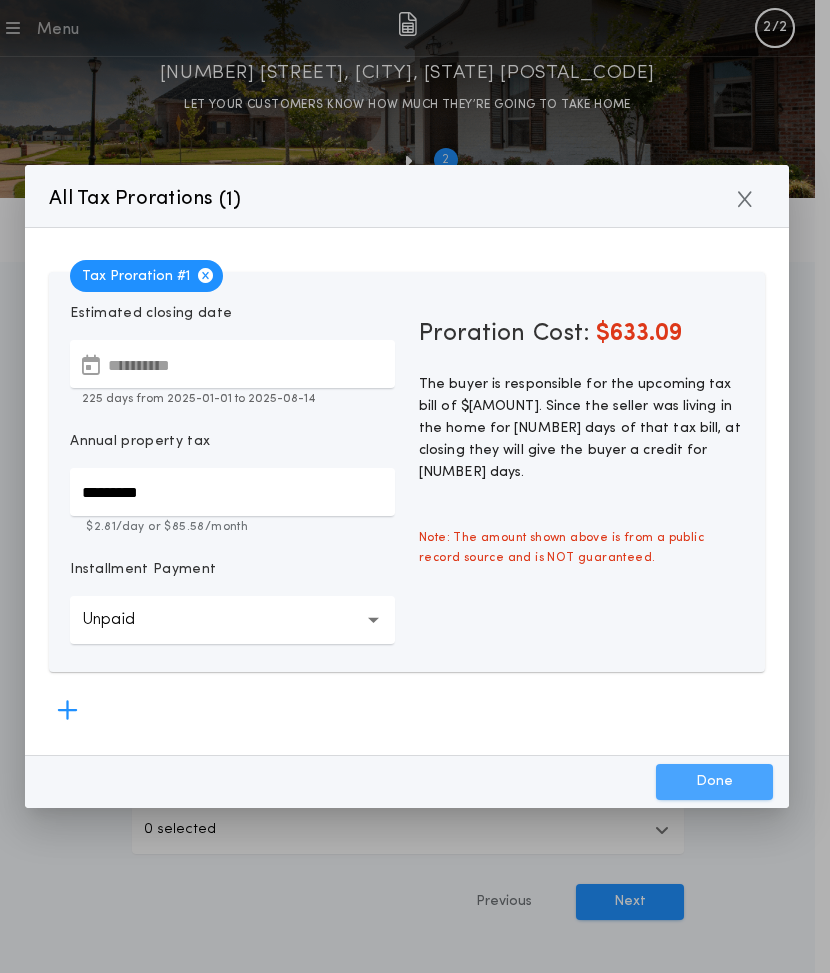click on "Done" at bounding box center [714, 782] 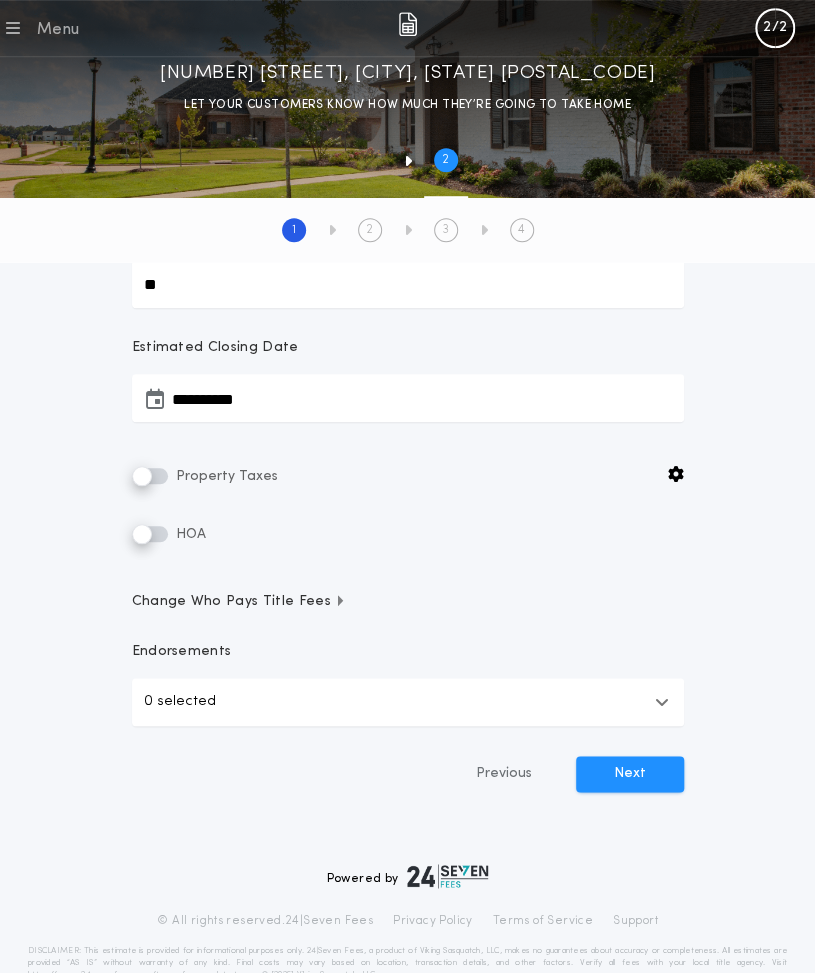 scroll, scrollTop: 326, scrollLeft: 0, axis: vertical 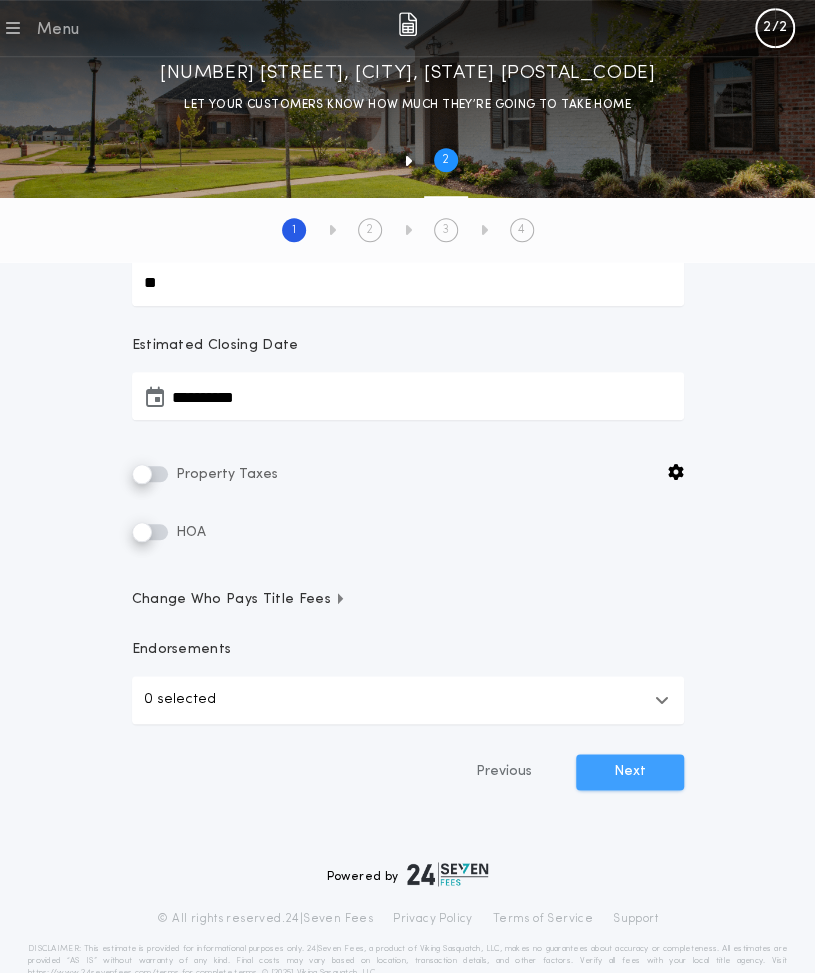 click on "Next" at bounding box center (630, 772) 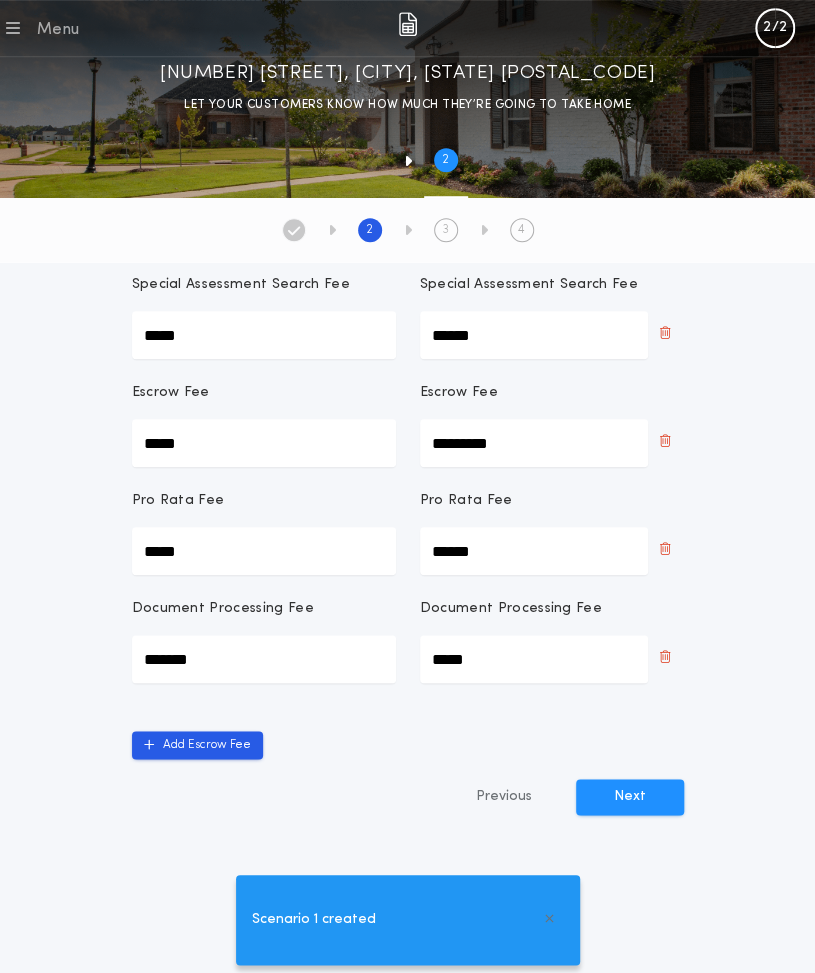 scroll, scrollTop: 316, scrollLeft: 0, axis: vertical 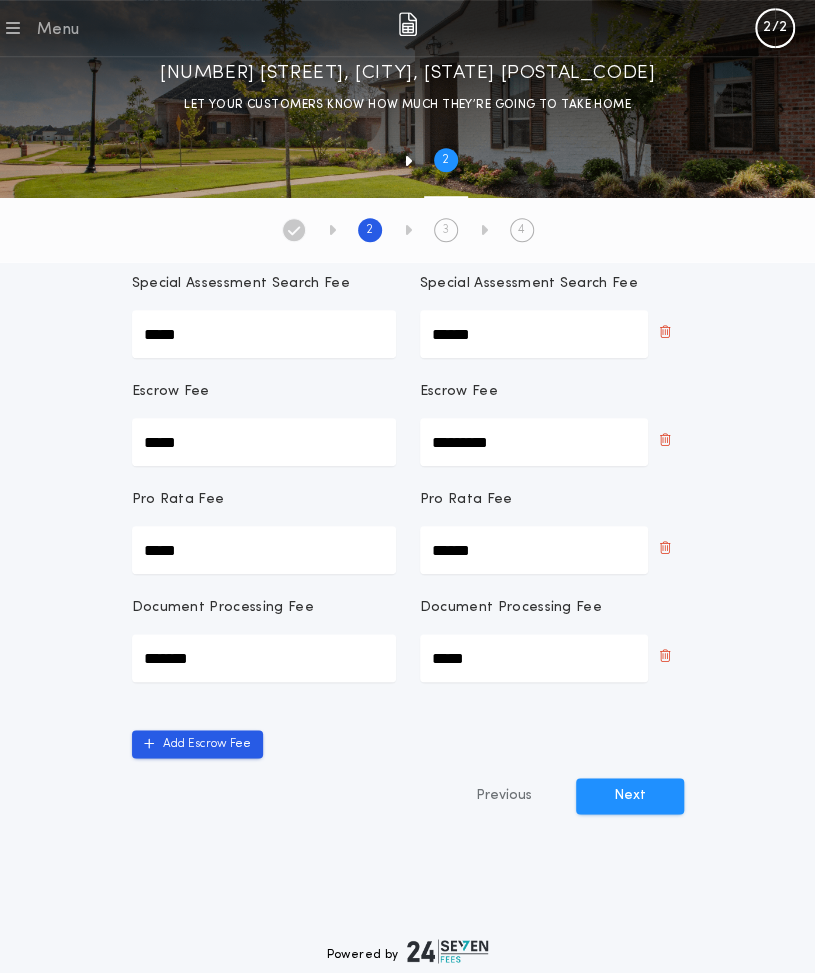 click on "*****" at bounding box center (534, 658) 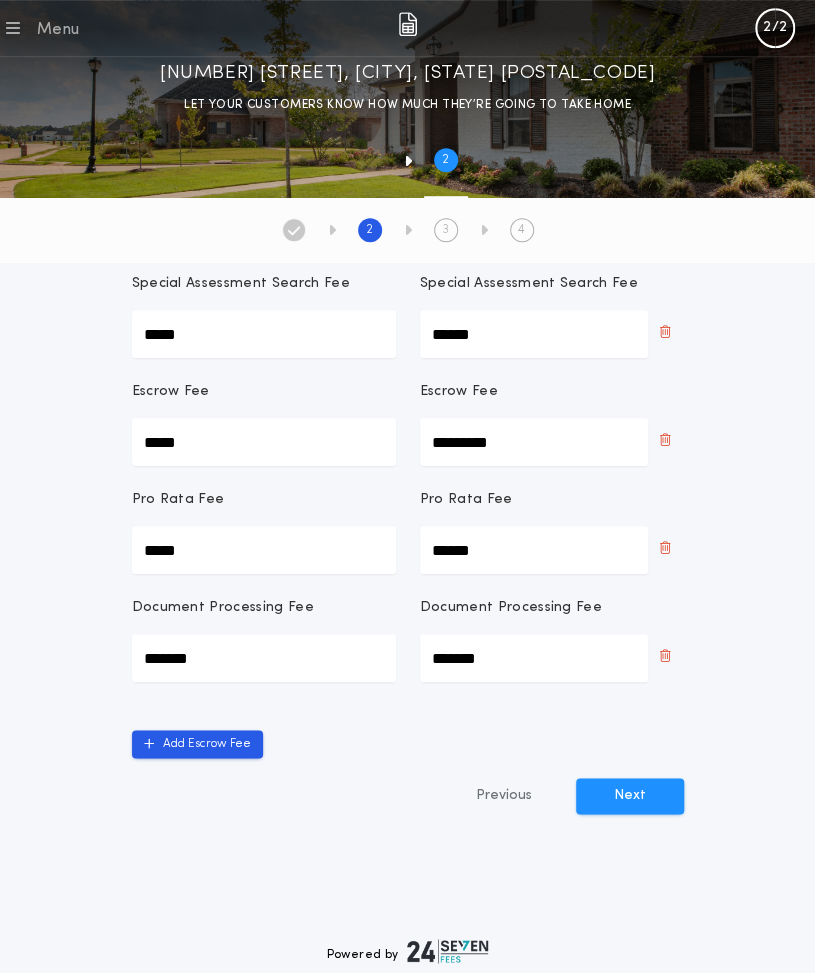 type on "*******" 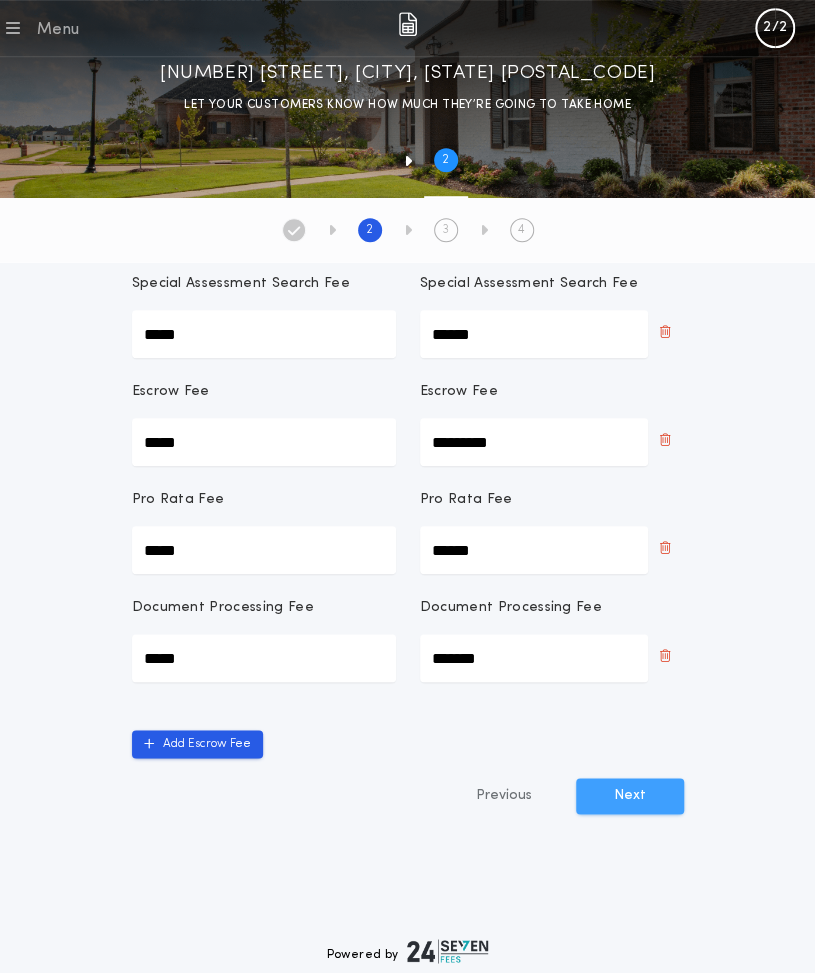 type on "*****" 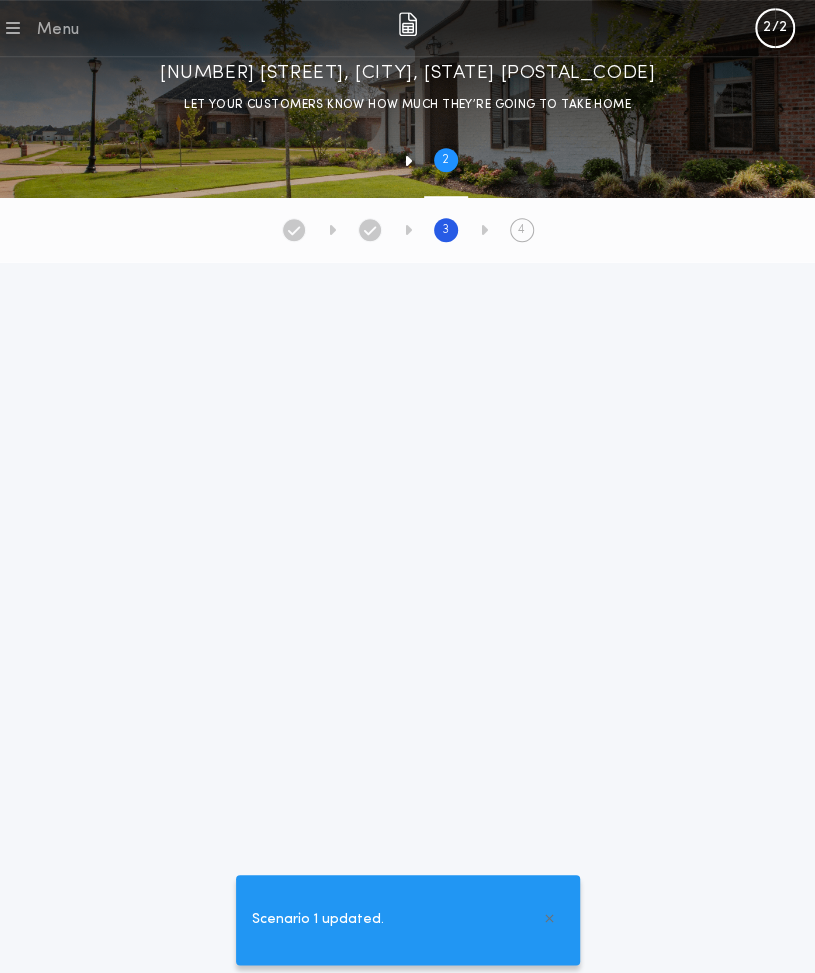scroll, scrollTop: 0, scrollLeft: 0, axis: both 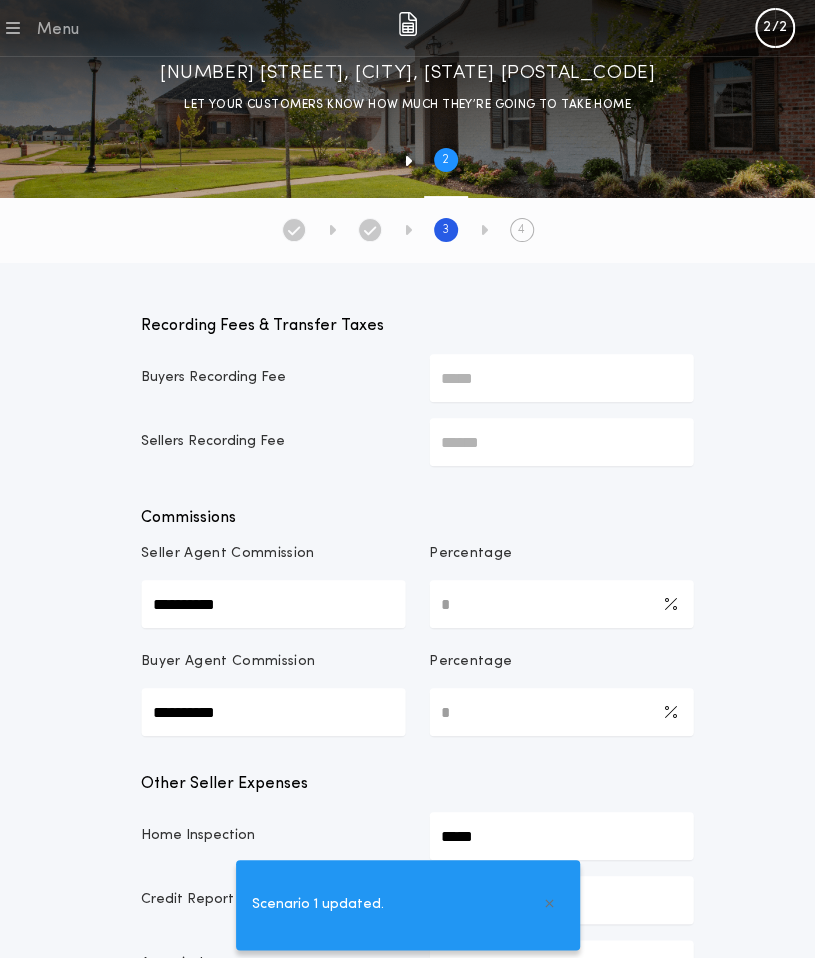 type on "*********" 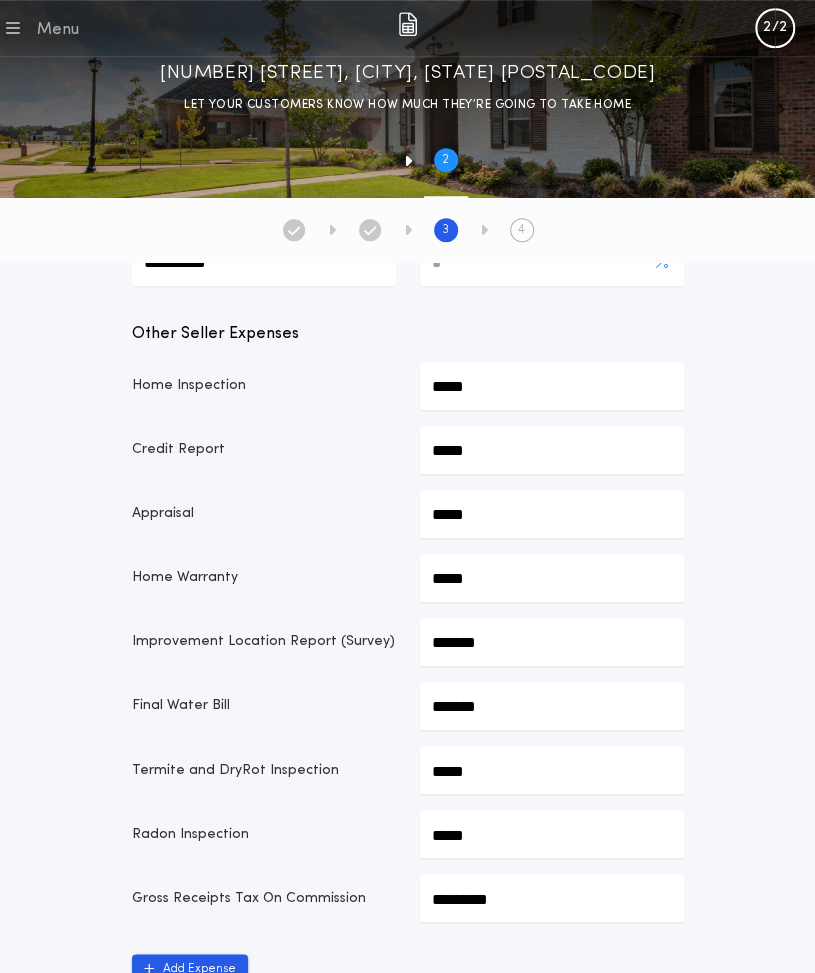 scroll, scrollTop: 451, scrollLeft: 0, axis: vertical 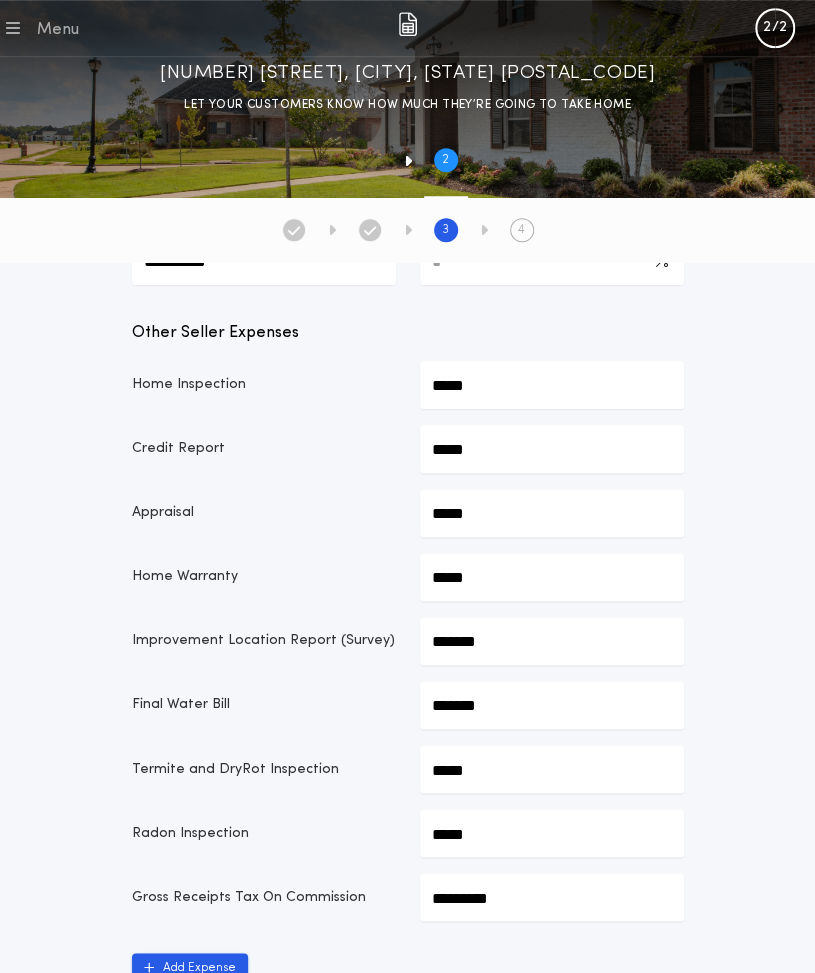 click on "*******" at bounding box center (552, -73) 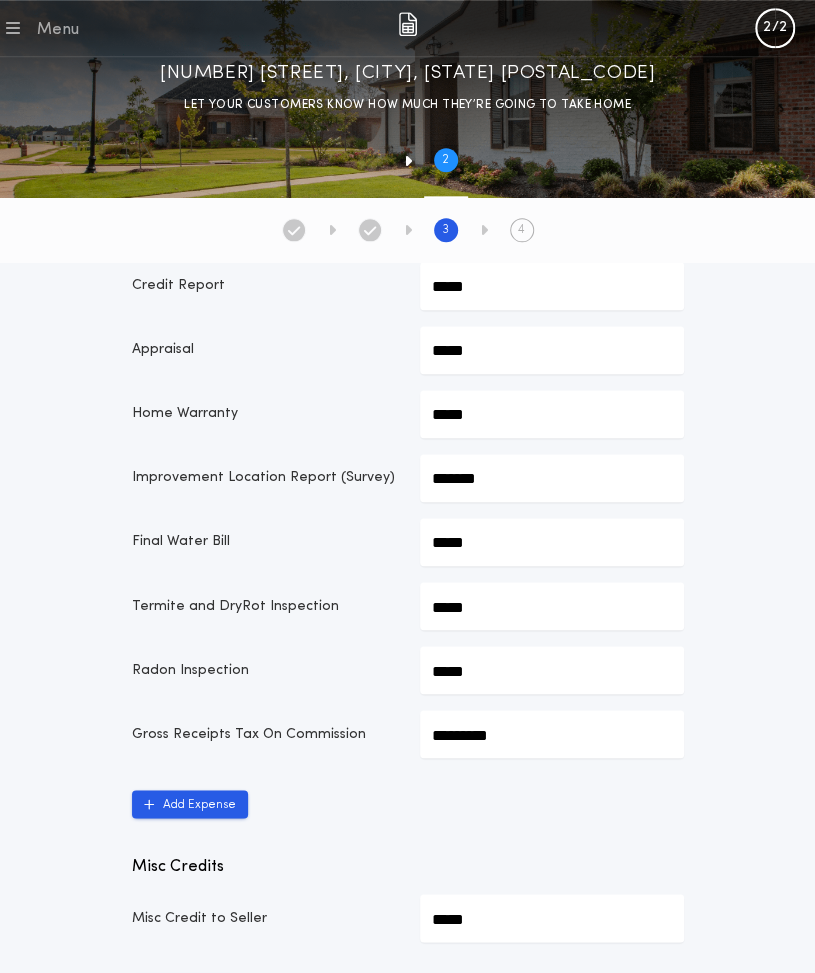 scroll, scrollTop: 643, scrollLeft: 0, axis: vertical 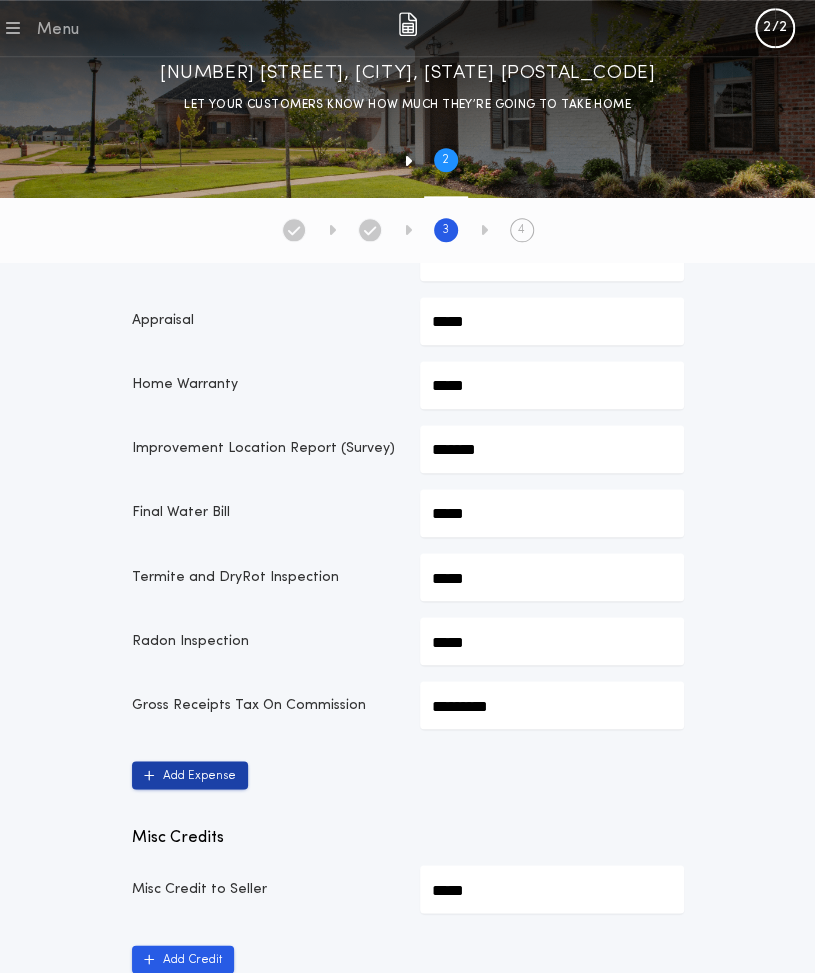 type on "*****" 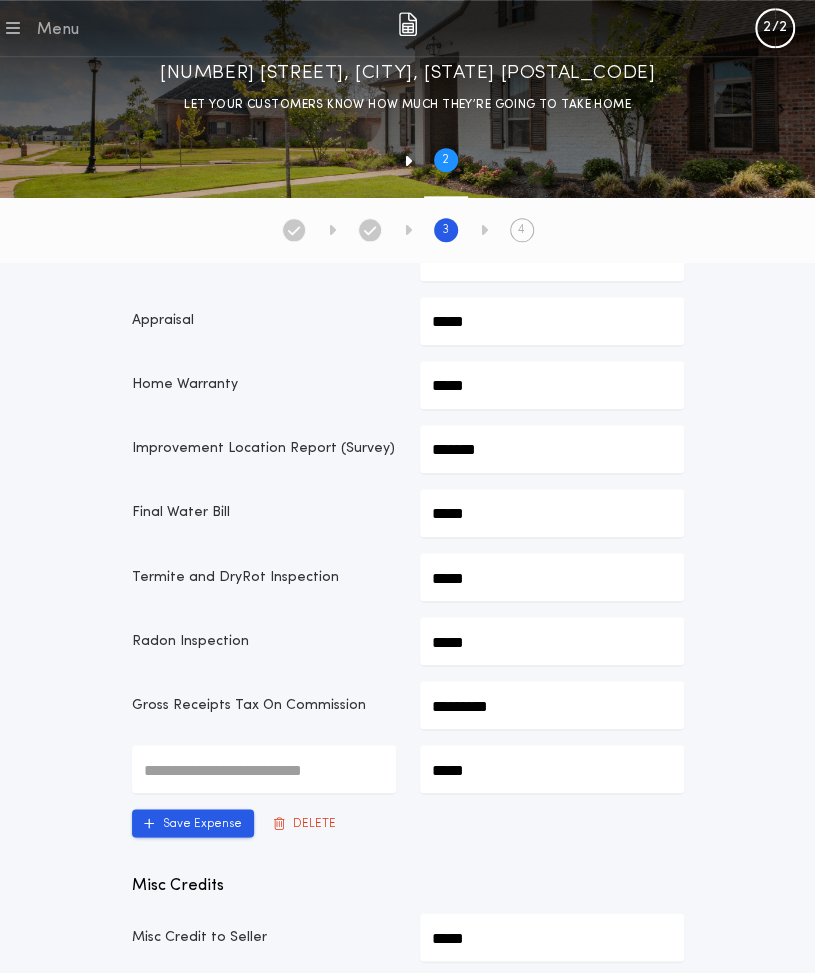 click at bounding box center [264, 769] 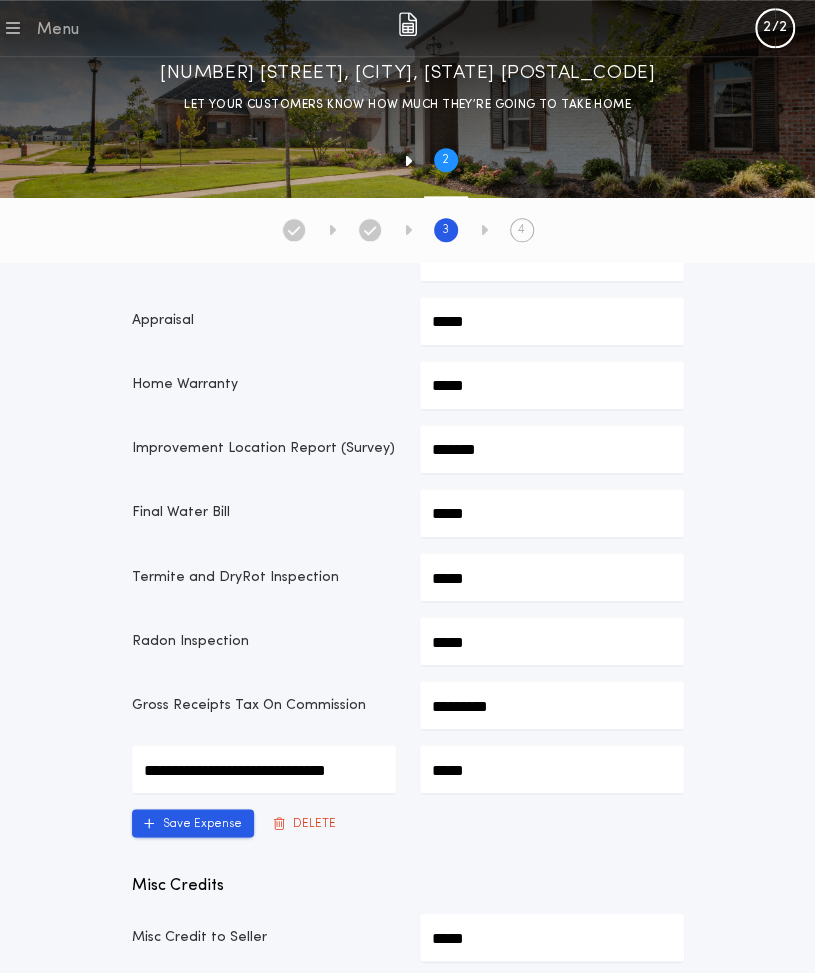 click on "*****" at bounding box center (264, 769) 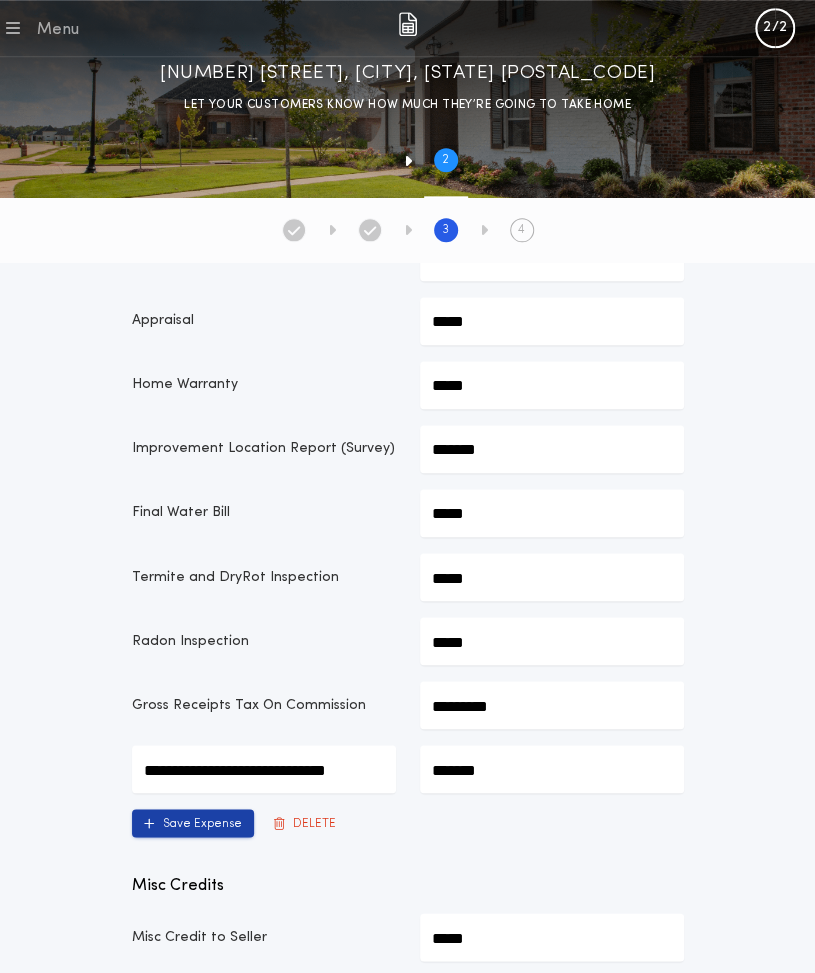 type on "*******" 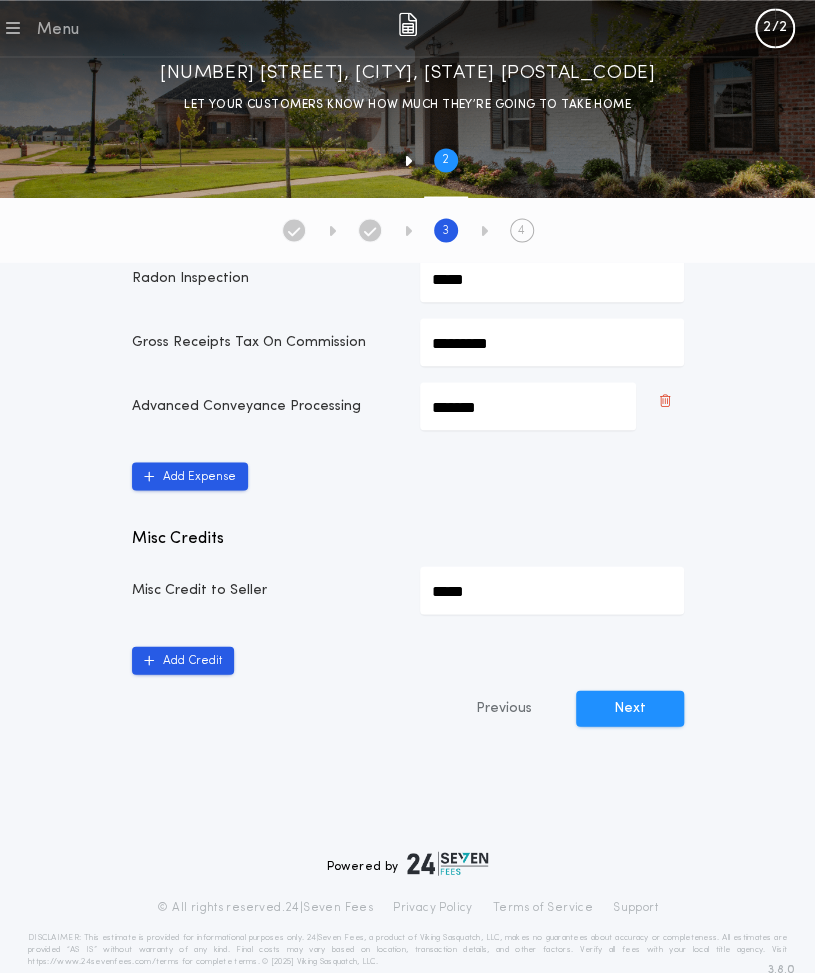 scroll, scrollTop: 1008, scrollLeft: 0, axis: vertical 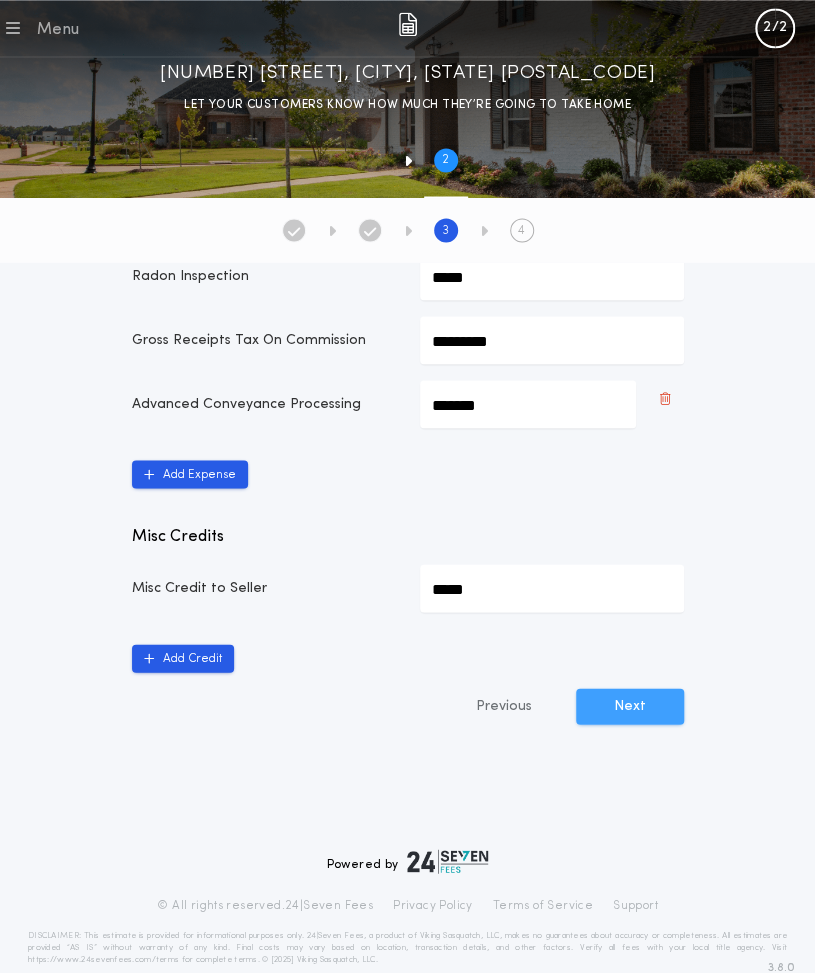 click on "Next" at bounding box center (630, 706) 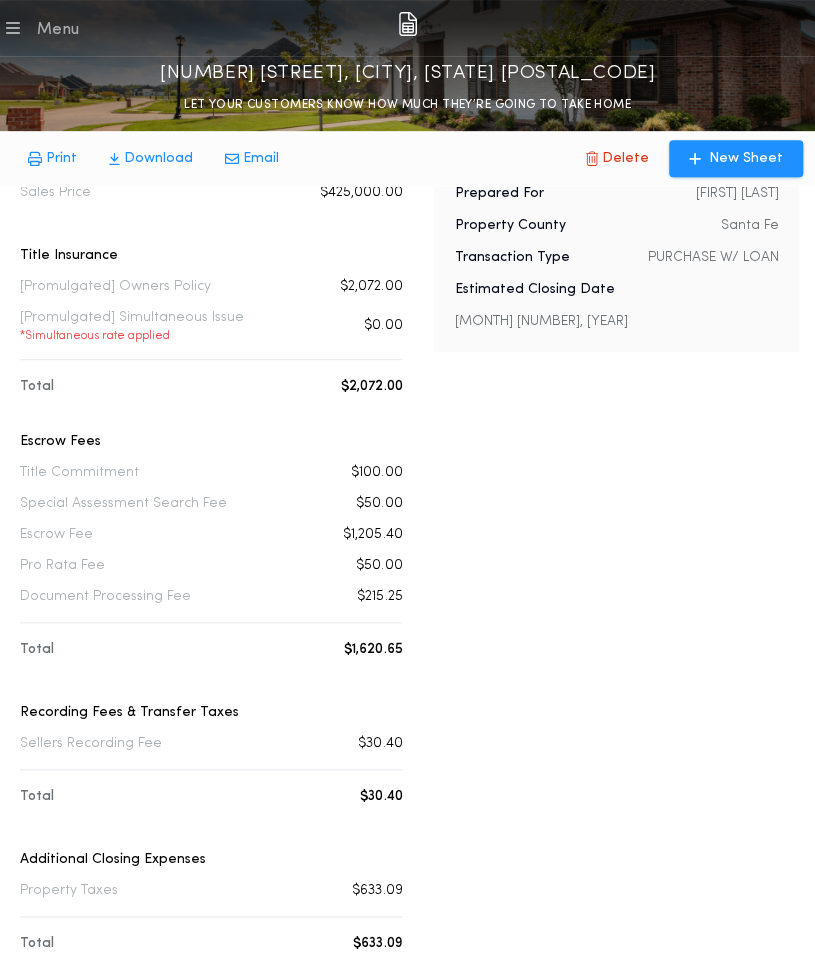 scroll, scrollTop: 0, scrollLeft: 0, axis: both 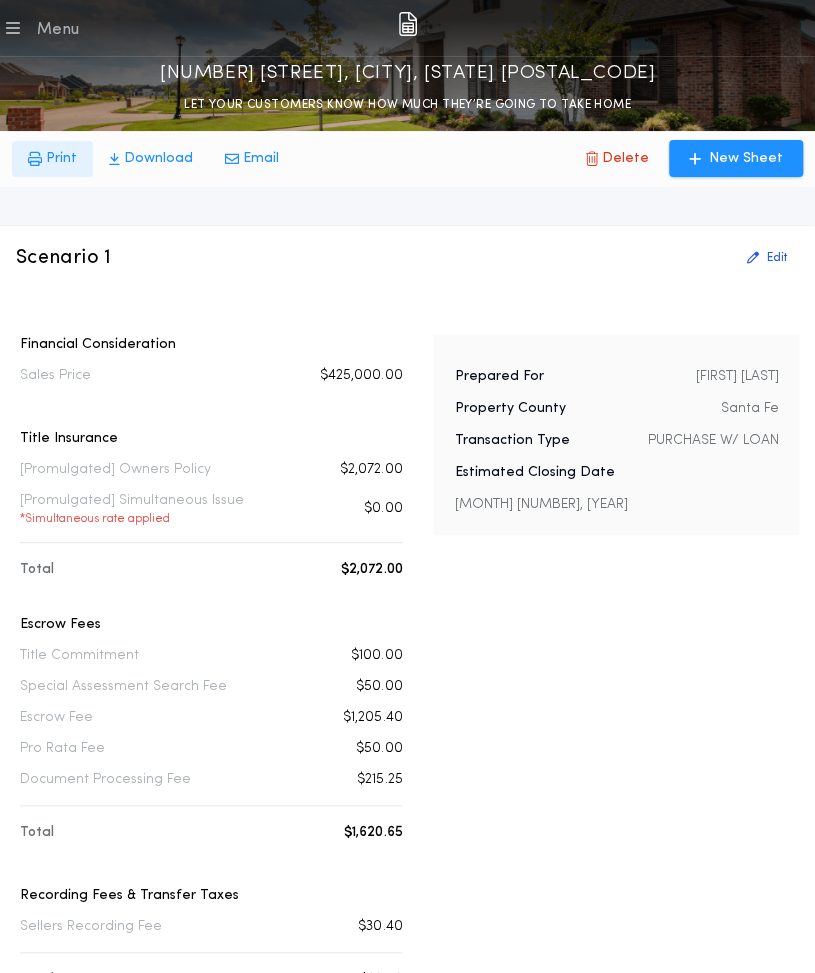 click at bounding box center (35, 159) 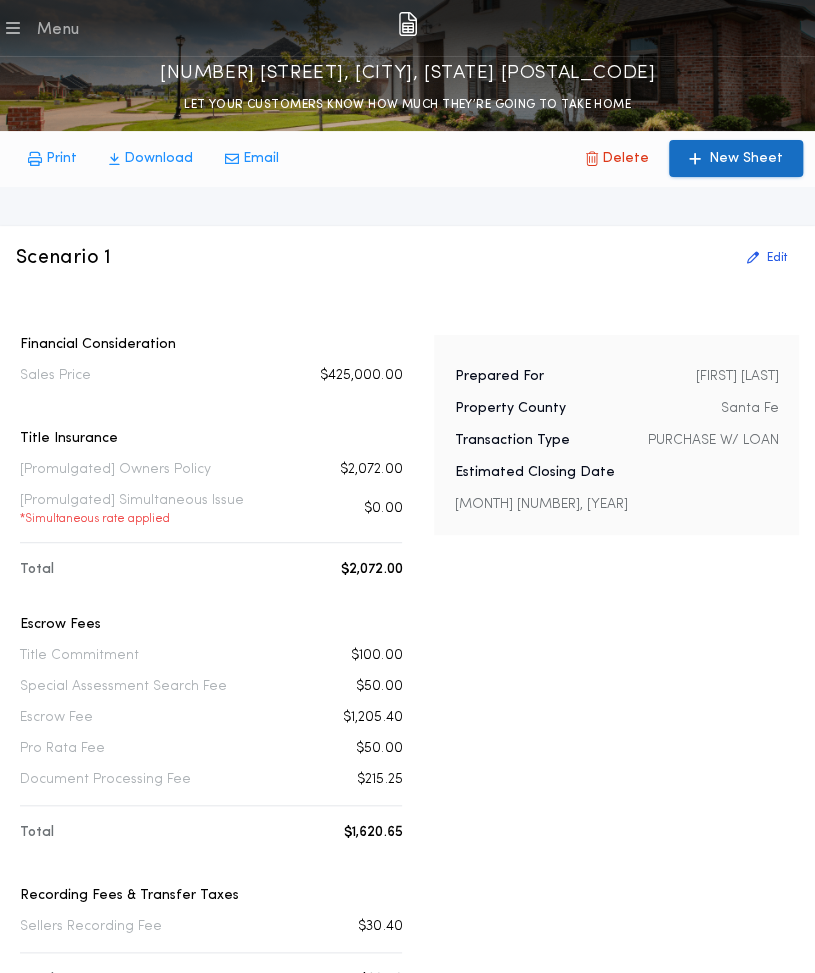 click on "New Sheet" at bounding box center (746, 159) 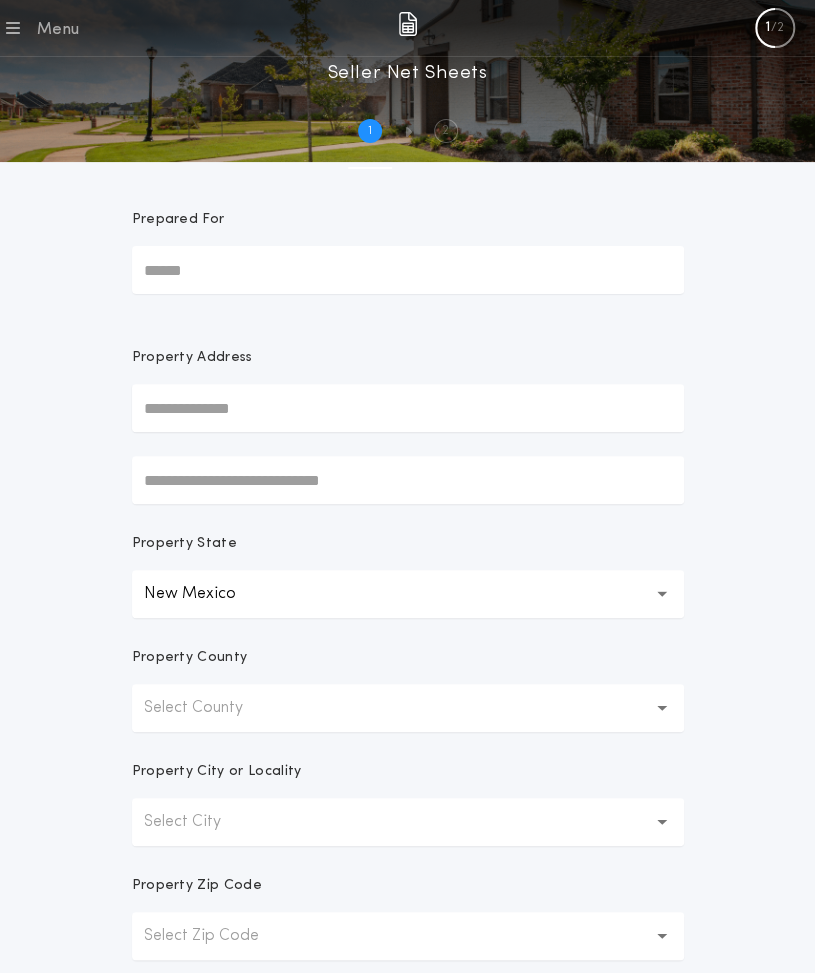 click on "Prepared For" at bounding box center (408, 270) 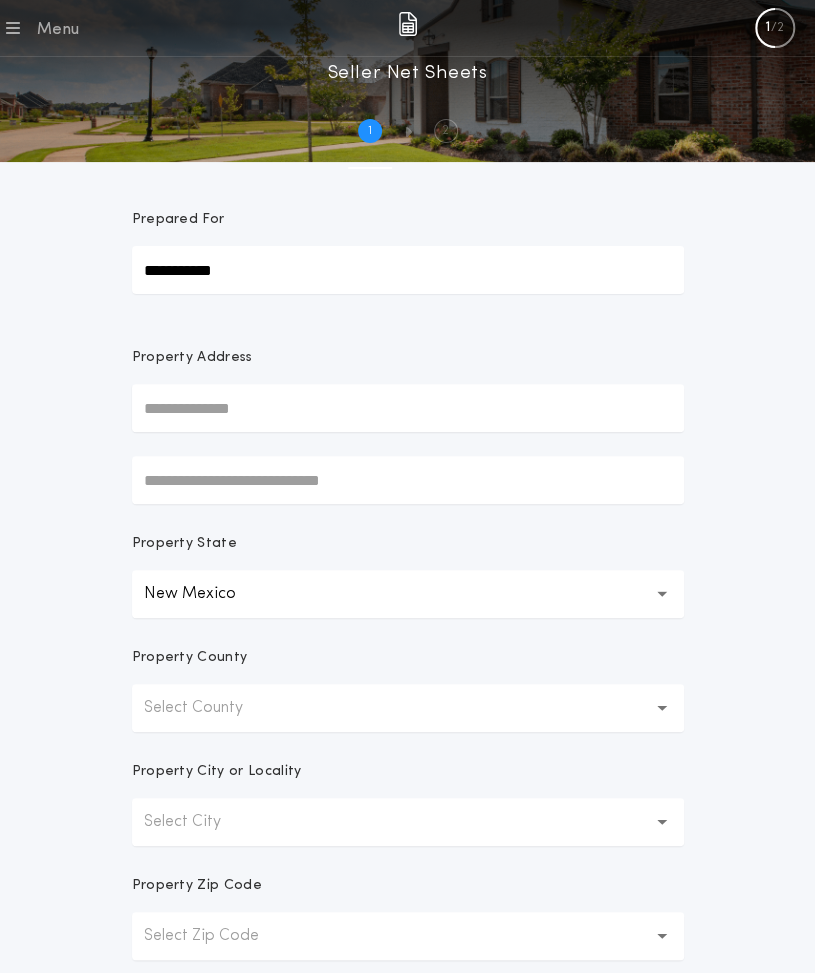 click at bounding box center [408, 408] 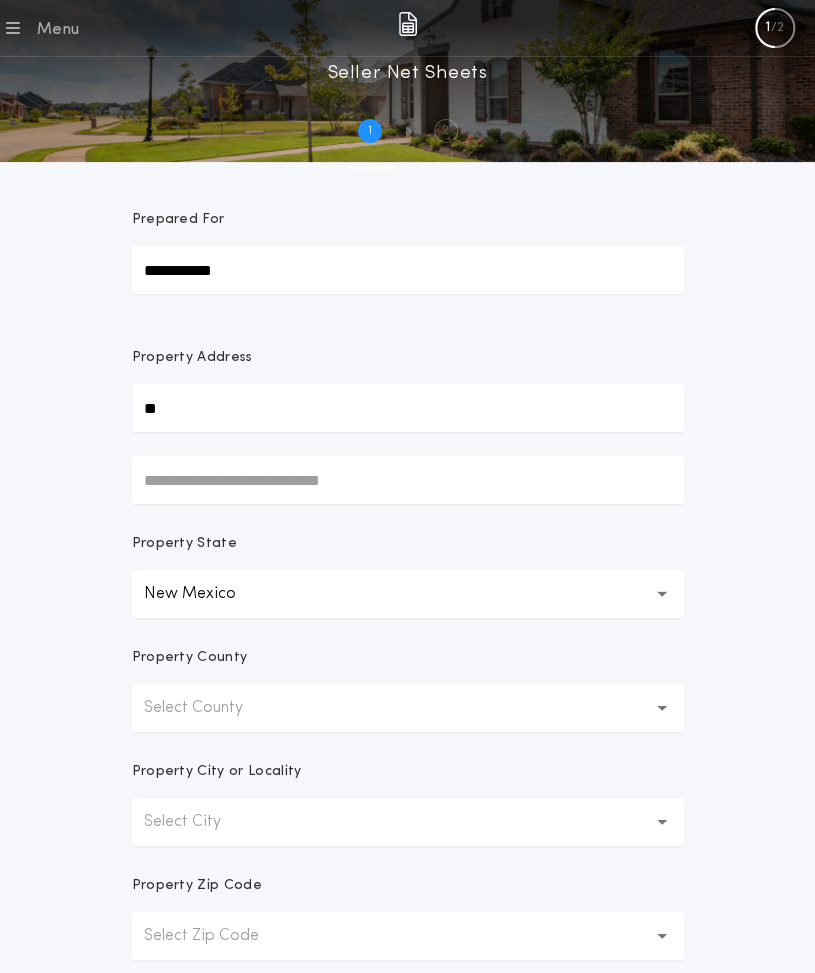 type on "**********" 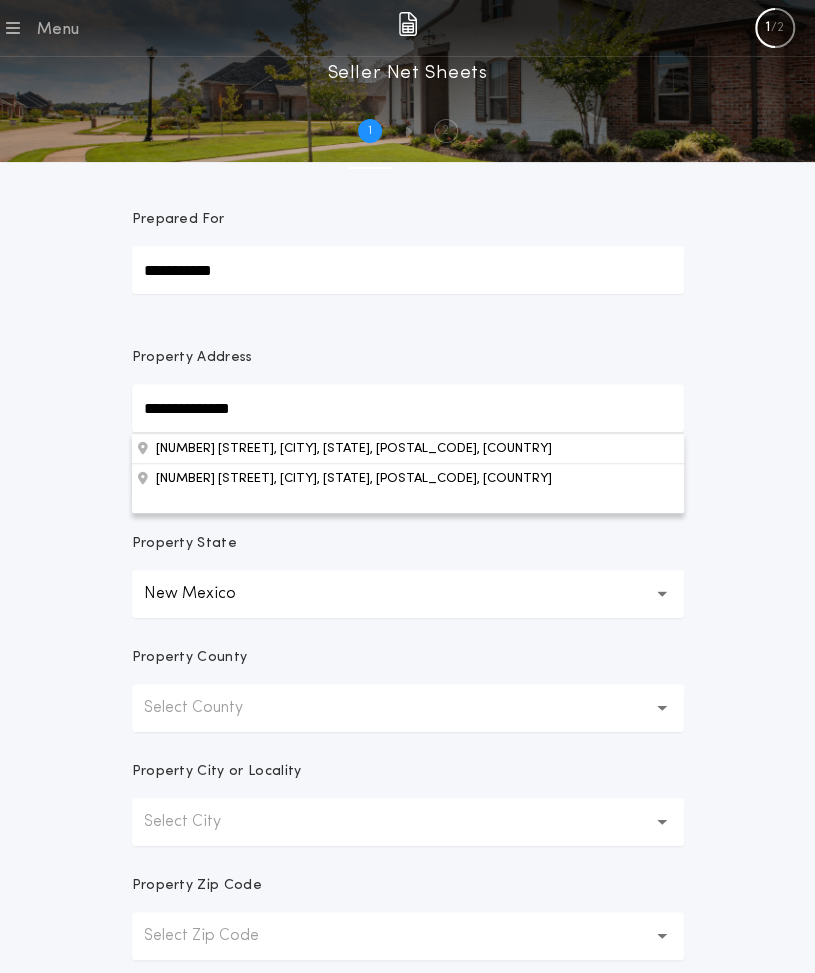 click on "5 Bachelor Trl, Edgewood, NM, 87015, USA" at bounding box center (408, 448) 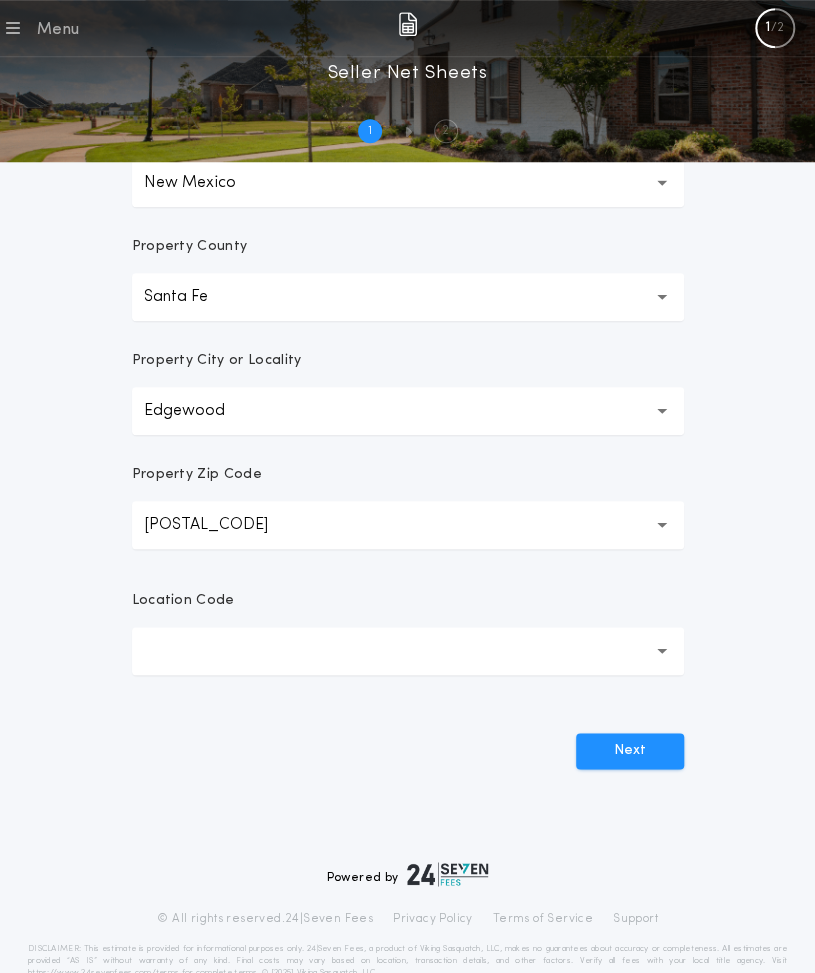 scroll, scrollTop: 412, scrollLeft: 0, axis: vertical 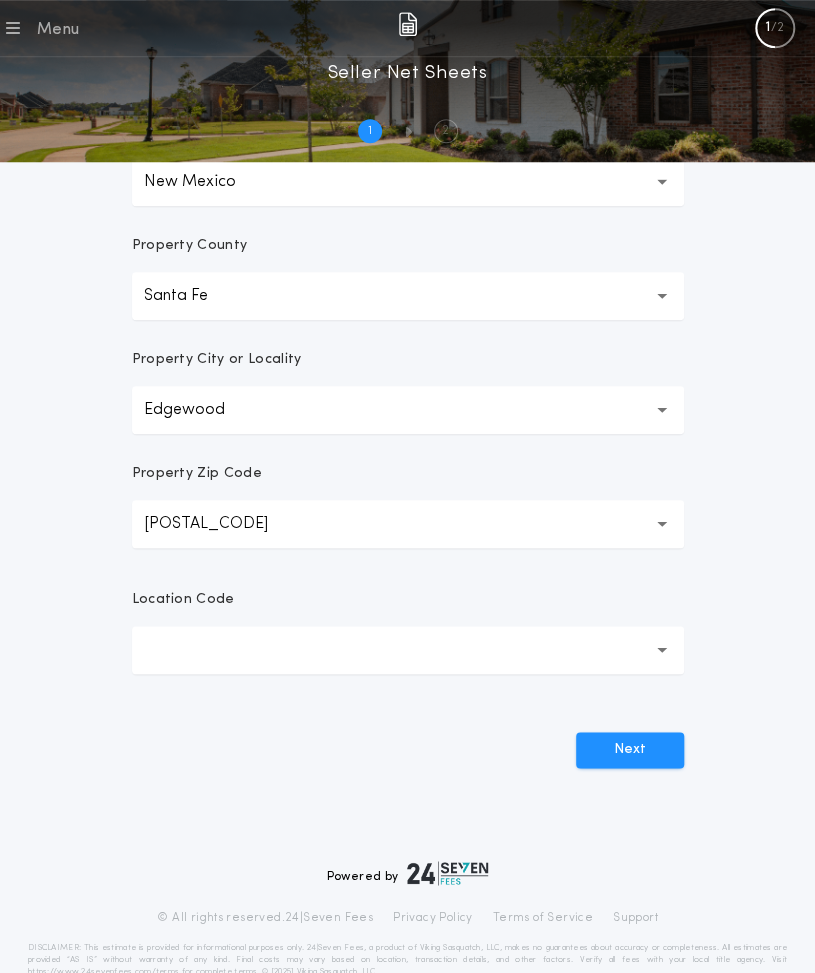 click at bounding box center [408, 650] 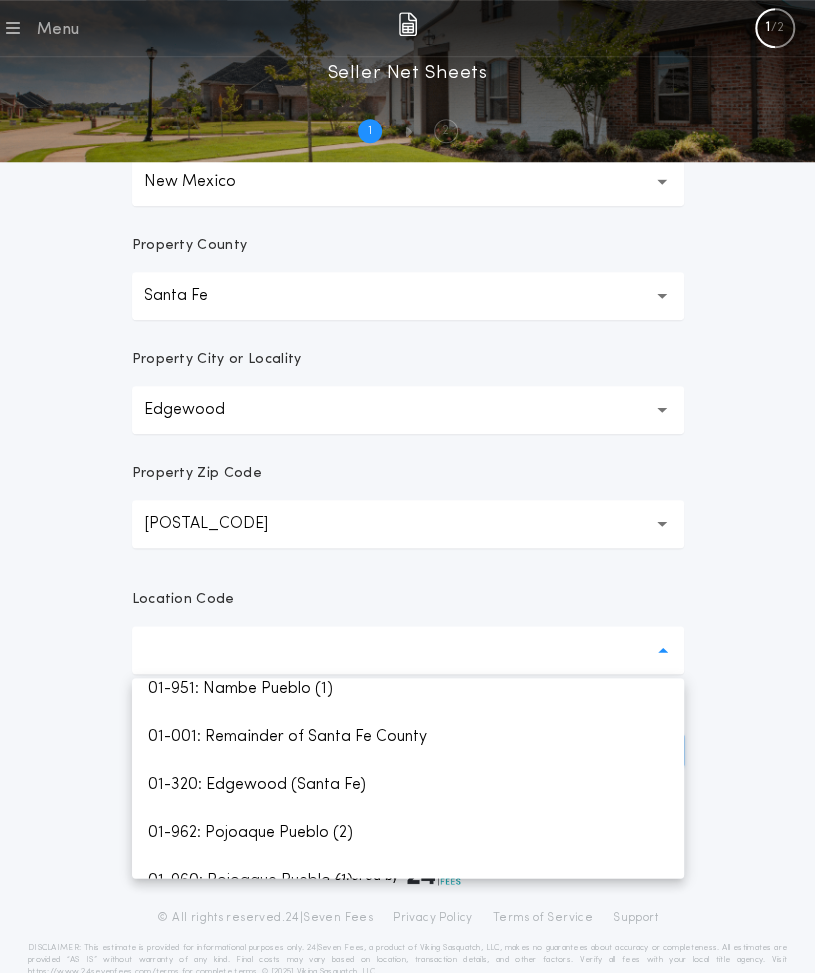 scroll, scrollTop: 783, scrollLeft: 0, axis: vertical 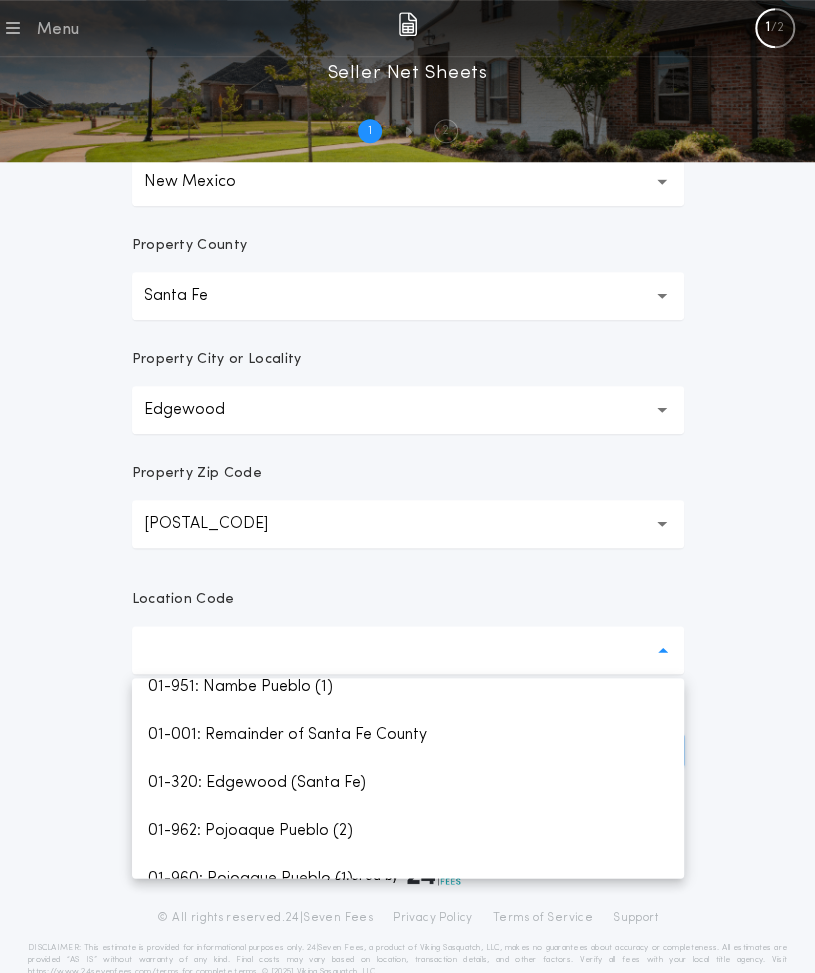click on "01-320: Edgewood (Santa Fe)" at bounding box center [408, 783] 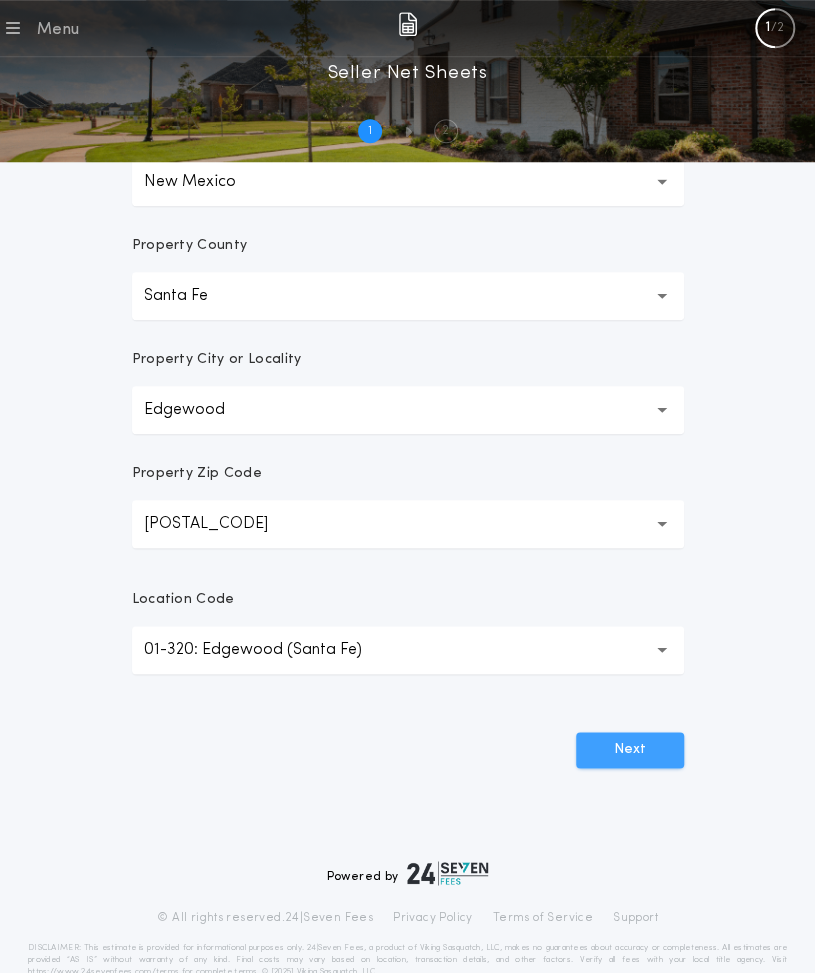 click on "Next" at bounding box center (630, 750) 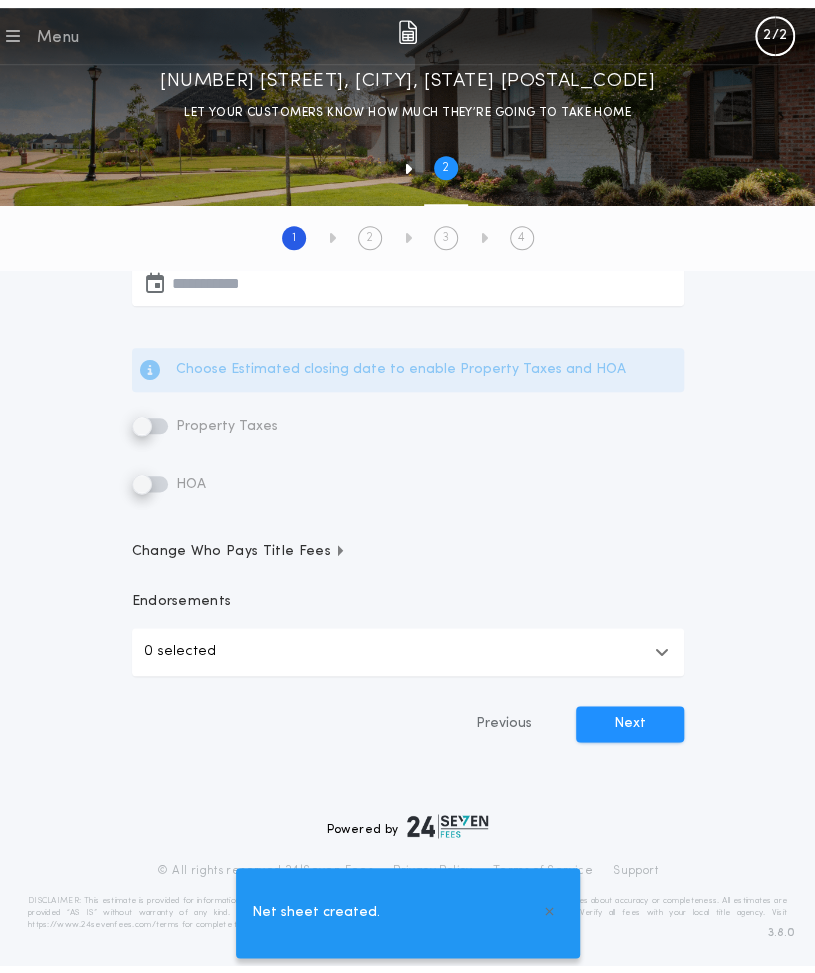 scroll, scrollTop: 0, scrollLeft: 0, axis: both 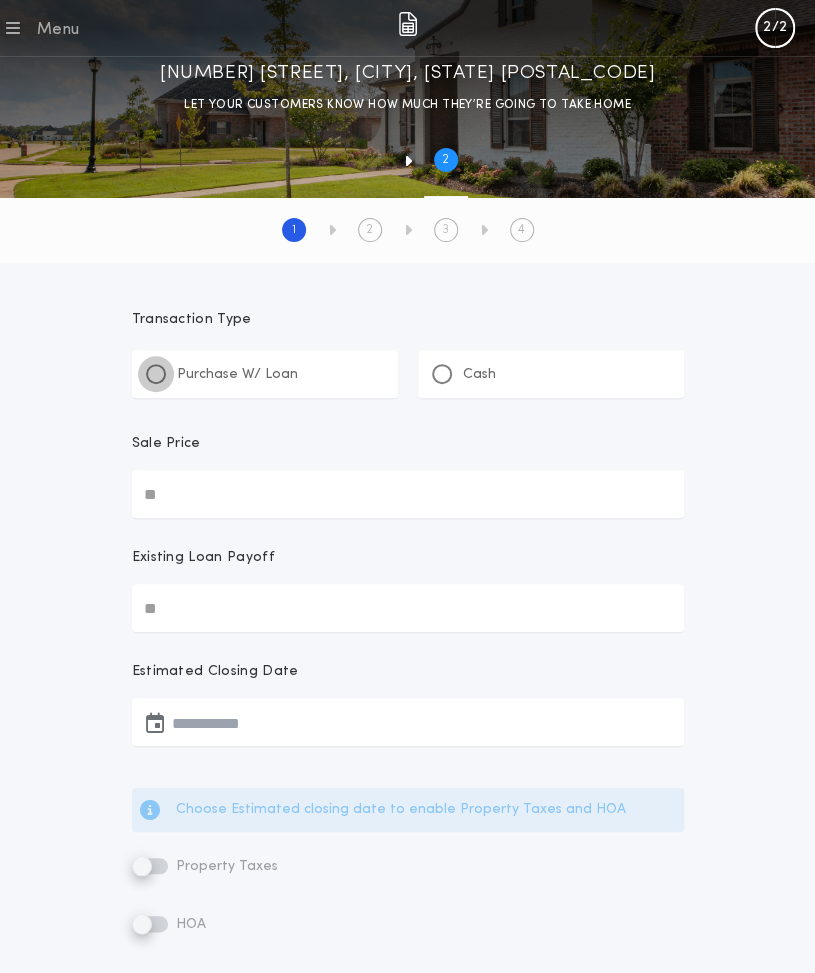 click at bounding box center (156, 374) 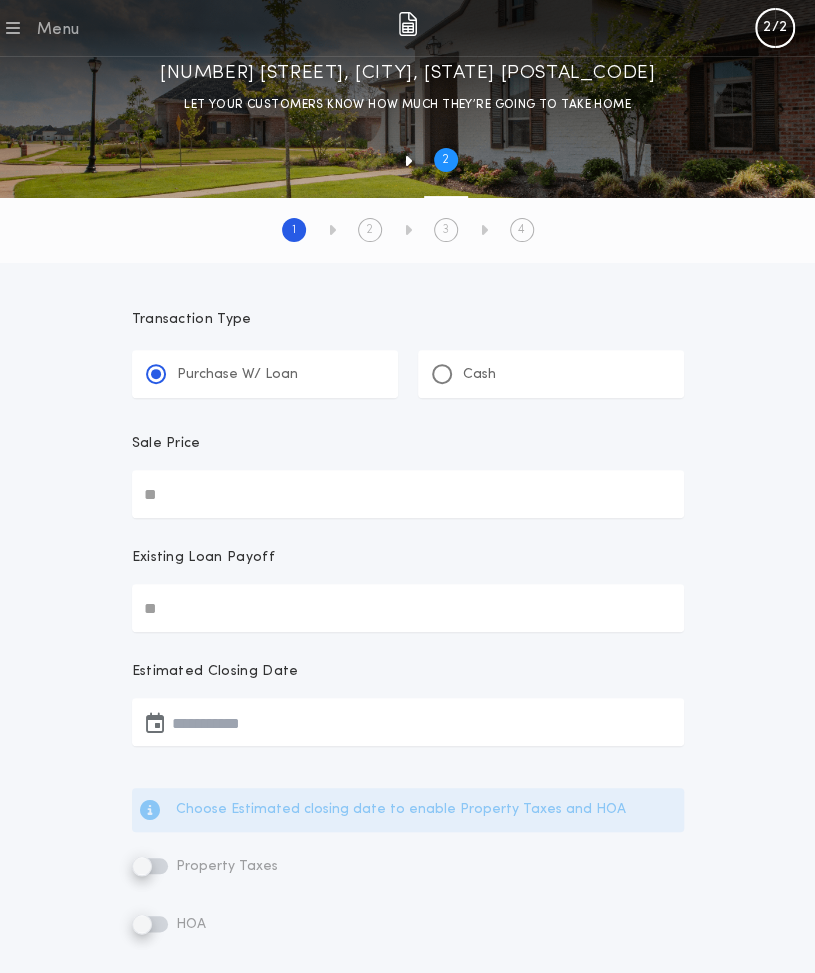 click on "Sale Price" at bounding box center [408, 494] 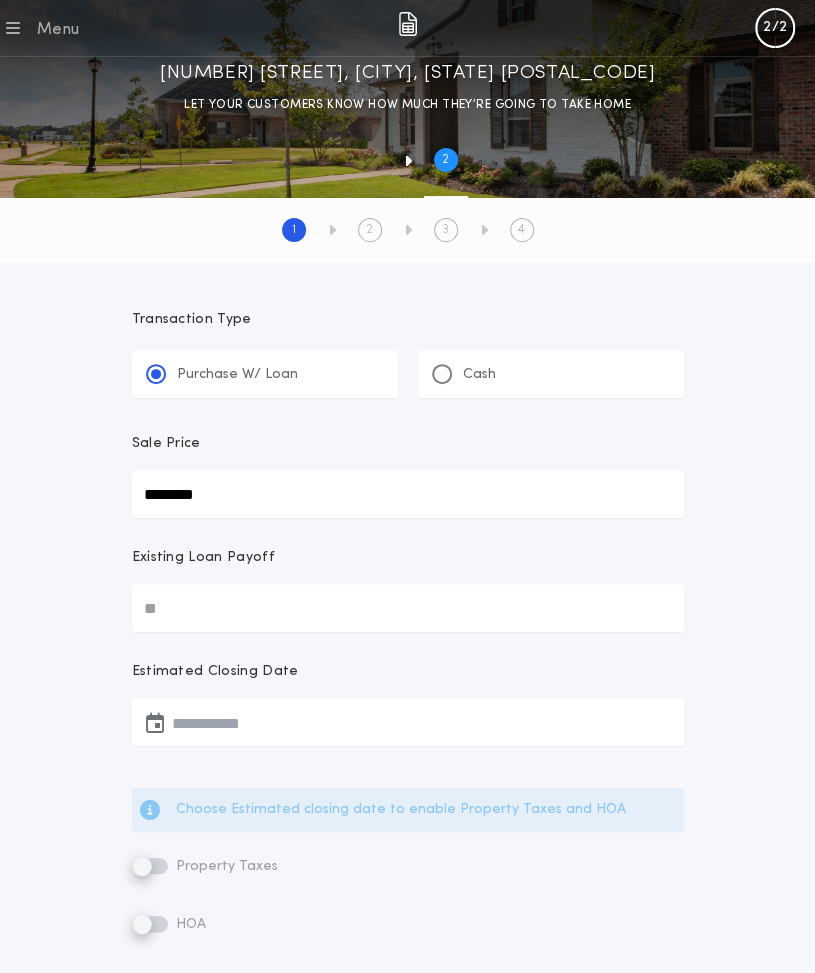 type on "********" 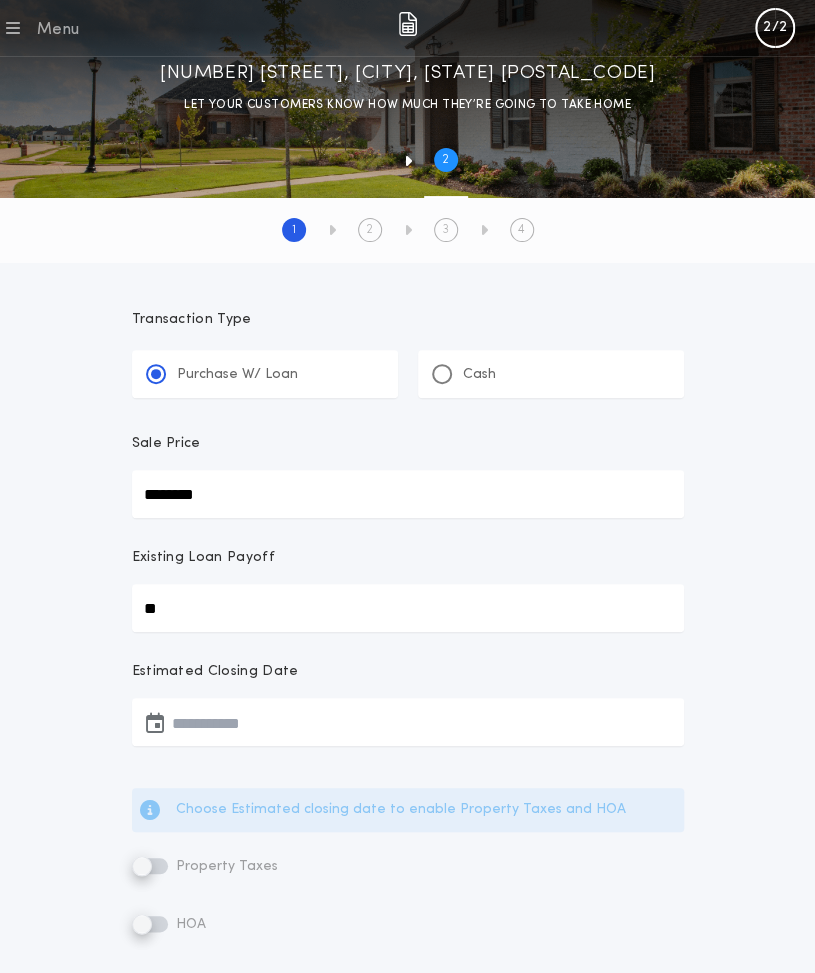 scroll, scrollTop: 77, scrollLeft: 0, axis: vertical 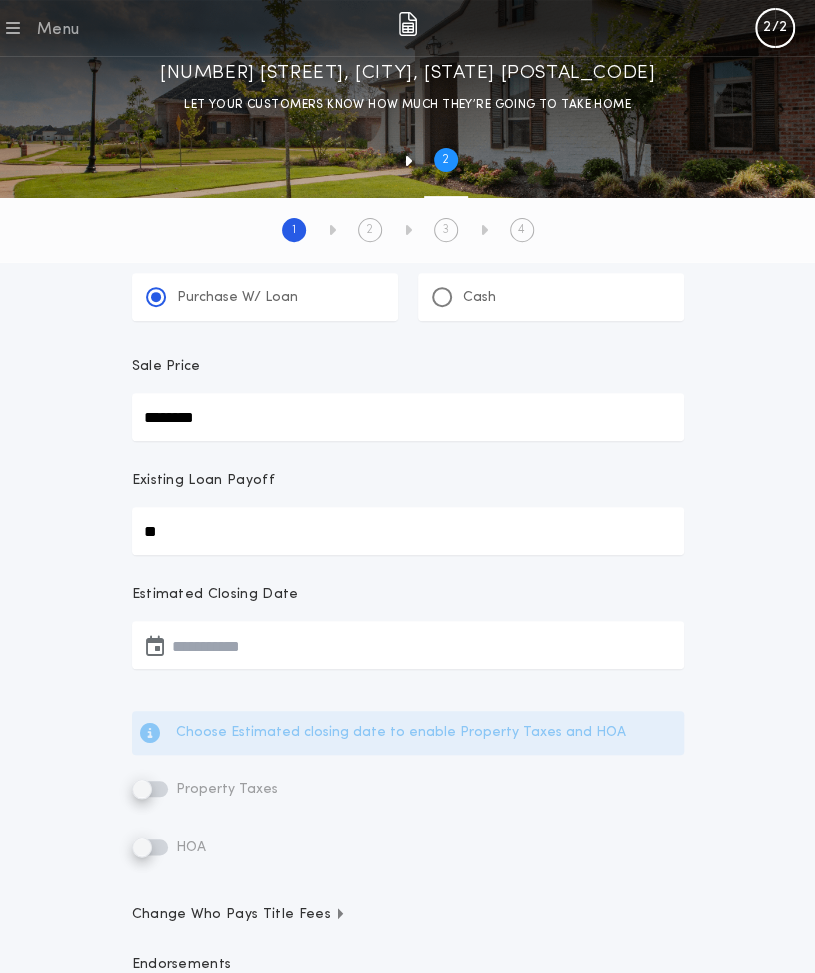 type on "**" 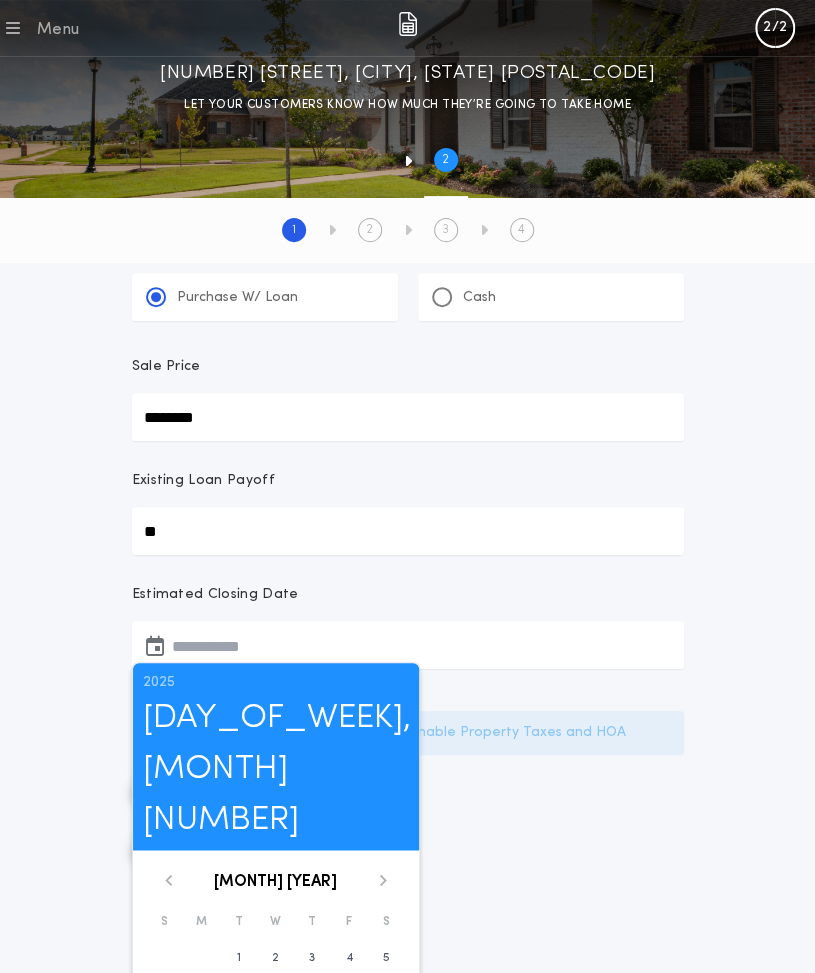 click 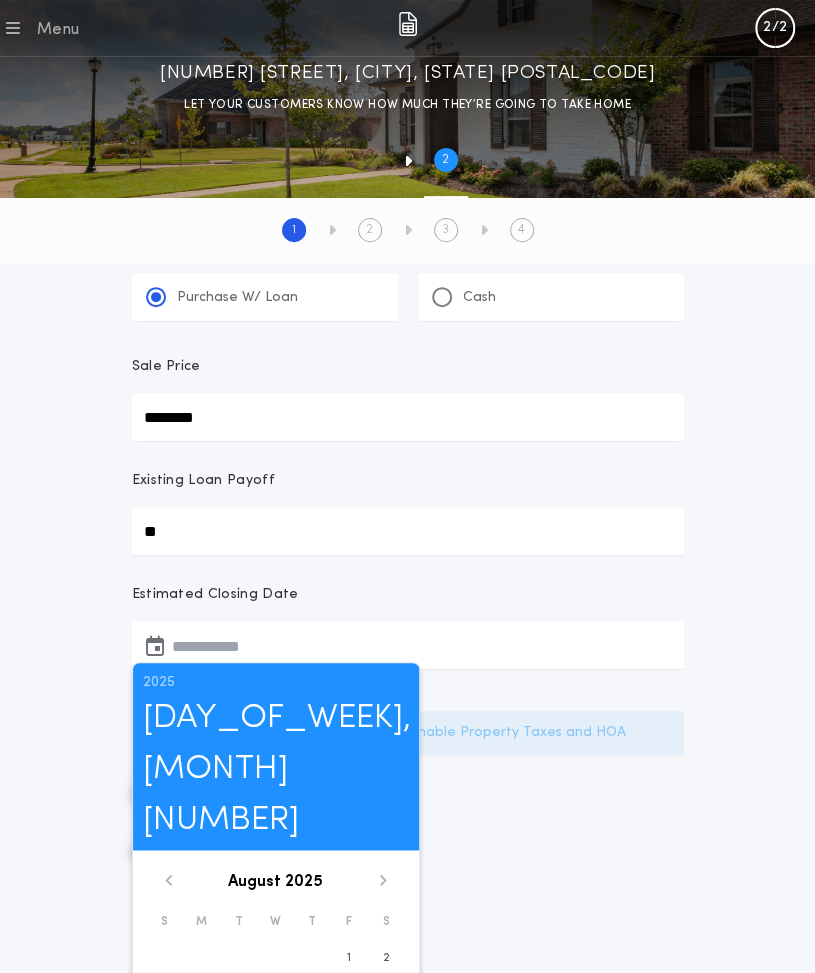 click on "14" at bounding box center (312, 1022) 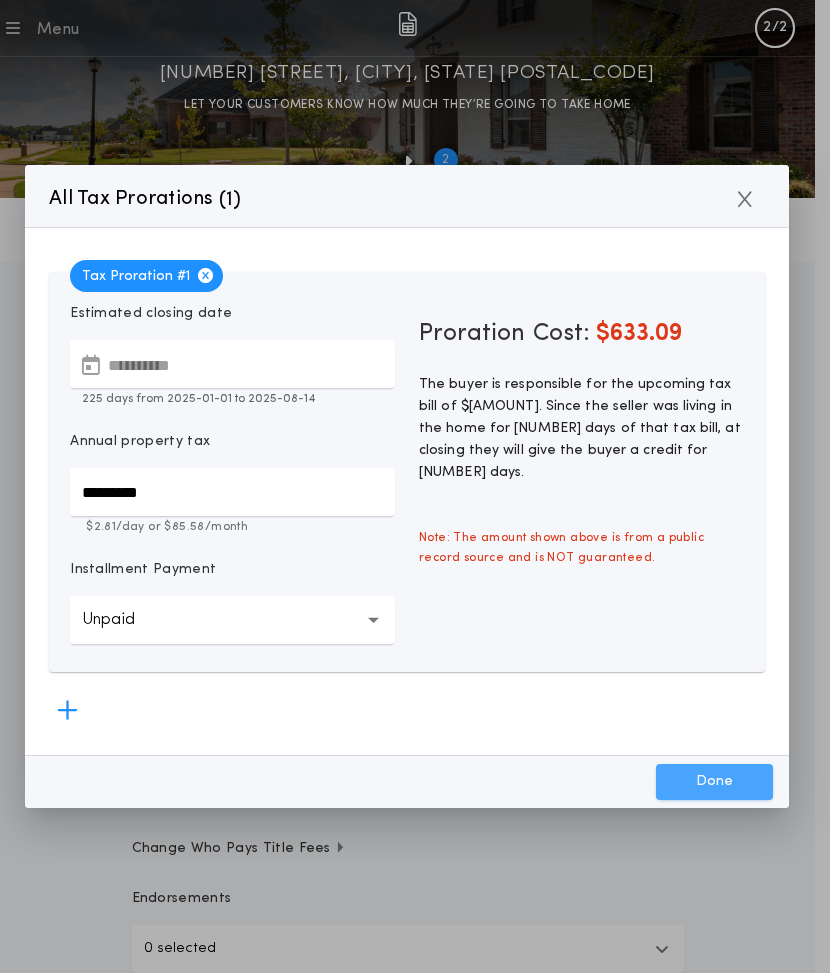 click on "Done" at bounding box center [714, 782] 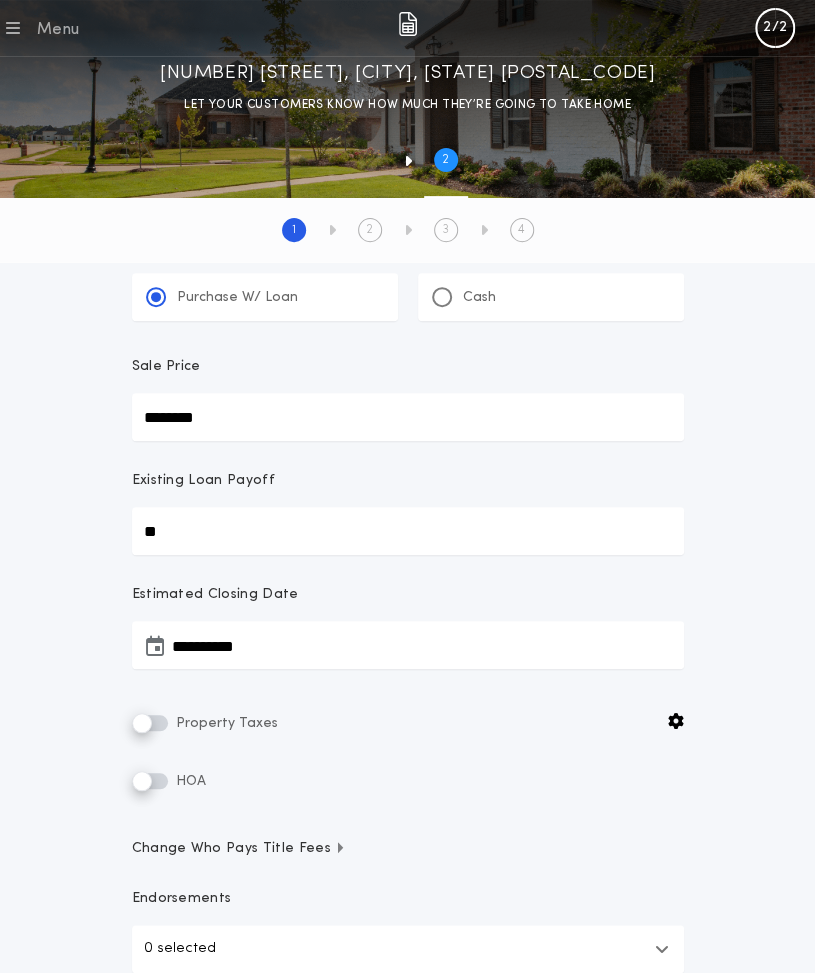 scroll, scrollTop: 370, scrollLeft: 0, axis: vertical 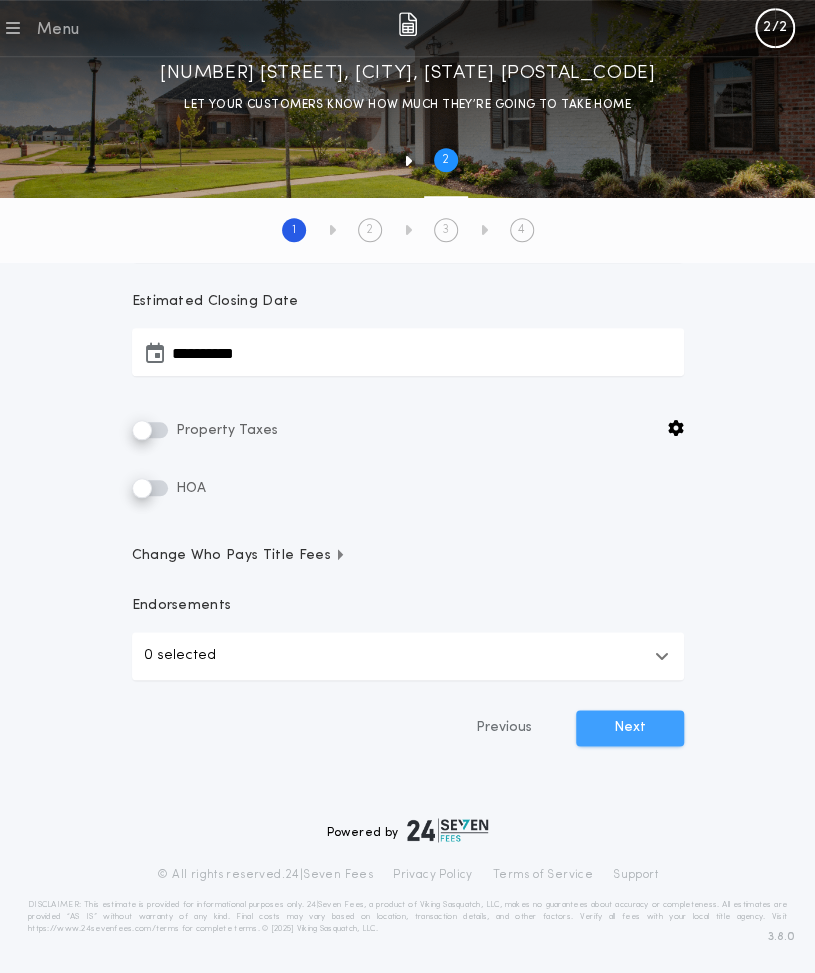 click on "Next" at bounding box center (630, 728) 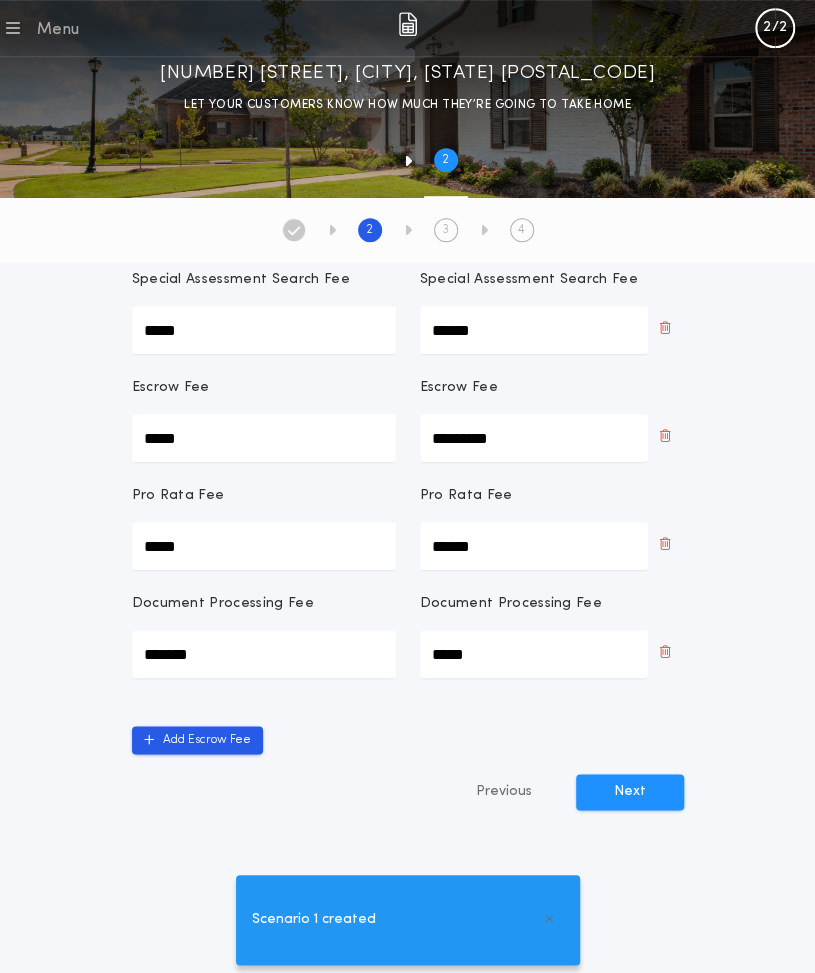 scroll, scrollTop: 324, scrollLeft: 0, axis: vertical 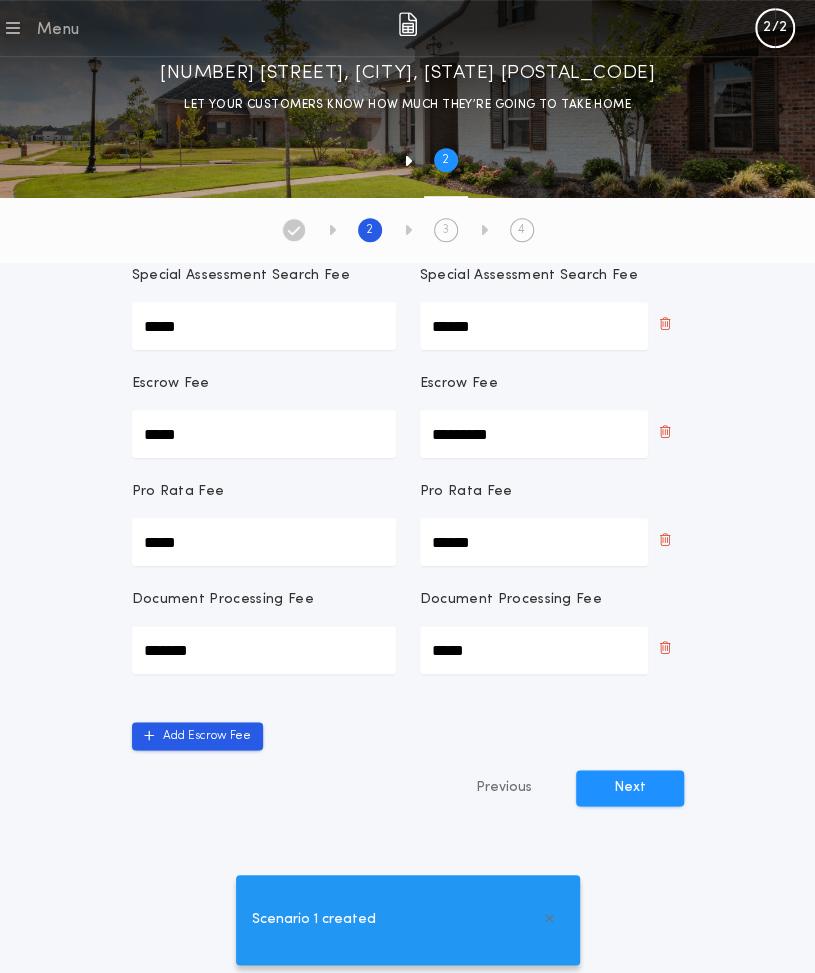 click on "*****" at bounding box center [534, 650] 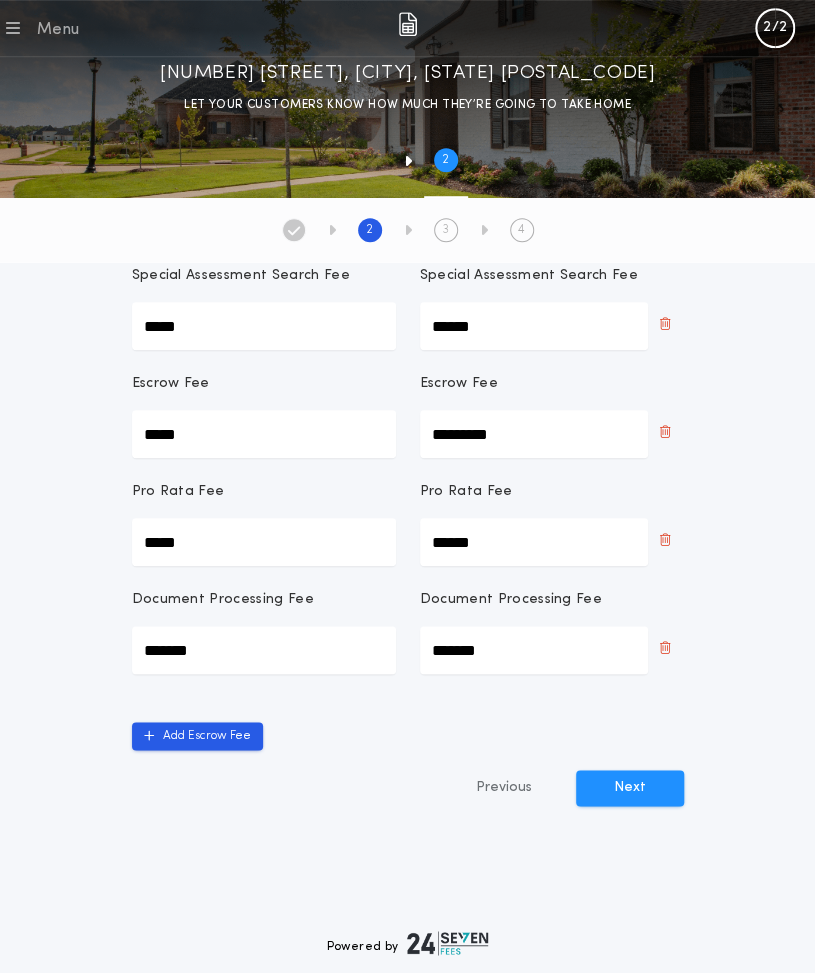 type on "*******" 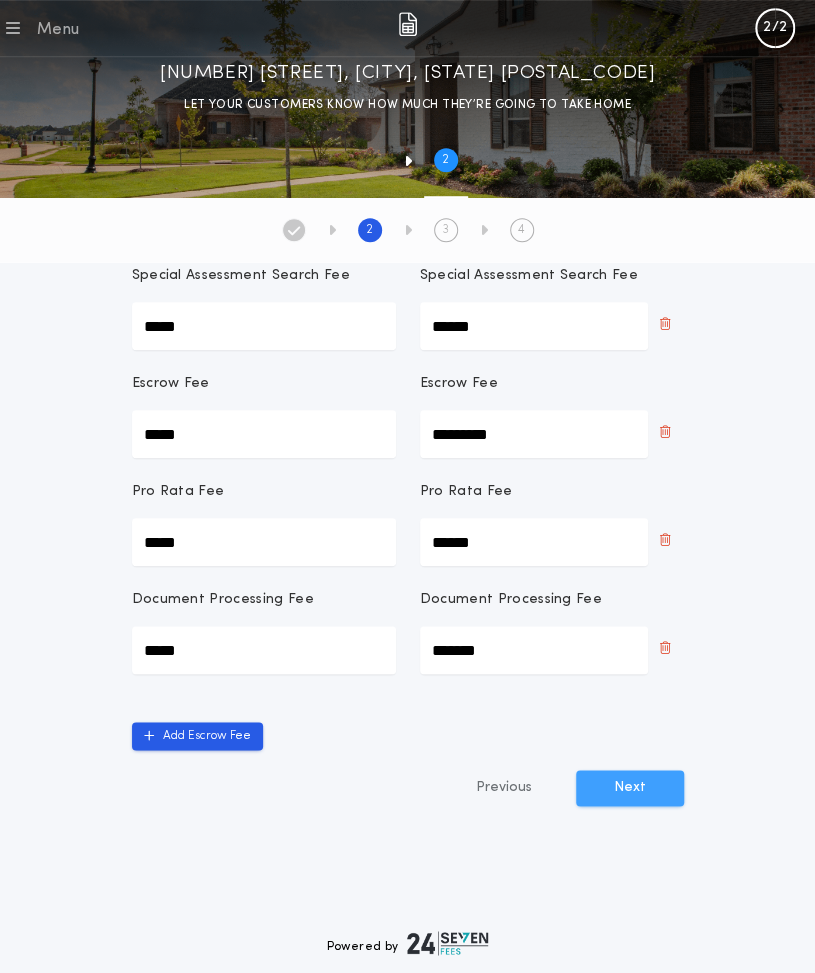 type on "*****" 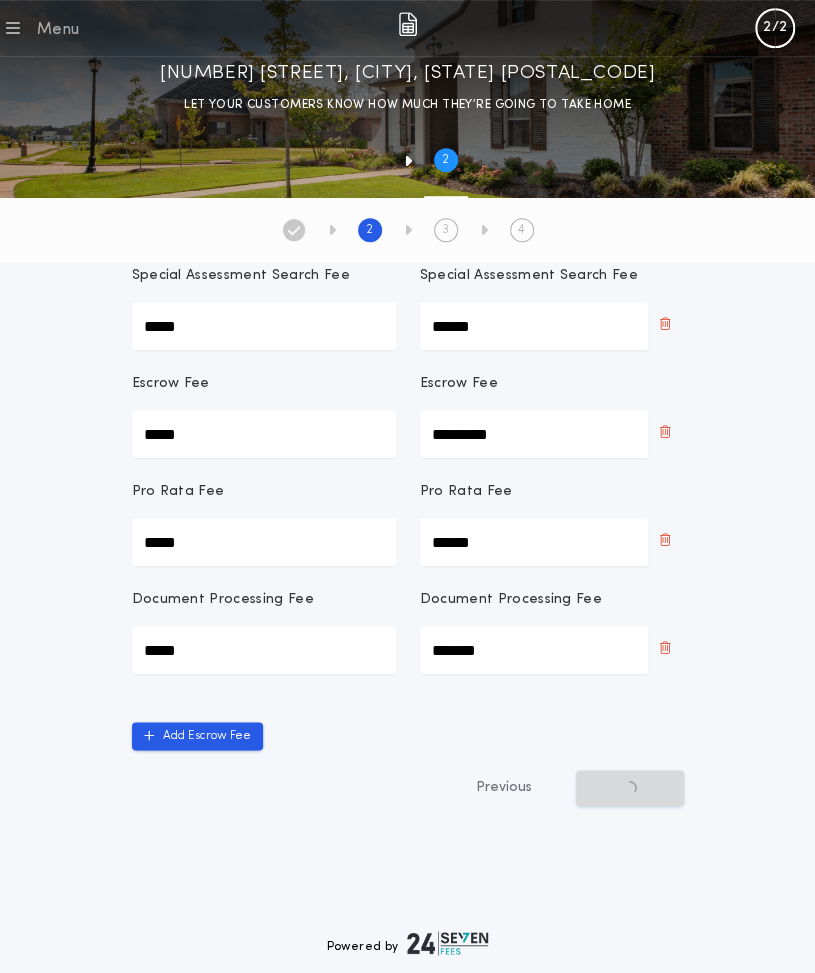 scroll, scrollTop: 0, scrollLeft: 0, axis: both 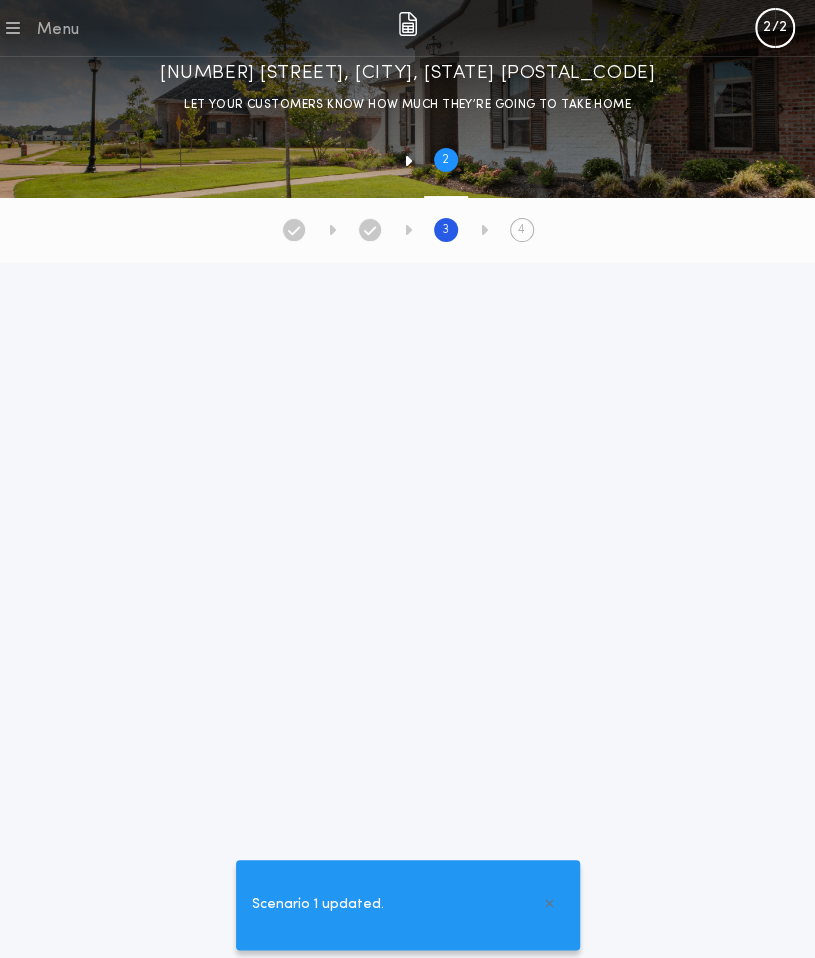 type on "*********" 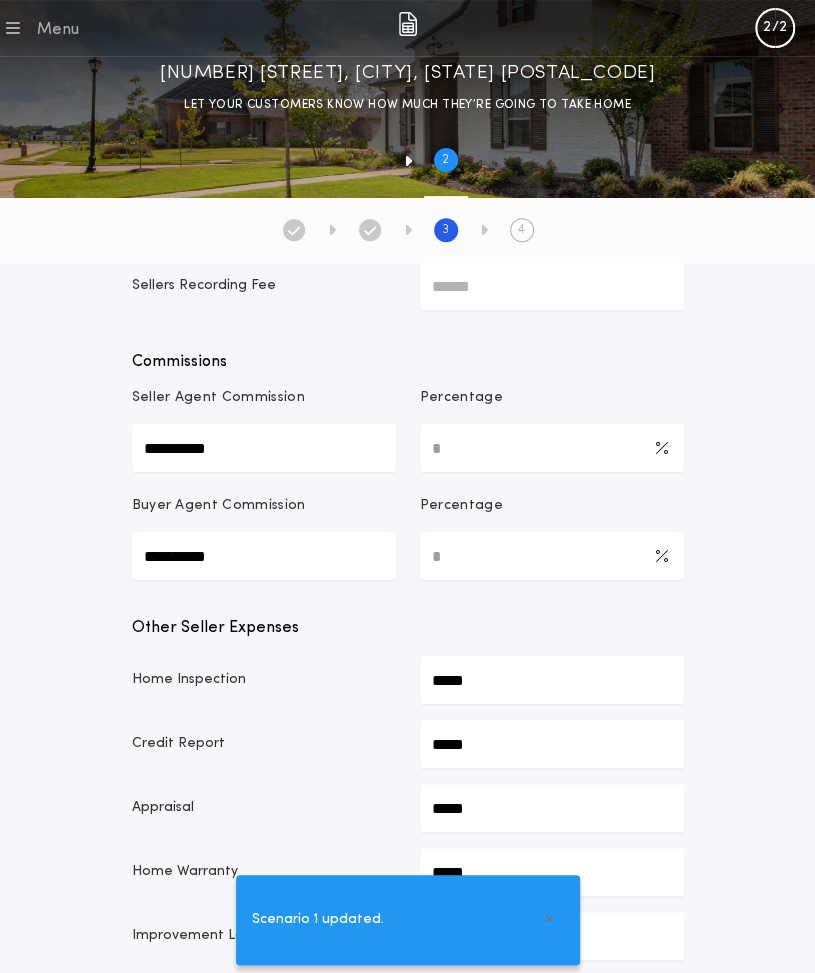 scroll, scrollTop: 157, scrollLeft: 0, axis: vertical 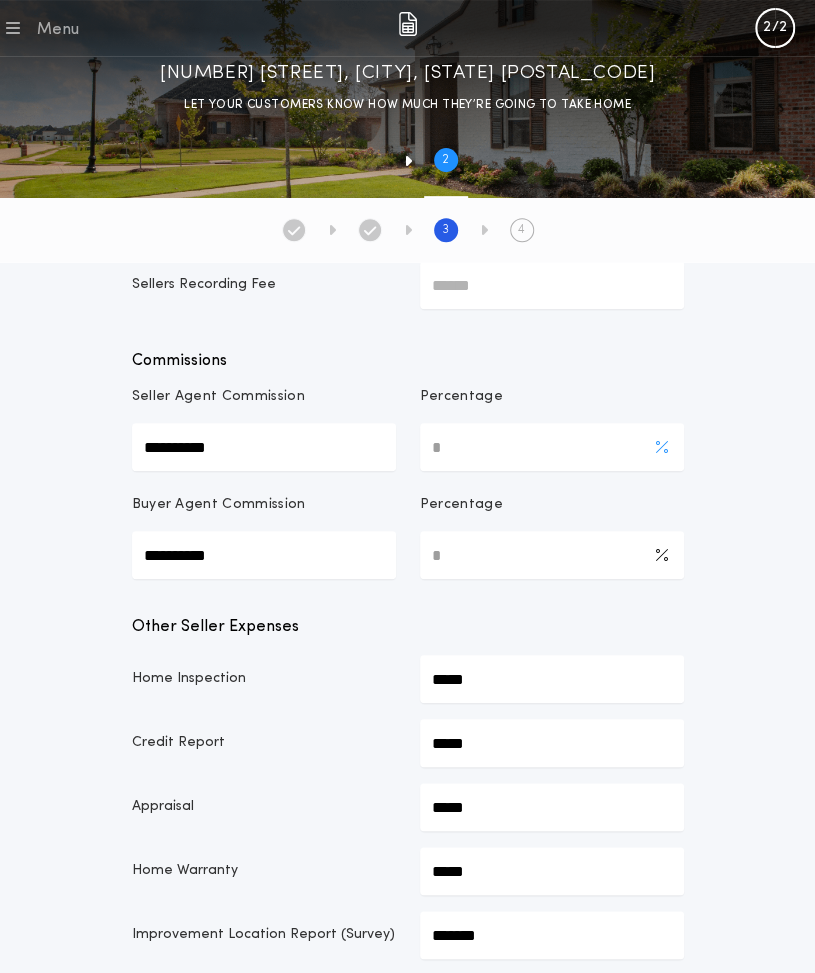 click on "*" at bounding box center [552, 447] 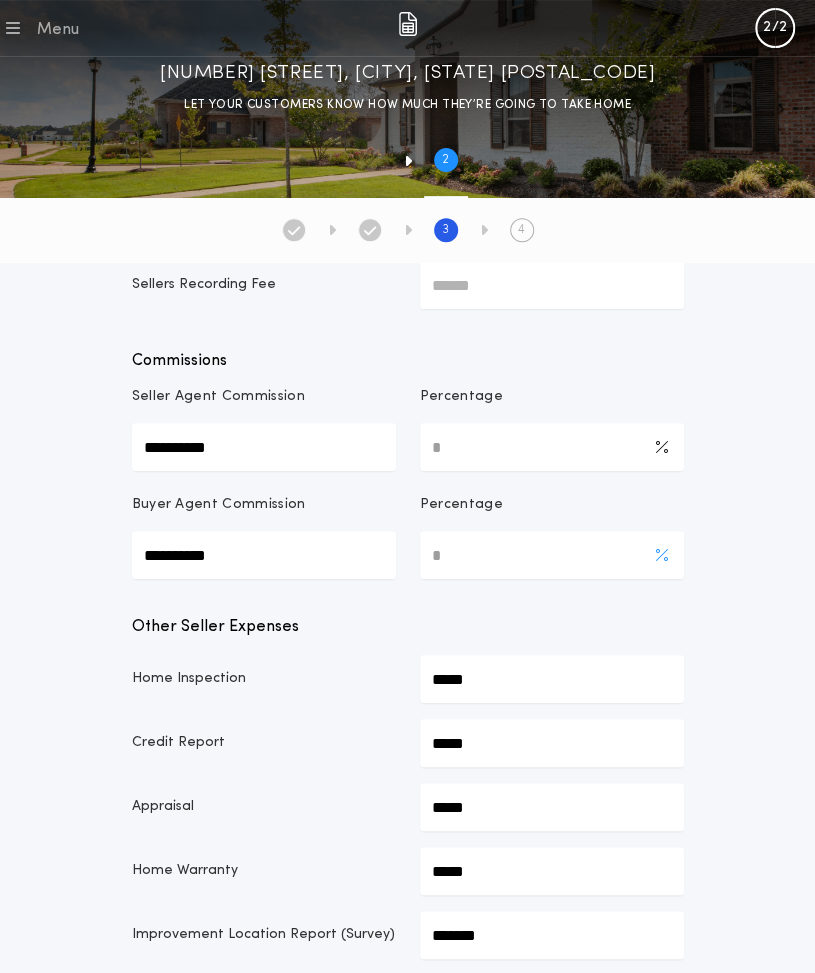 type on "*" 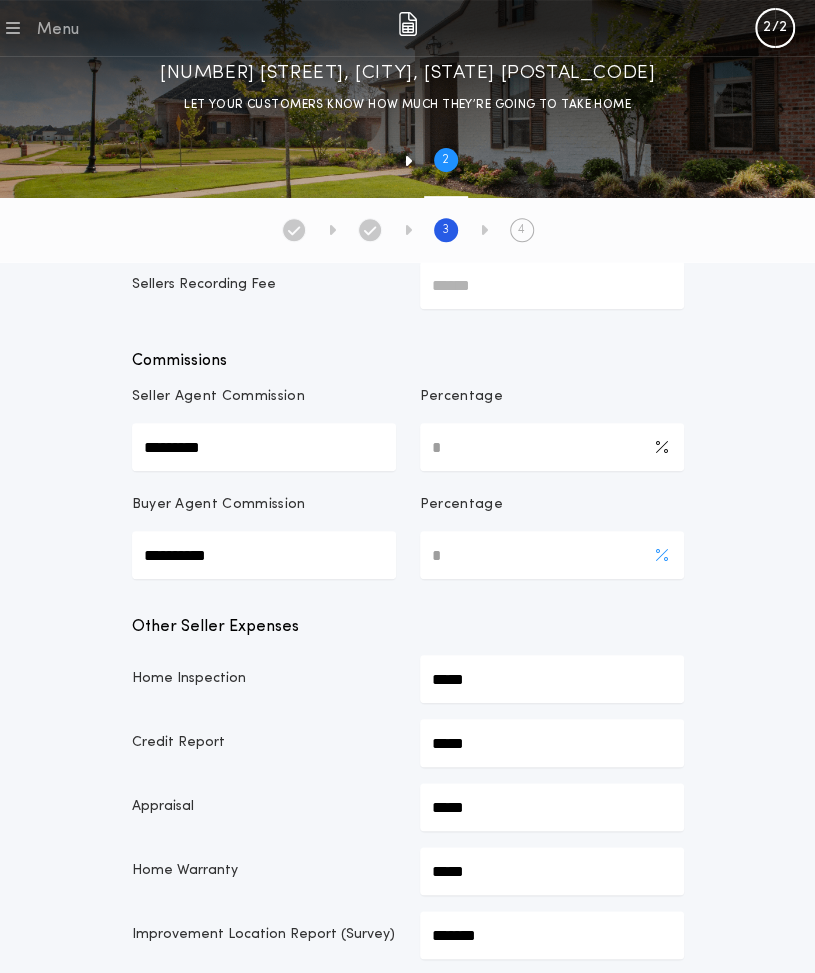 type on "*********" 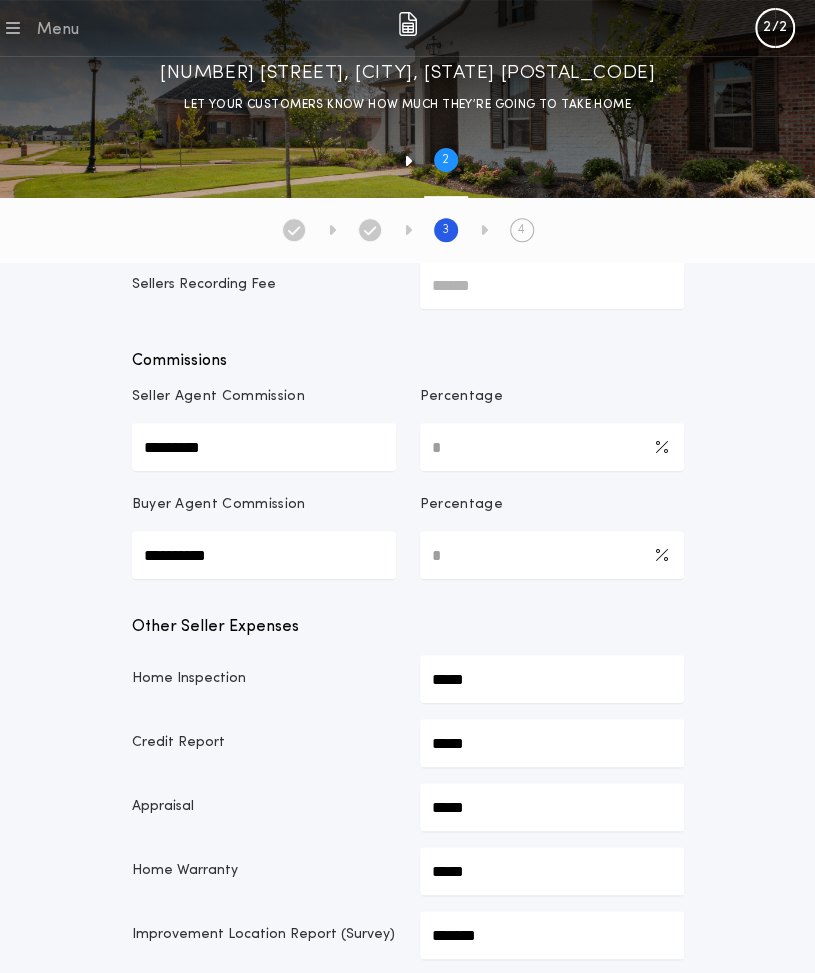 type on "*" 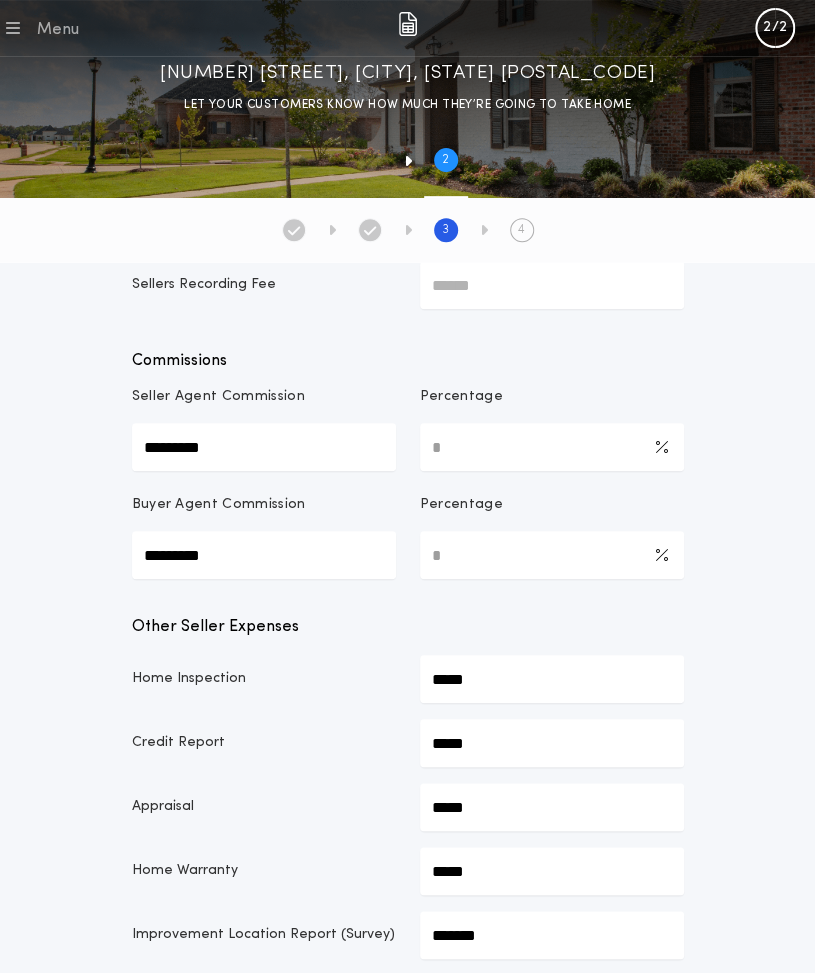 click on "Other Seller Expenses" at bounding box center (408, 627) 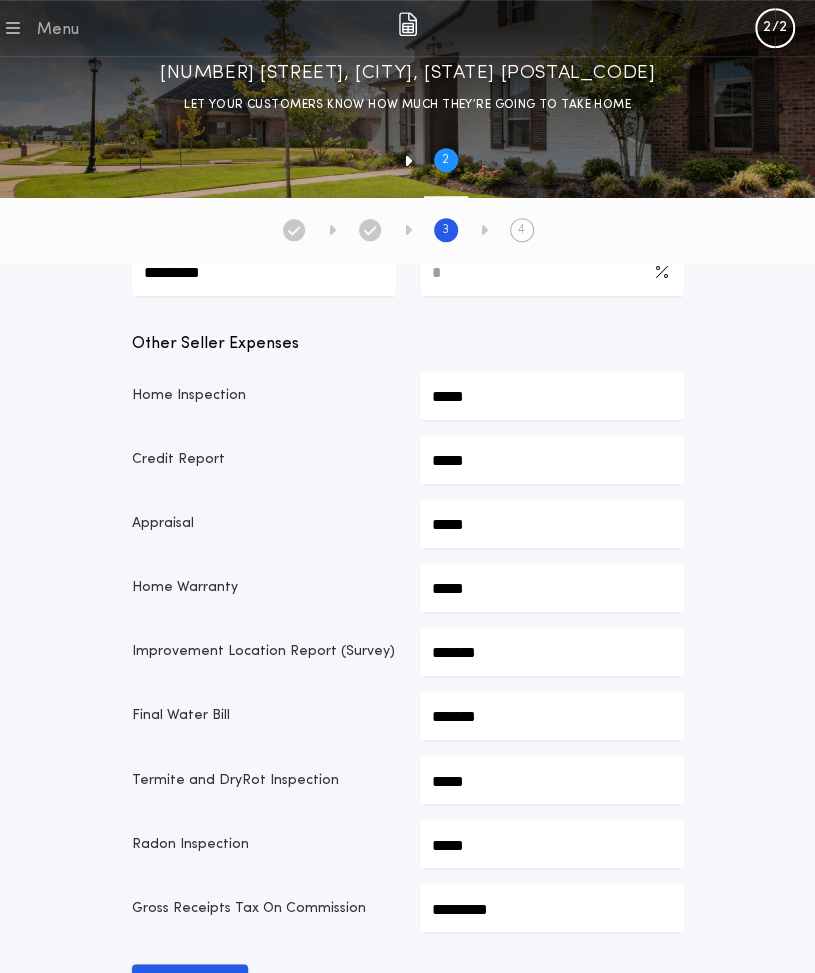 scroll, scrollTop: 441, scrollLeft: 0, axis: vertical 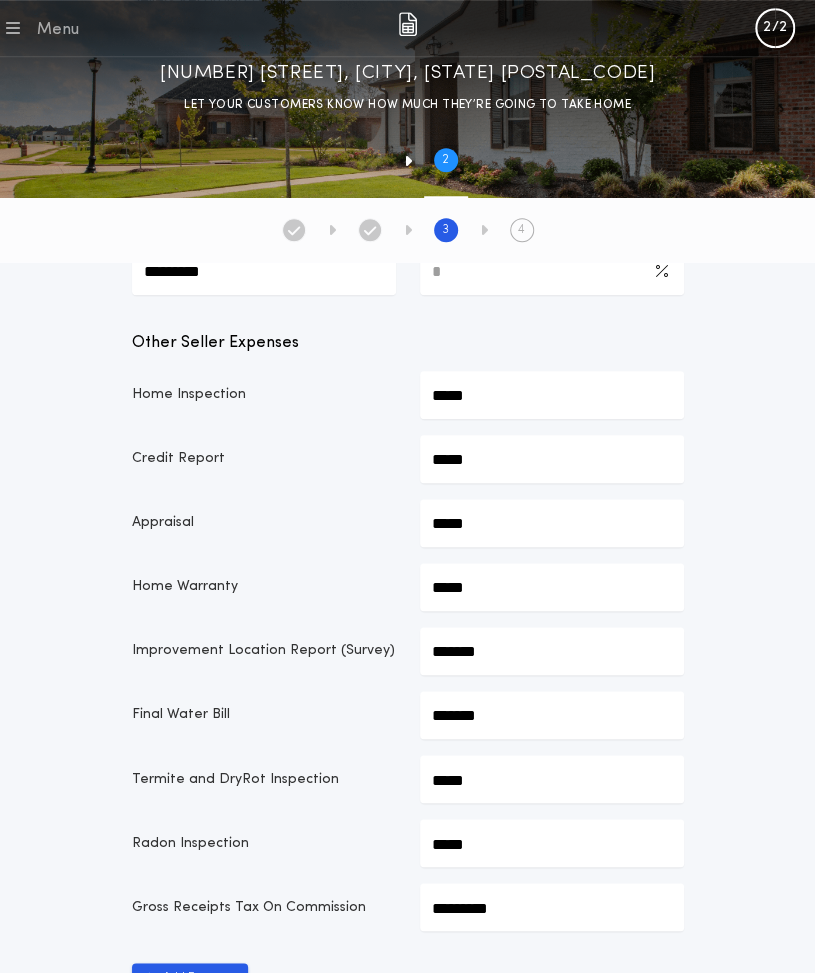 click on "*******" at bounding box center (552, -63) 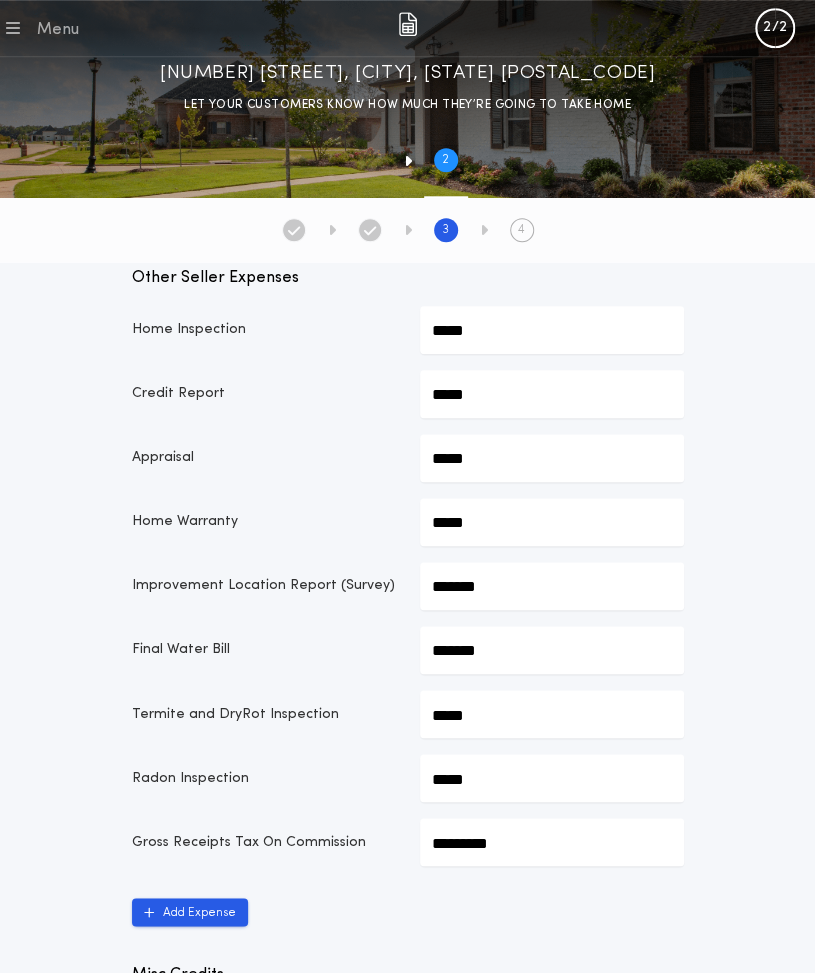 scroll, scrollTop: 522, scrollLeft: 0, axis: vertical 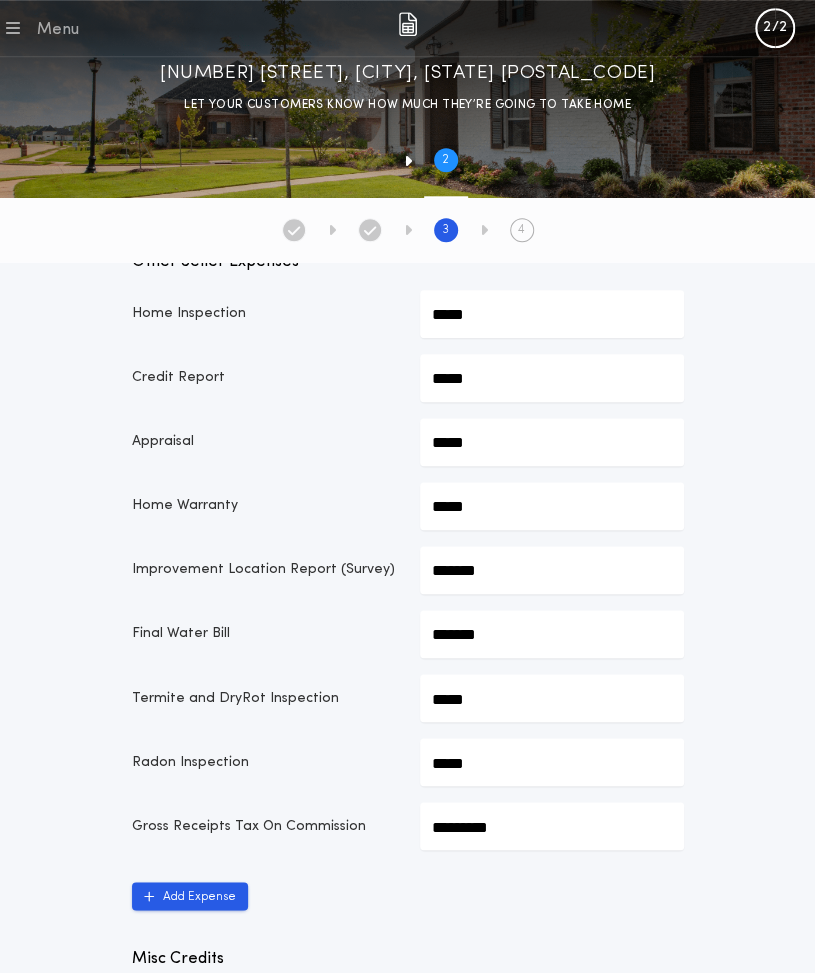 click on "*******" at bounding box center (552, -144) 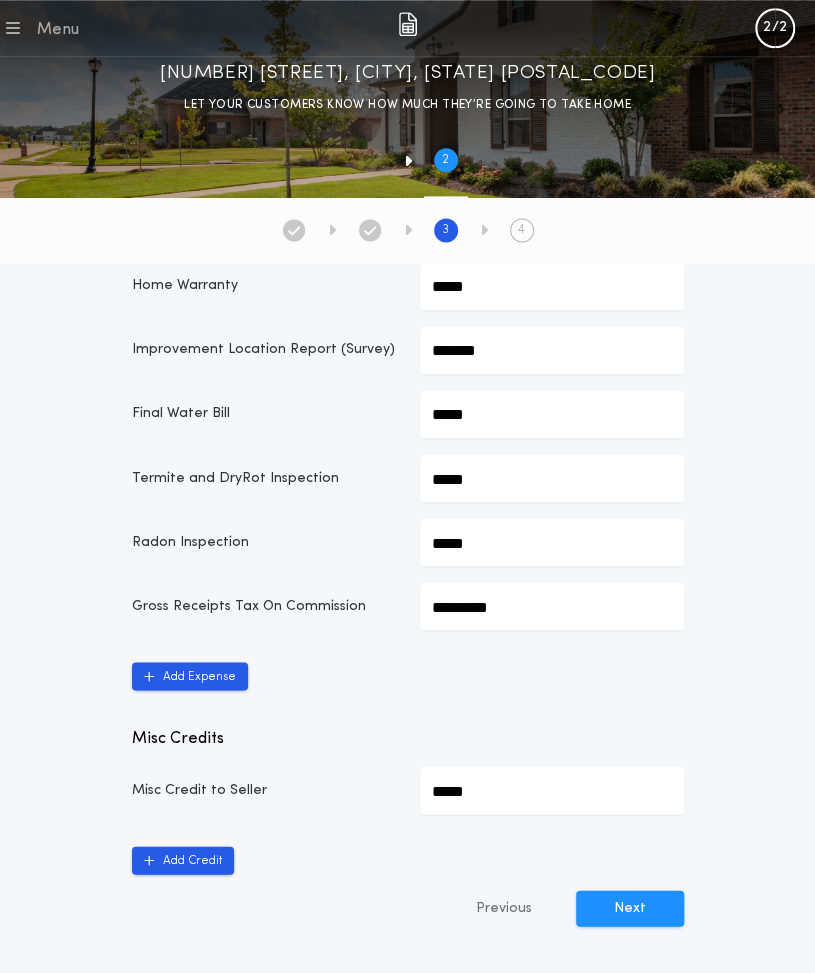 scroll, scrollTop: 746, scrollLeft: 0, axis: vertical 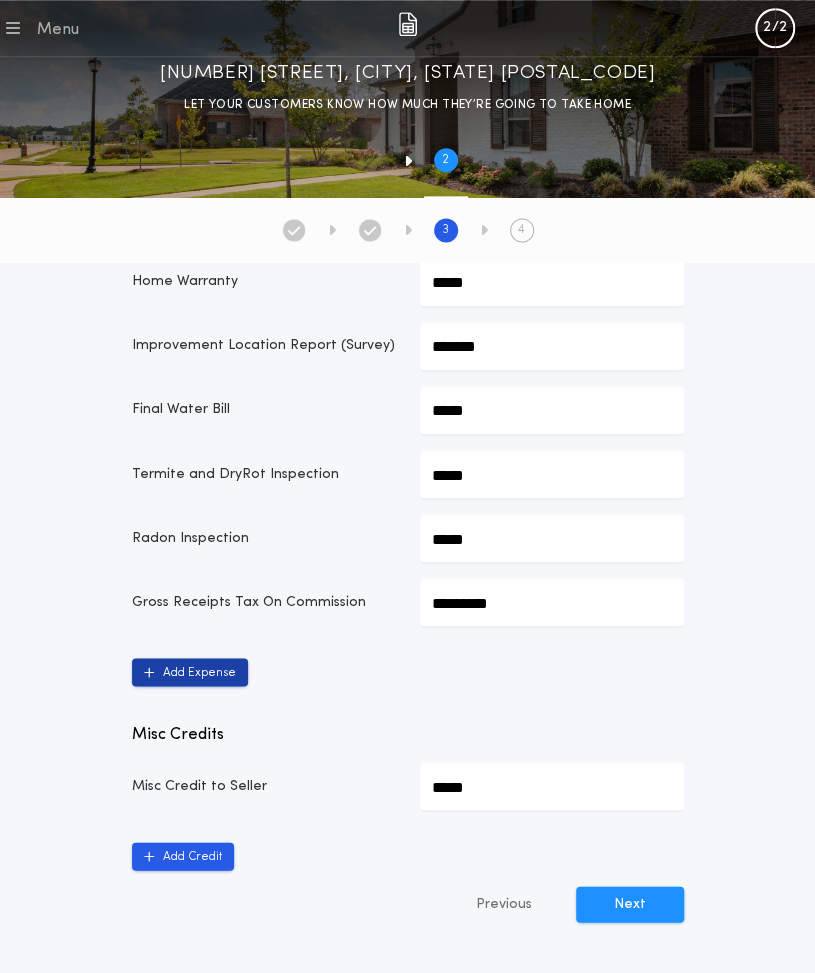 type on "*****" 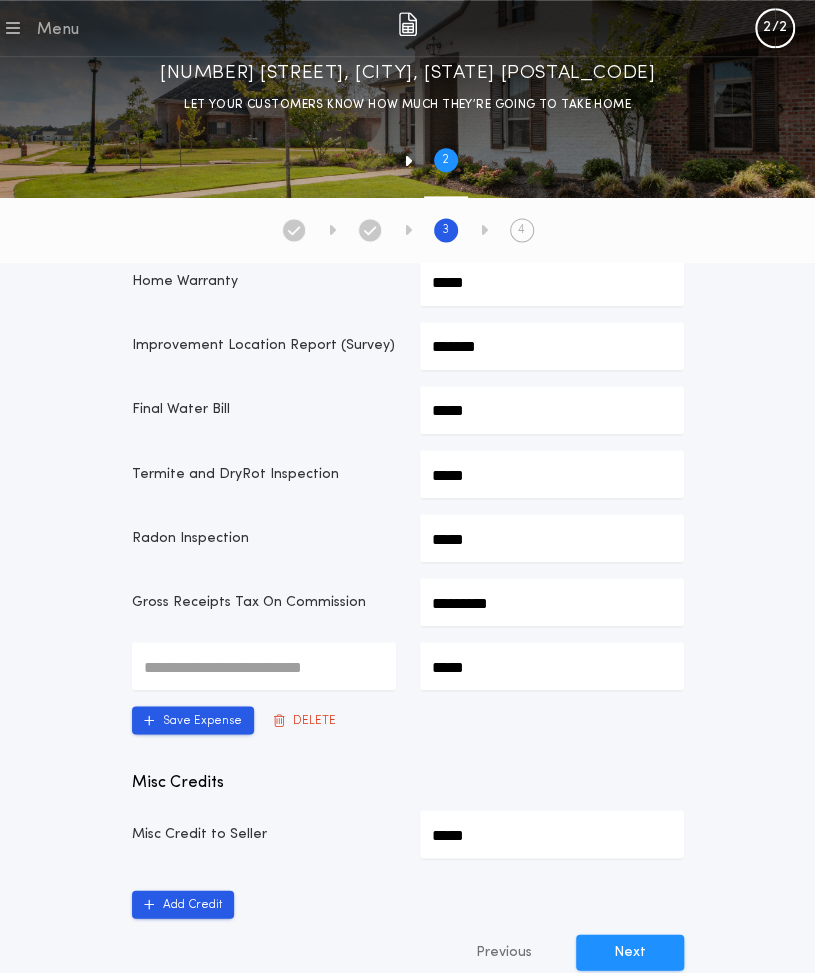 click at bounding box center [264, 666] 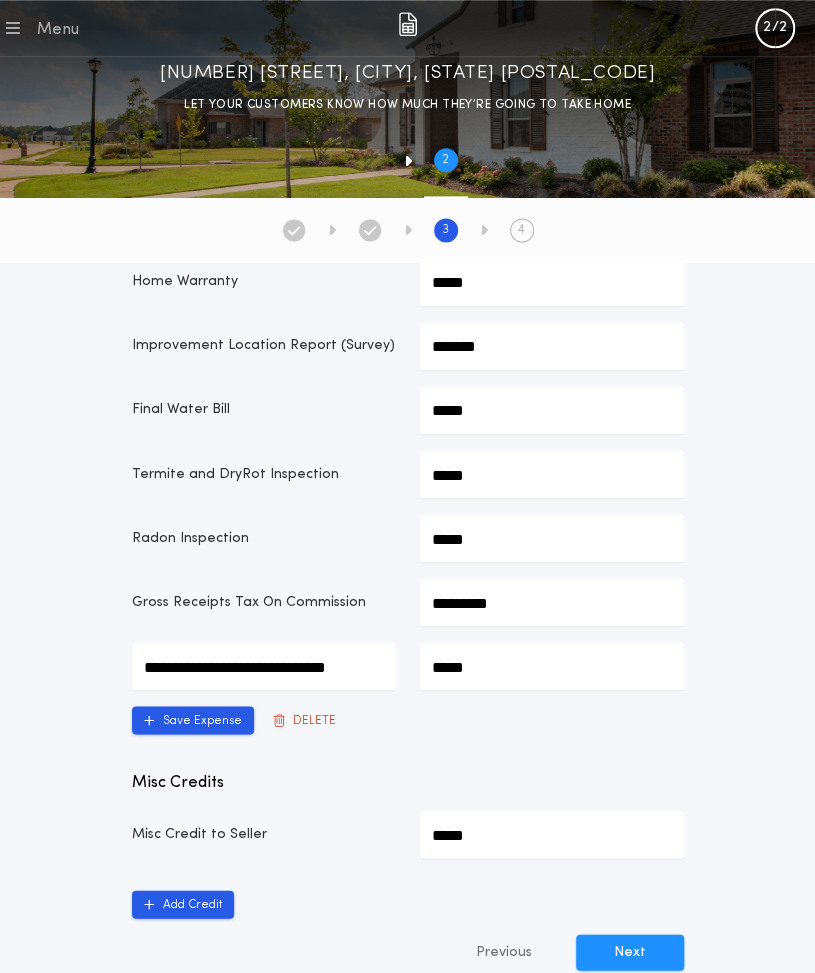 click on "*****" at bounding box center (264, 666) 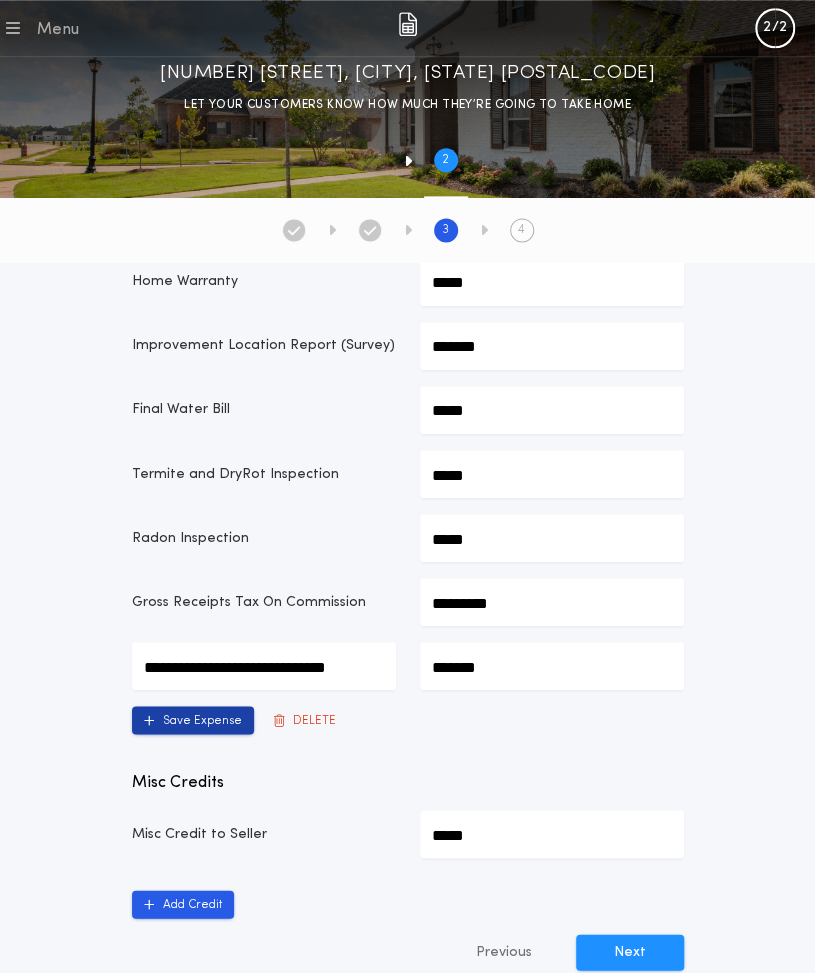 type on "*******" 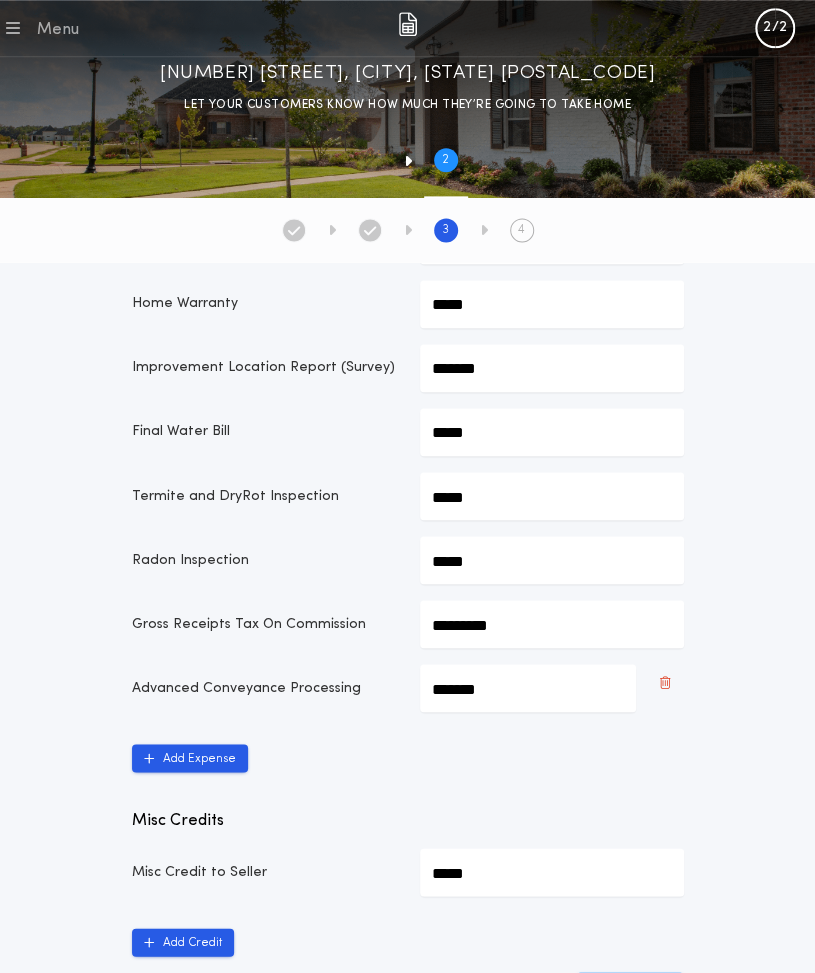 scroll, scrollTop: 1040, scrollLeft: 0, axis: vertical 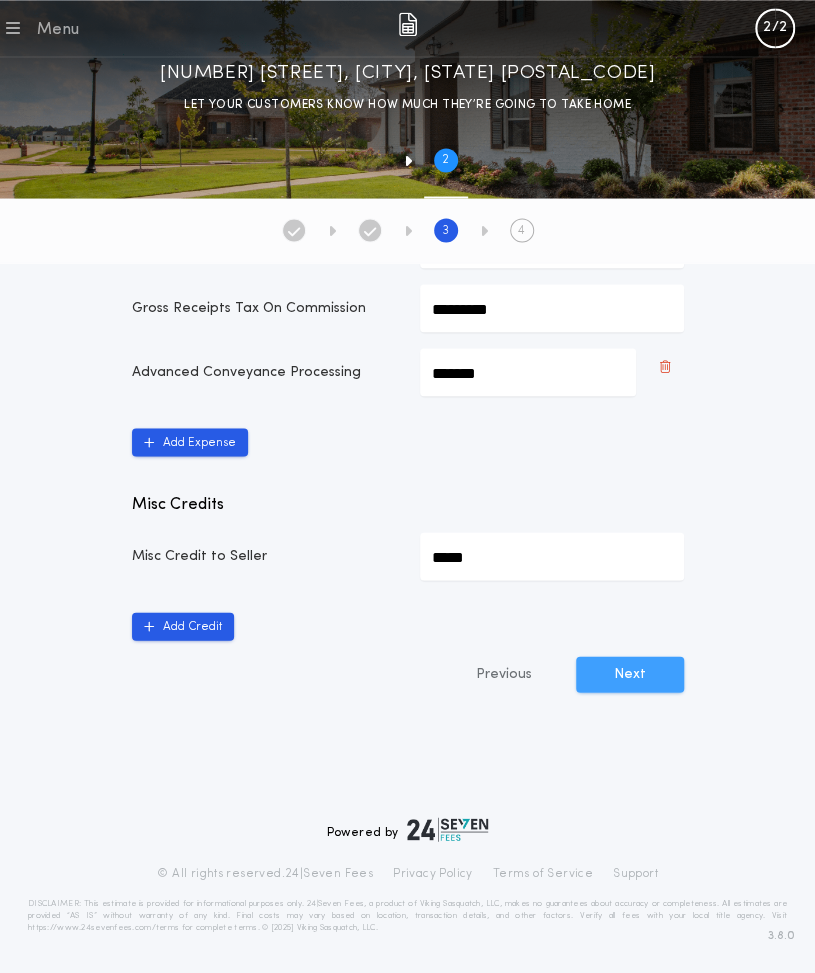 click on "Next" at bounding box center (630, 674) 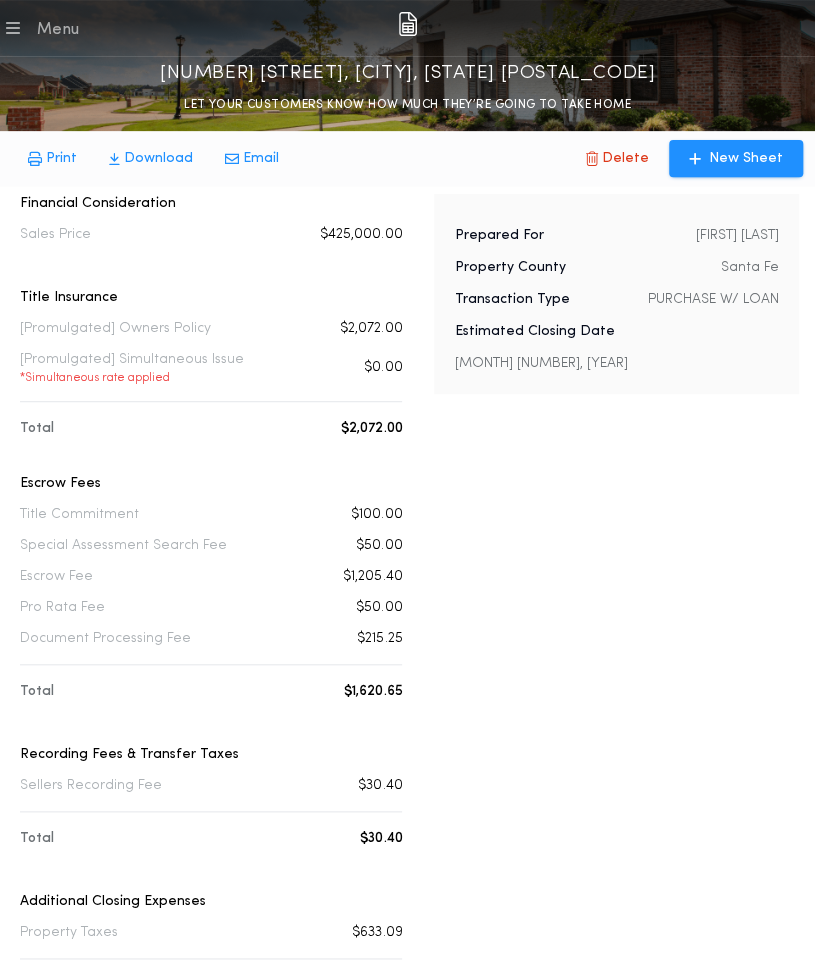 scroll, scrollTop: 0, scrollLeft: 0, axis: both 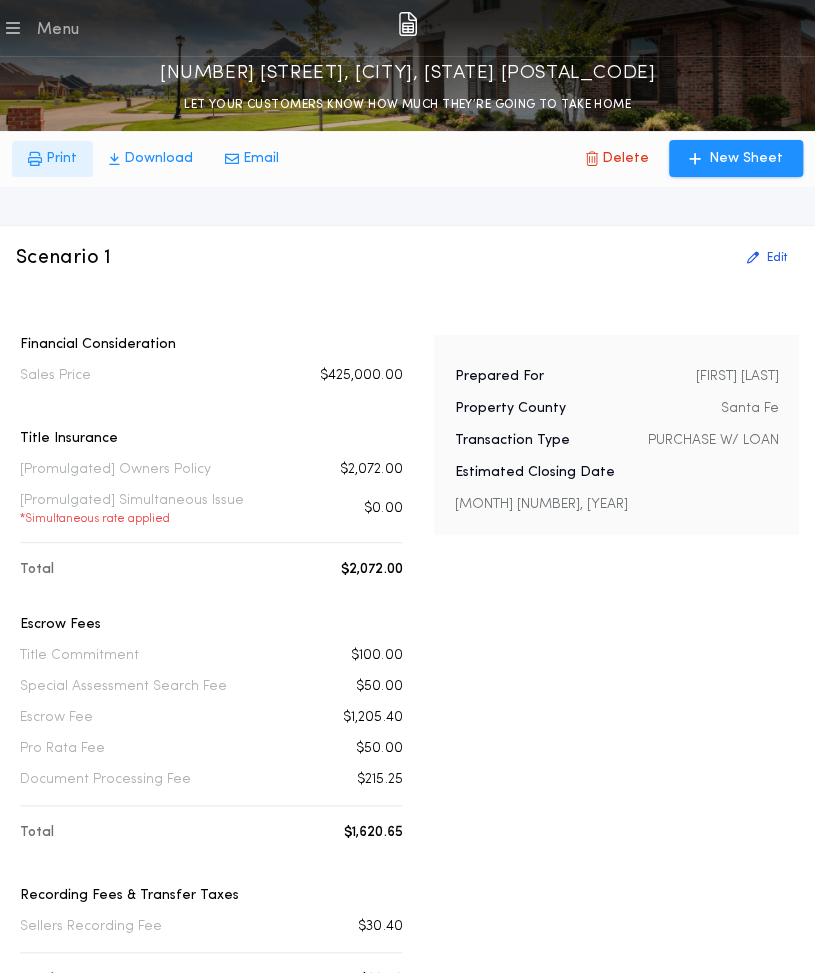 click on "Print" at bounding box center [61, 159] 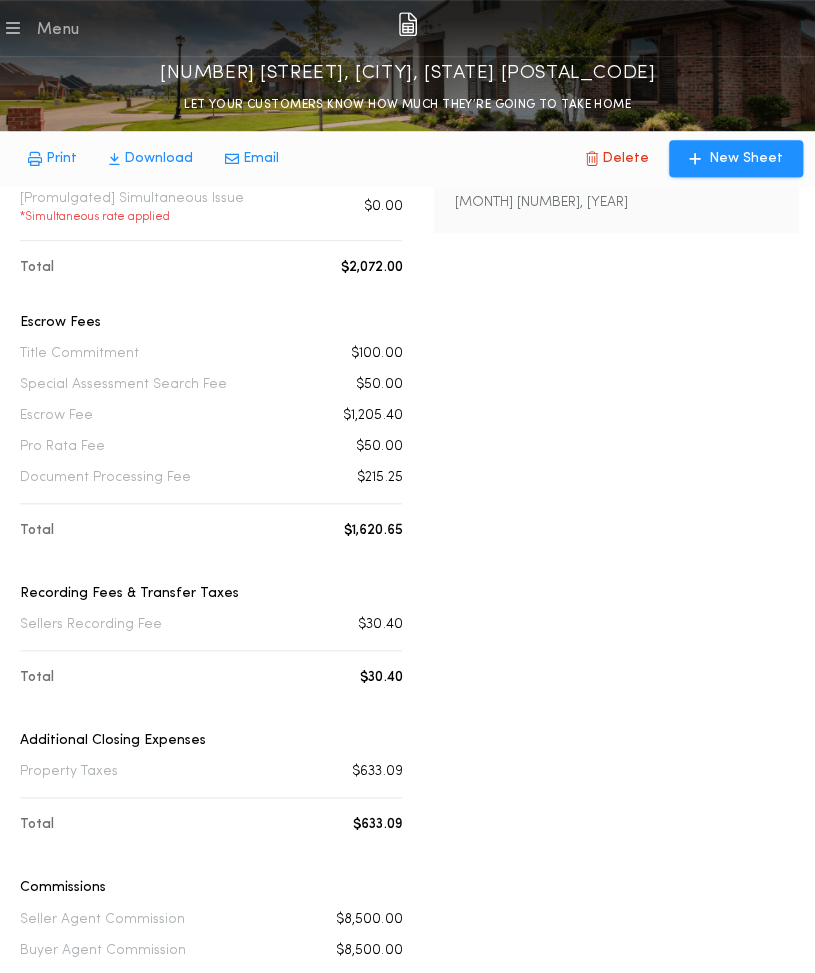 scroll, scrollTop: 0, scrollLeft: 0, axis: both 